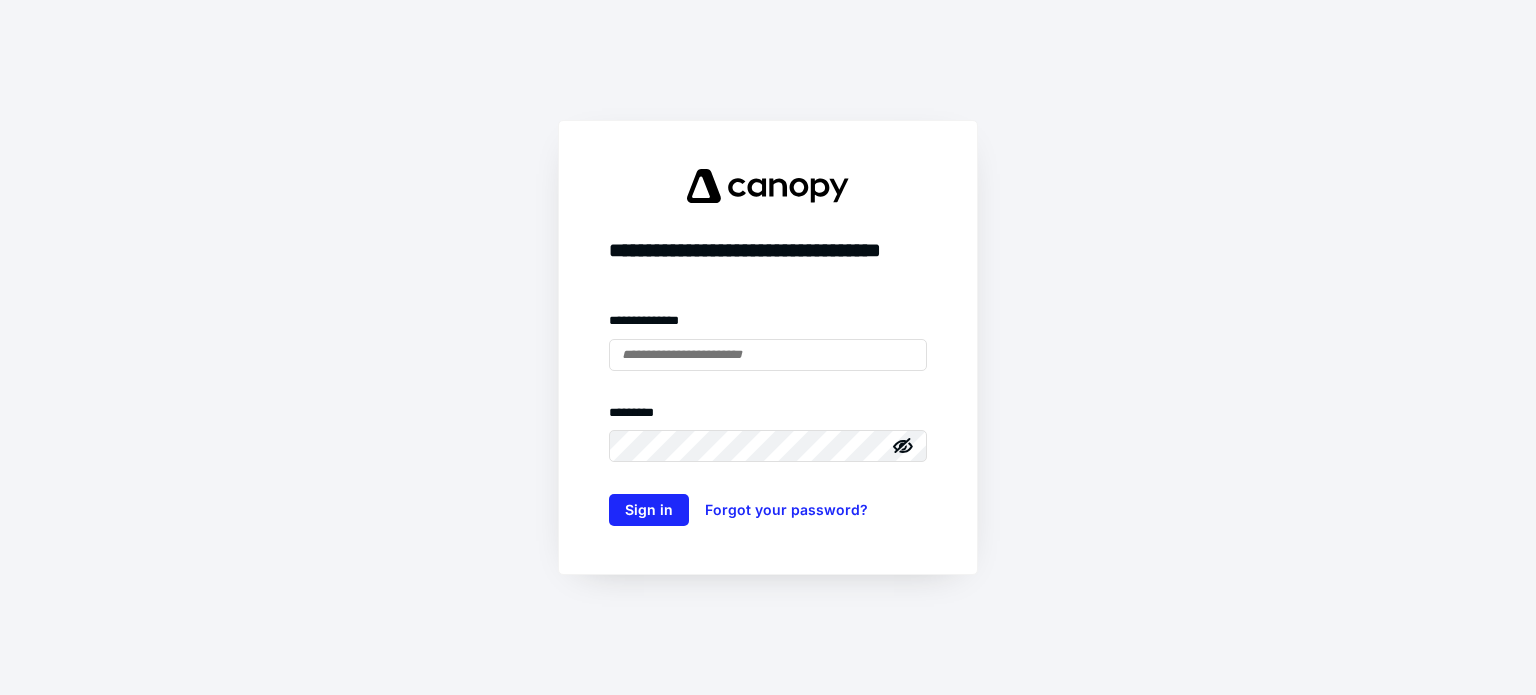 scroll, scrollTop: 0, scrollLeft: 0, axis: both 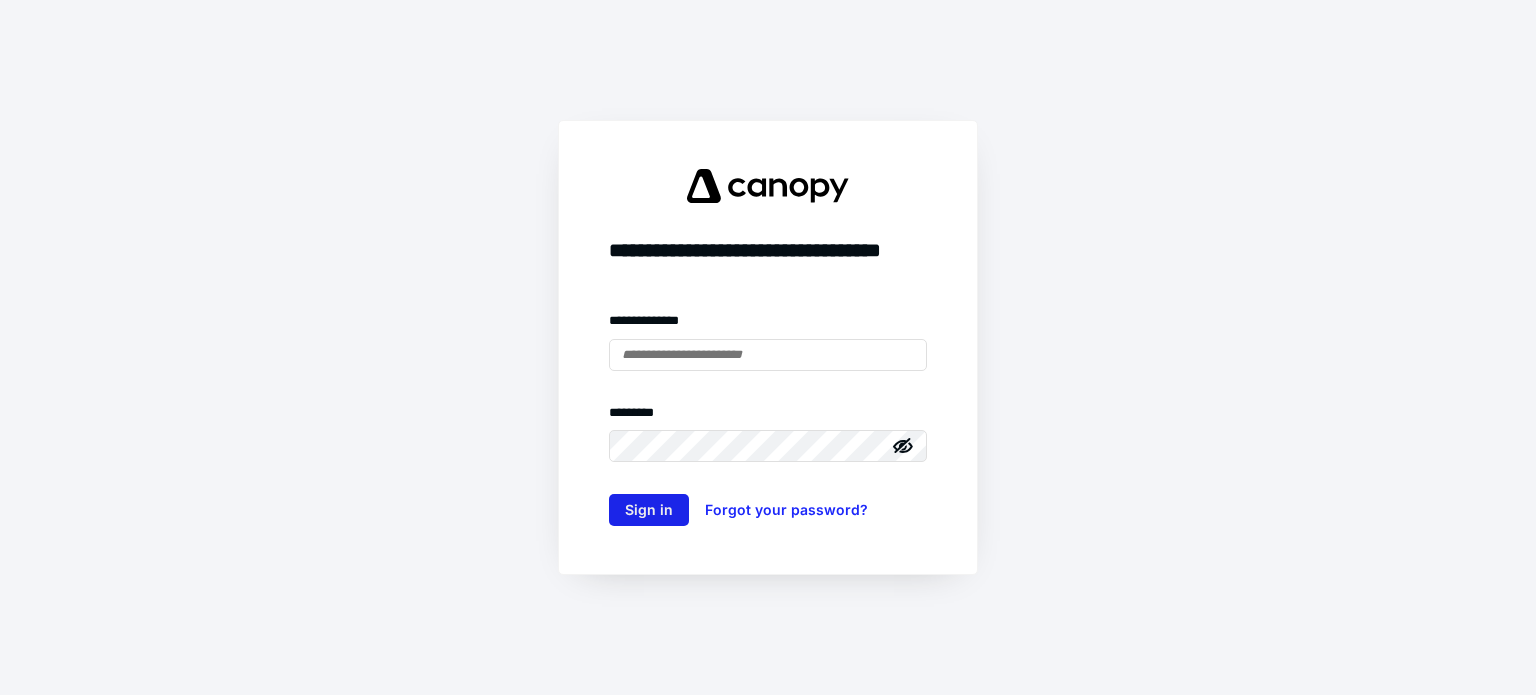 type on "**********" 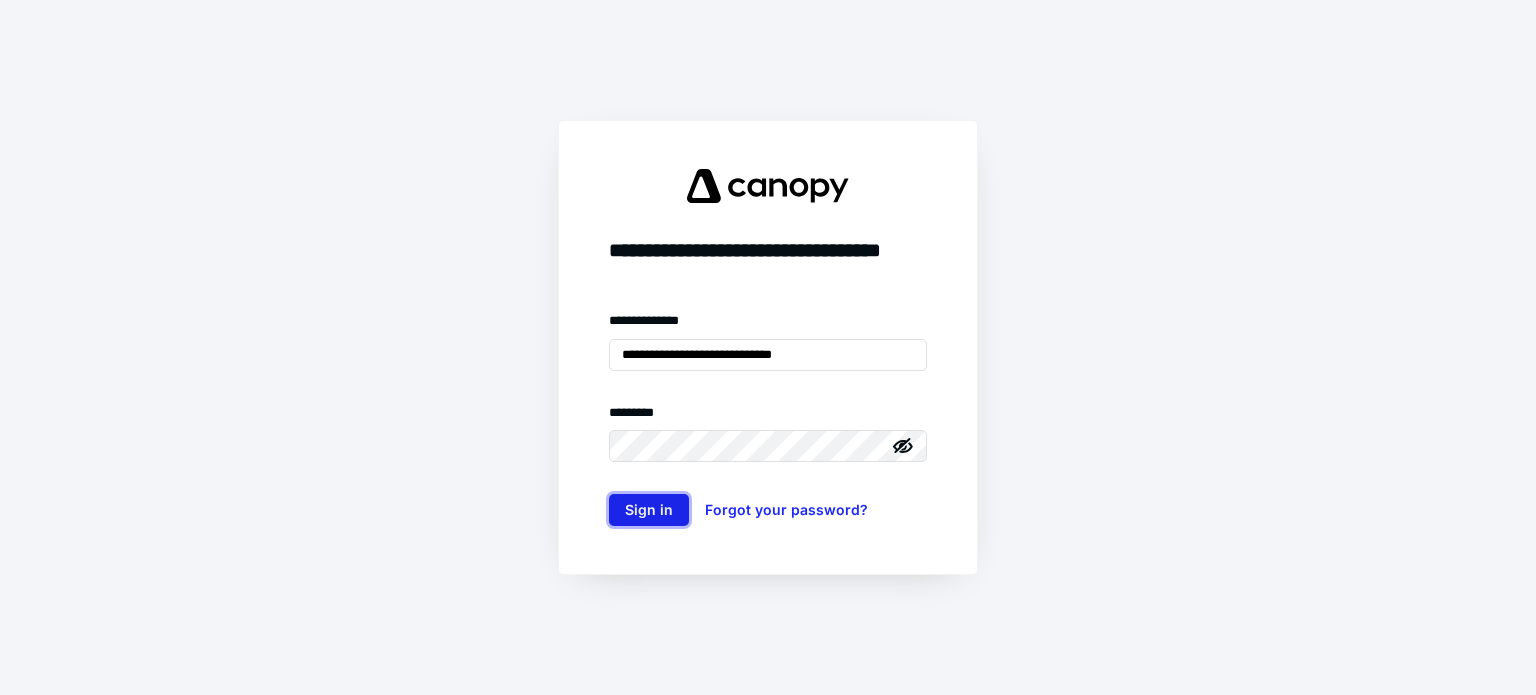 click on "Sign in" at bounding box center (649, 510) 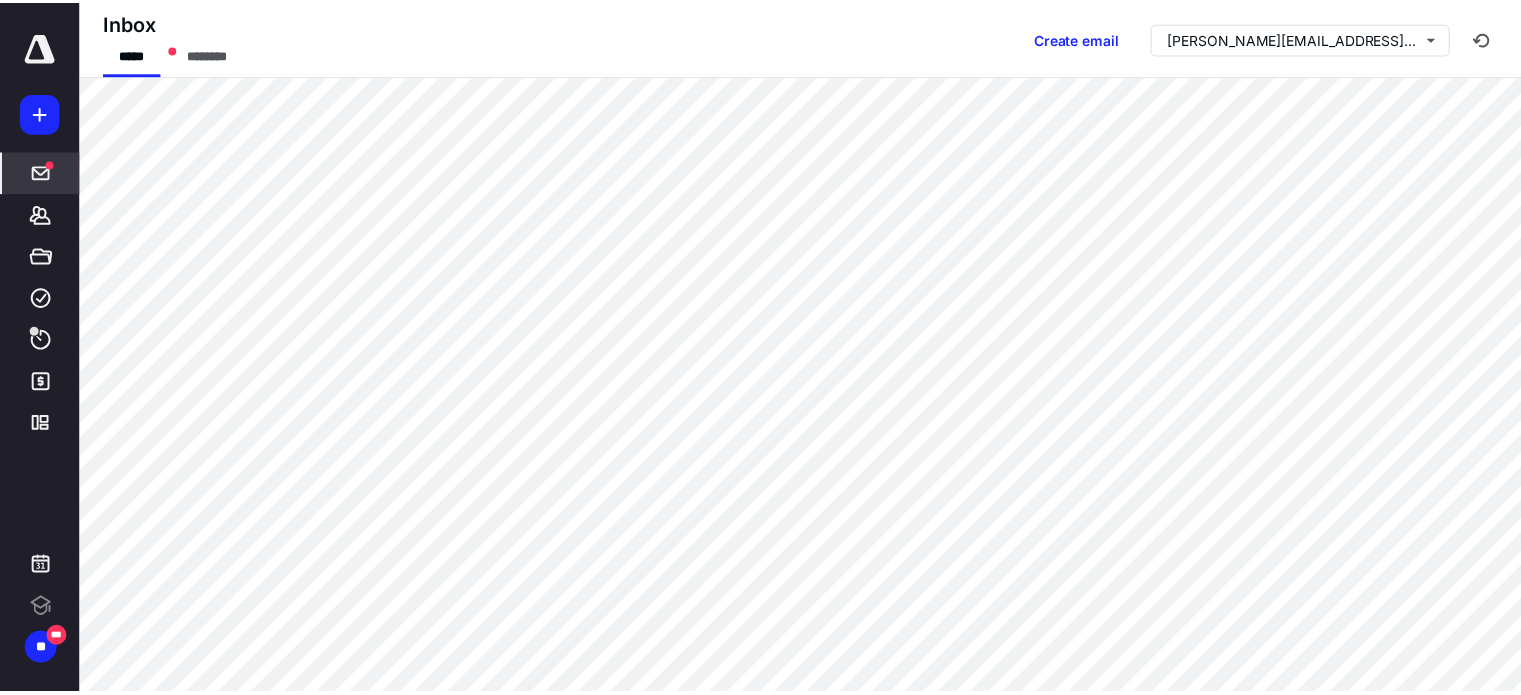 scroll, scrollTop: 0, scrollLeft: 0, axis: both 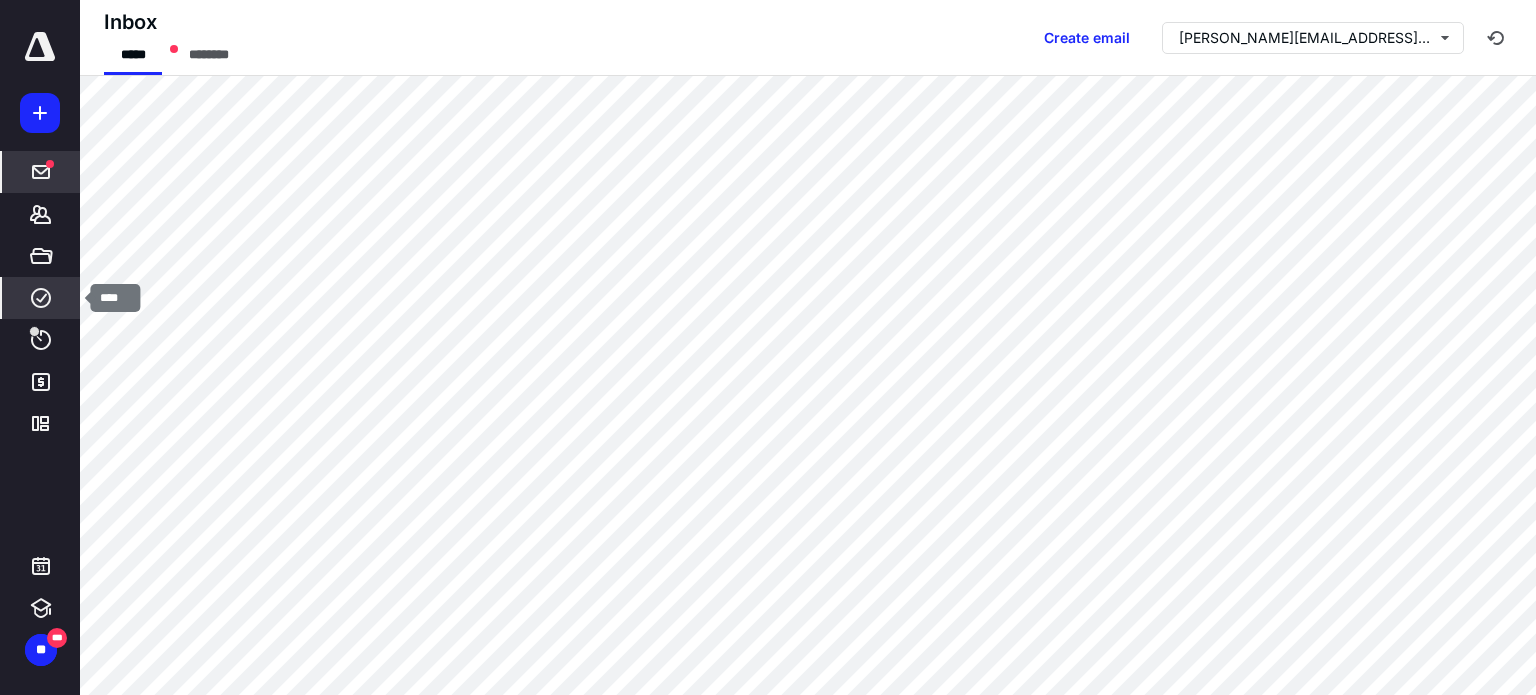 click 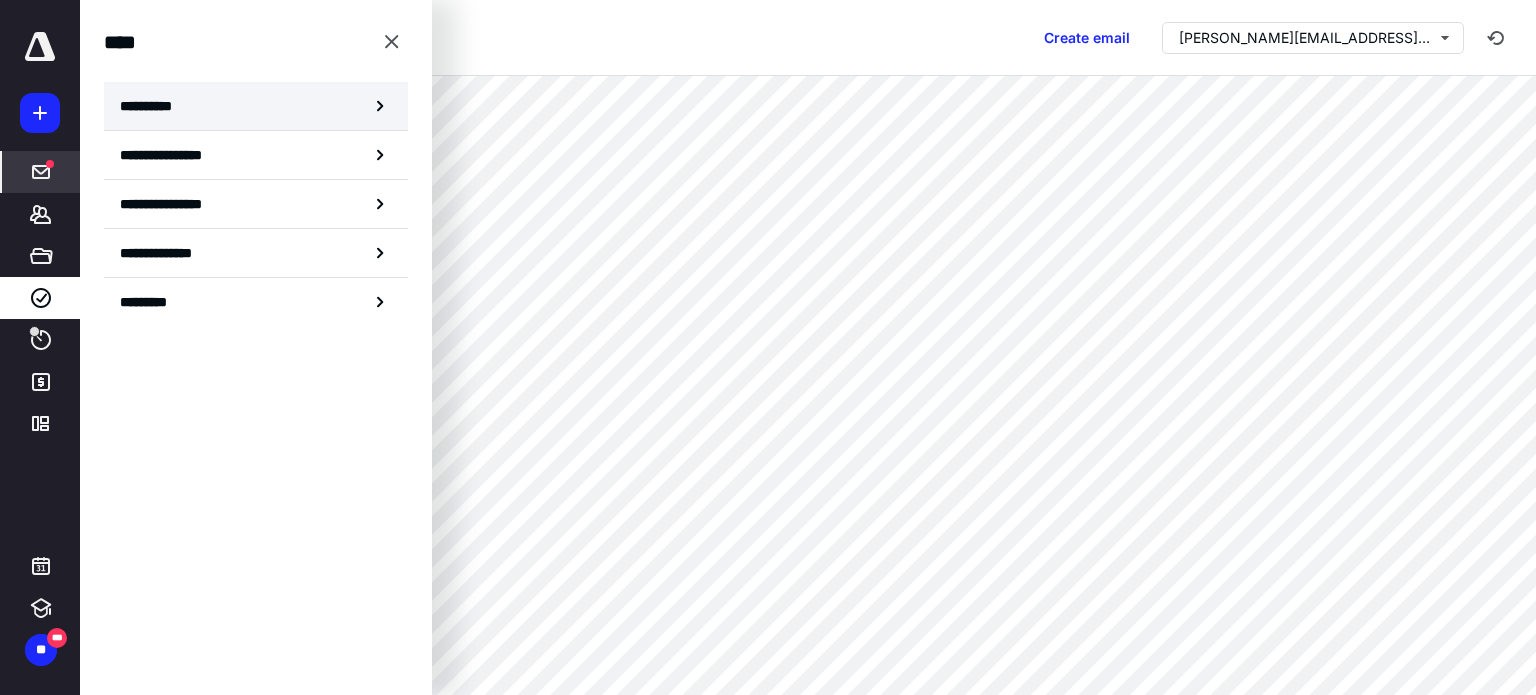 click on "**********" at bounding box center (256, 106) 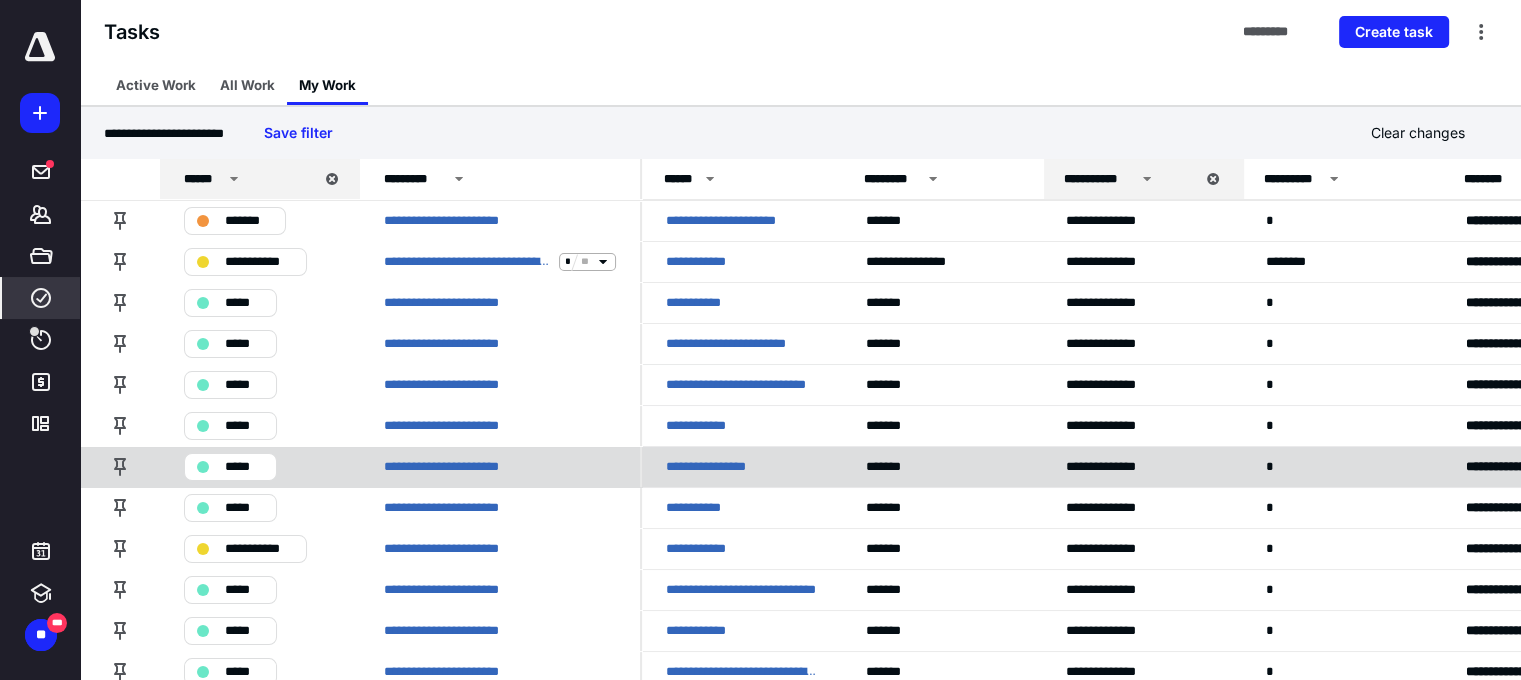 click on "**********" at bounding box center [717, 467] 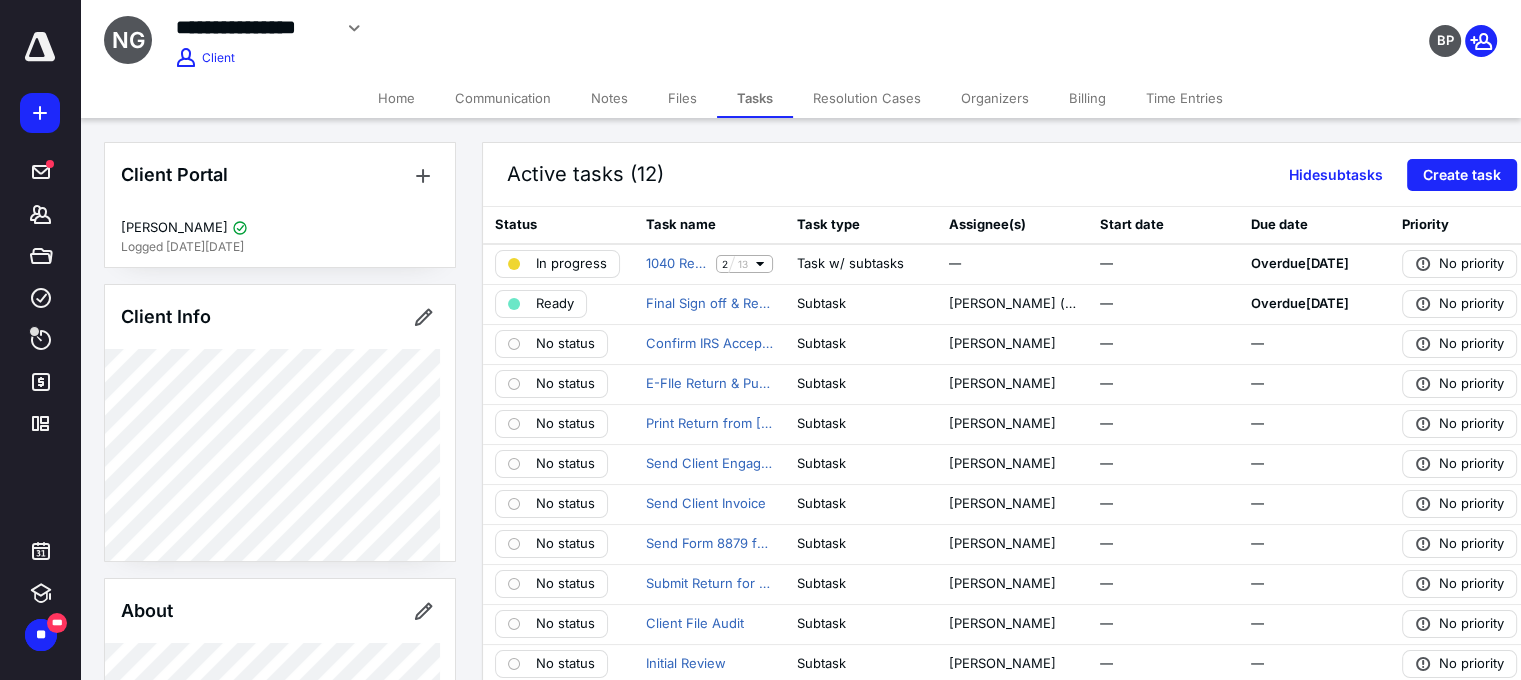 click on "Files" at bounding box center (682, 98) 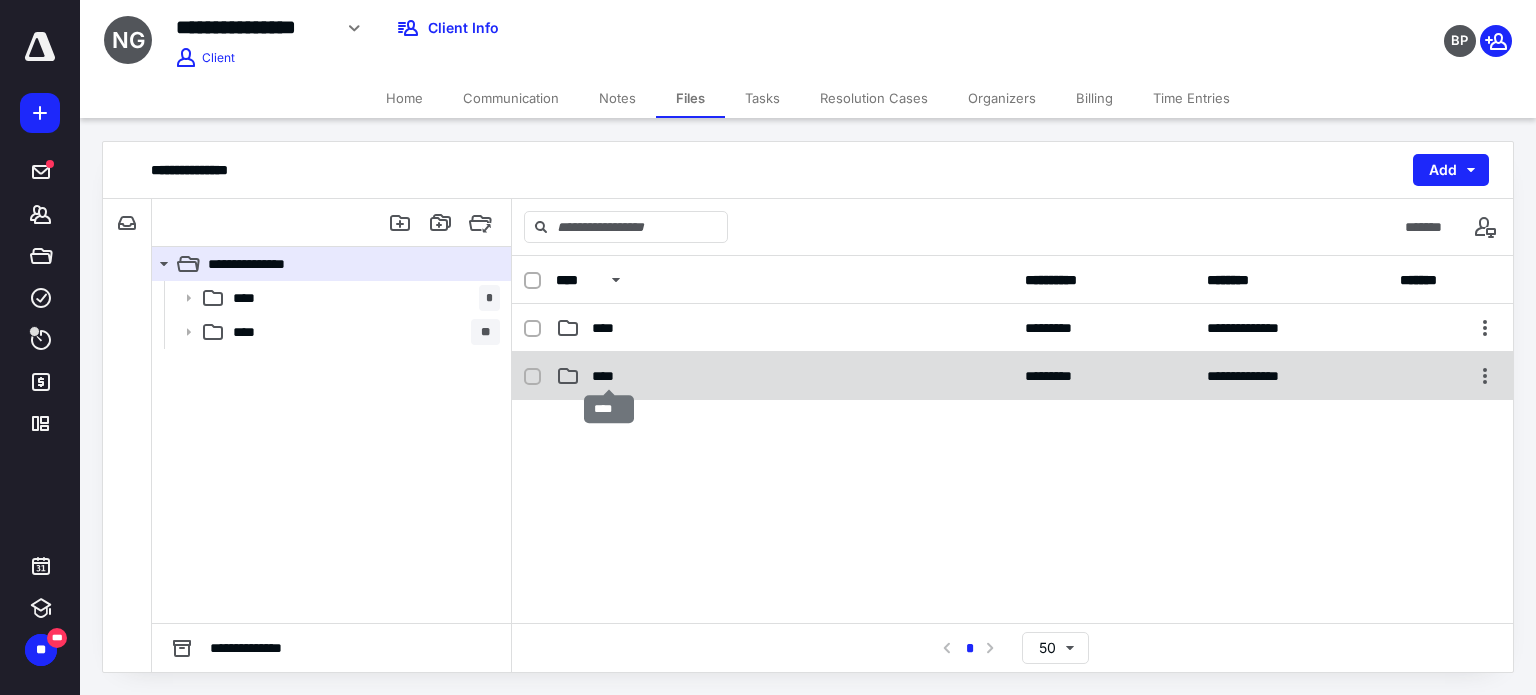 click on "****" at bounding box center [609, 376] 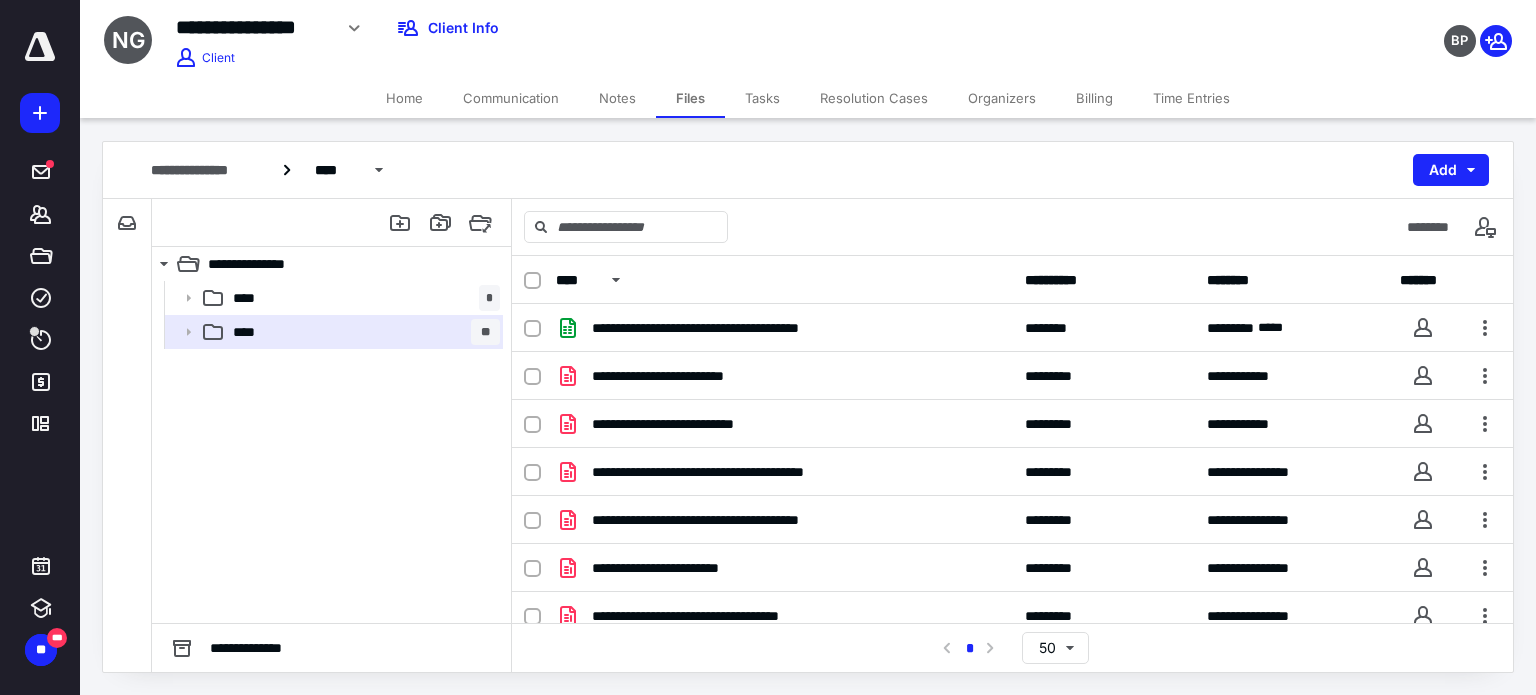 click on "Time Entries" at bounding box center (1191, 98) 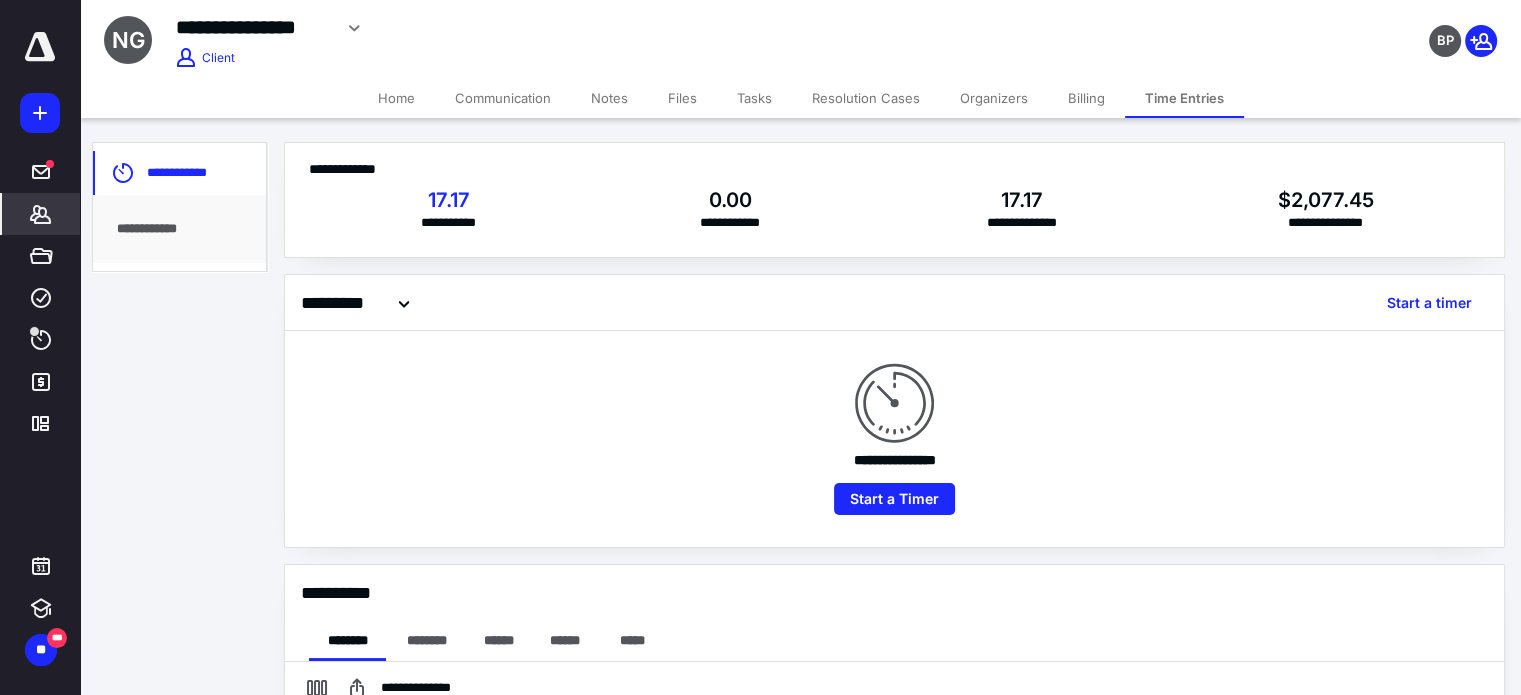checkbox on "true" 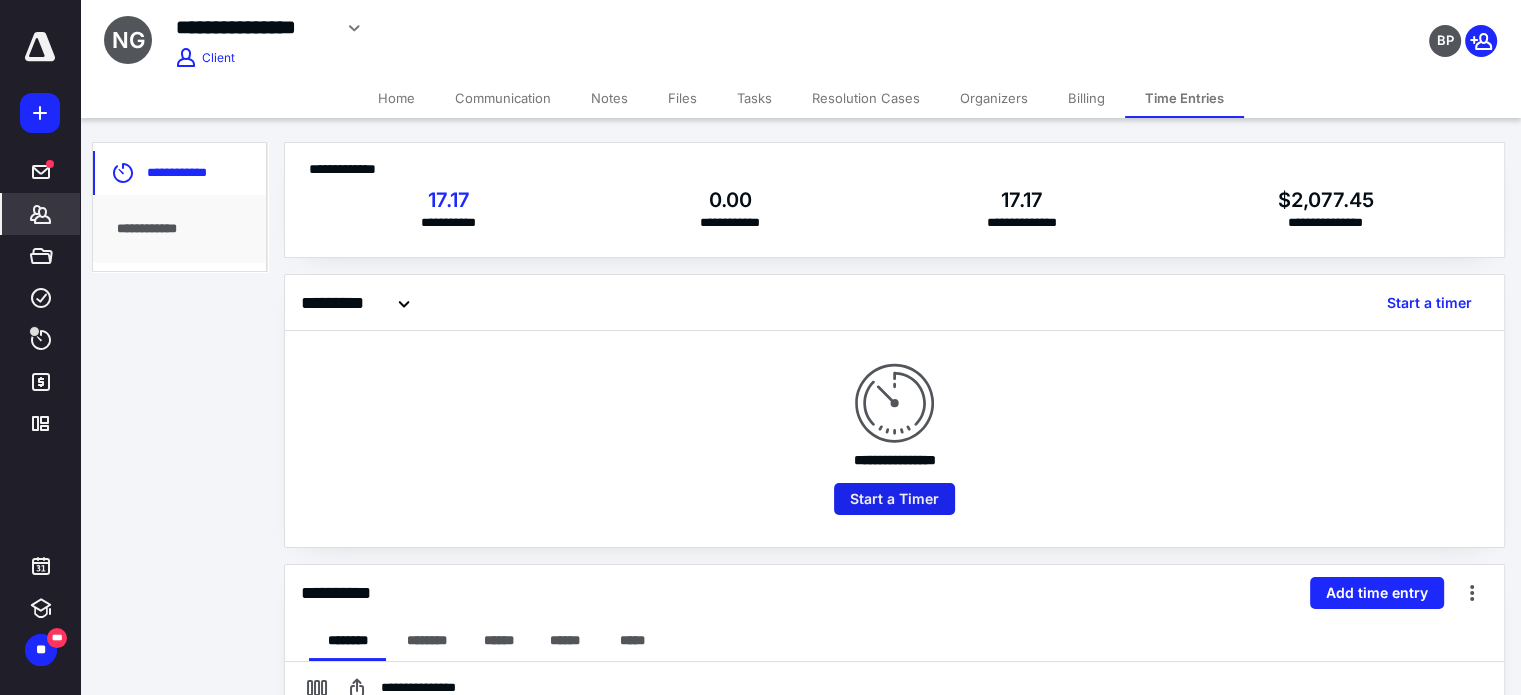 click on "Start a Timer" at bounding box center (894, 499) 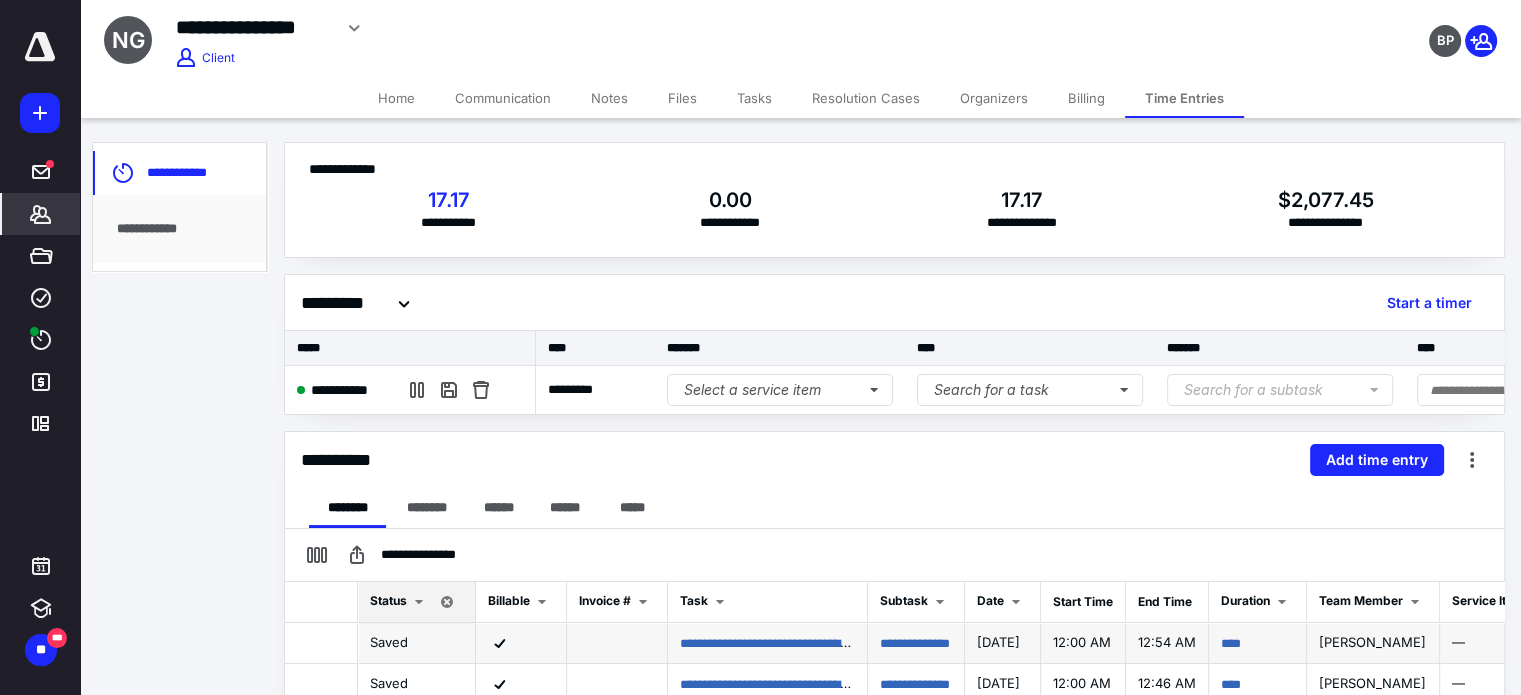 click on "[PERSON_NAME]" at bounding box center (1373, 643) 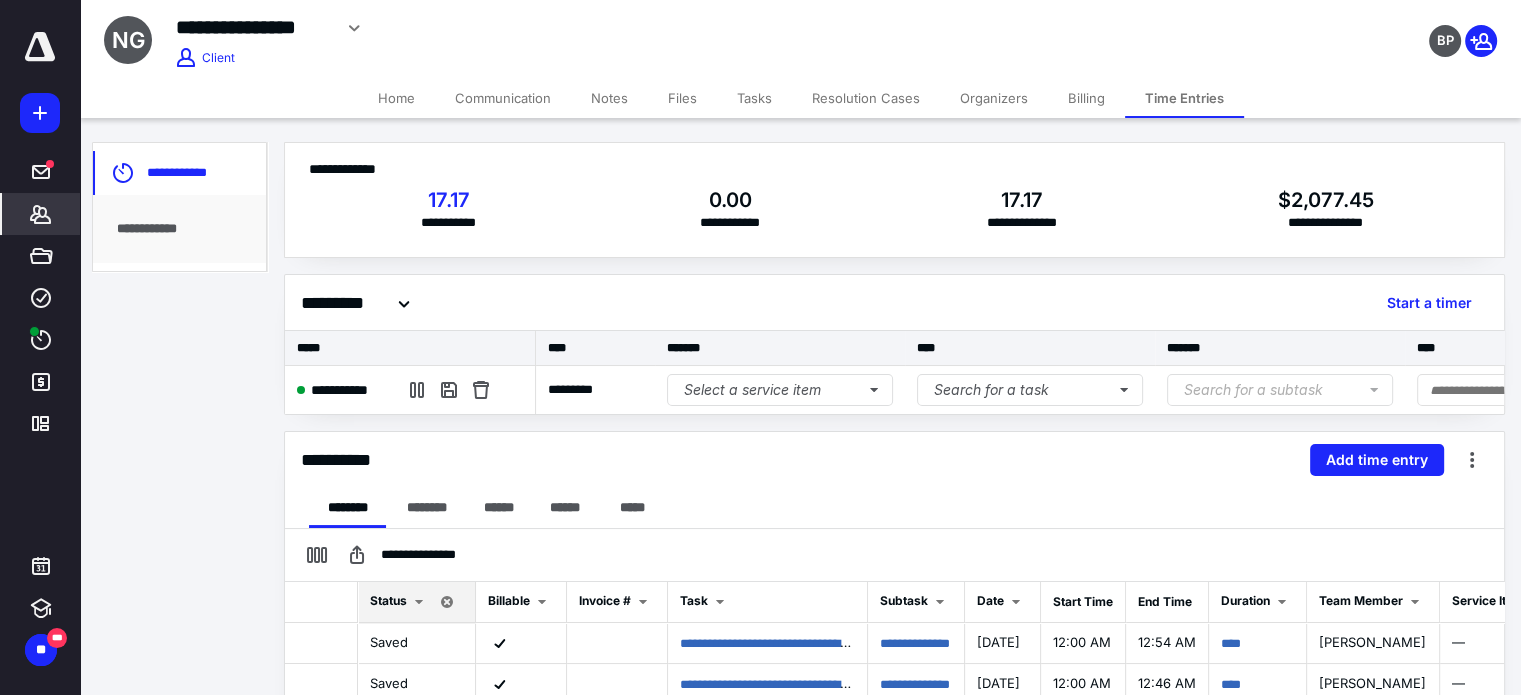 click on "Files" at bounding box center [682, 98] 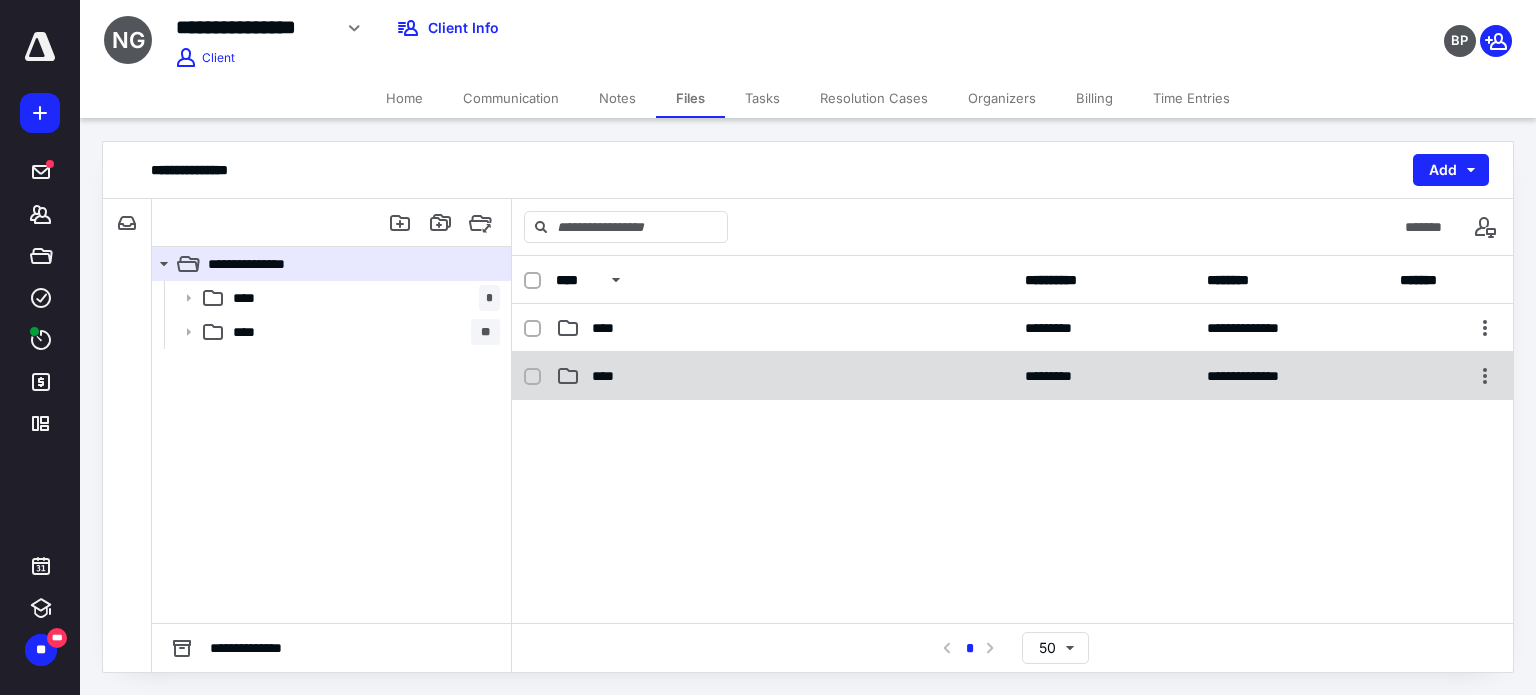 click on "**********" at bounding box center (1012, 376) 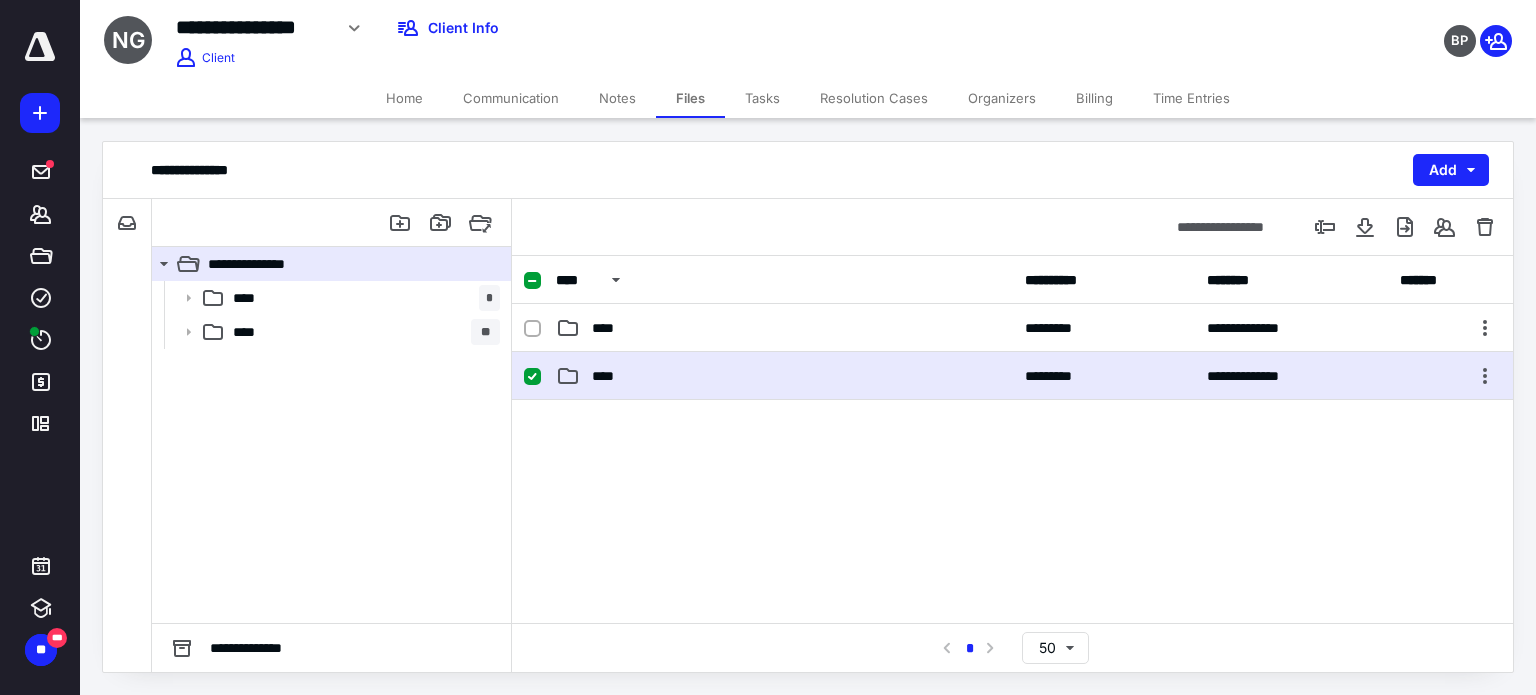 click on "****" at bounding box center (784, 376) 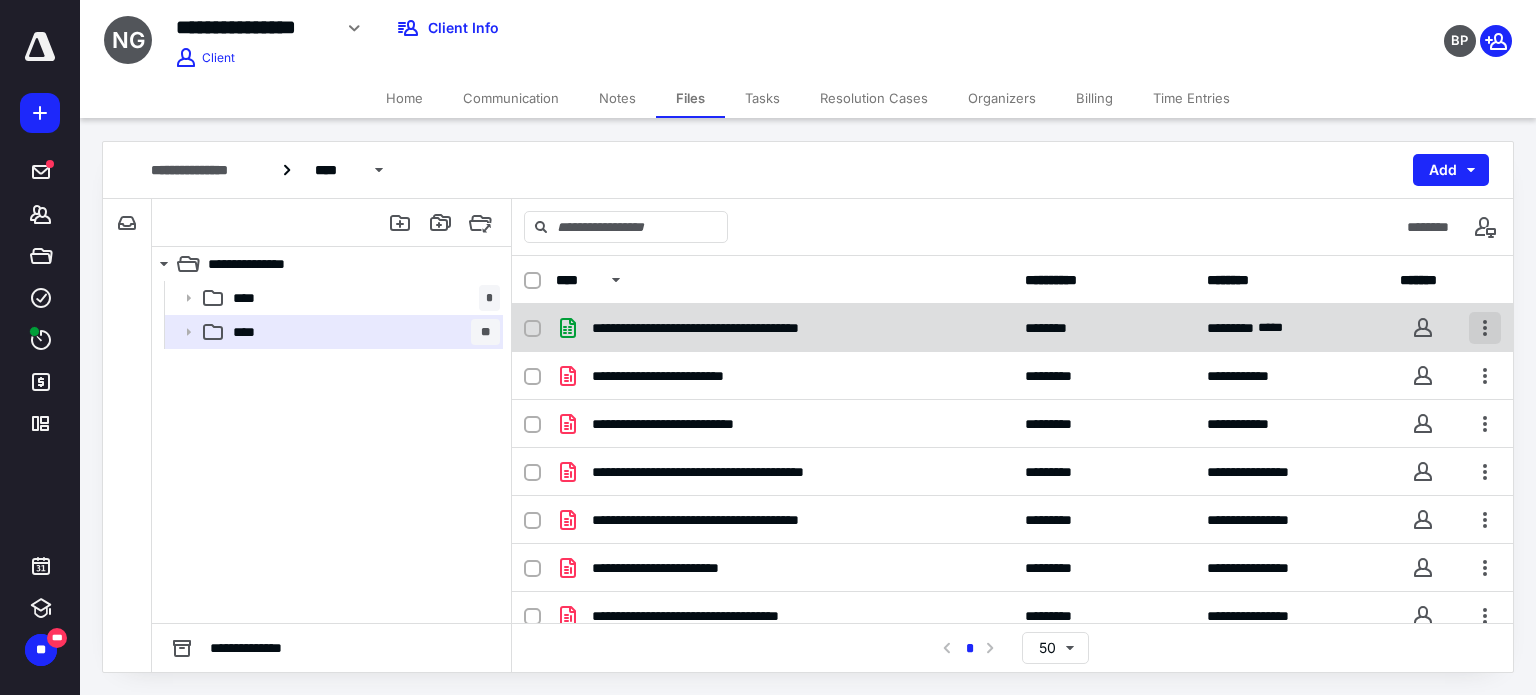 click at bounding box center (1485, 328) 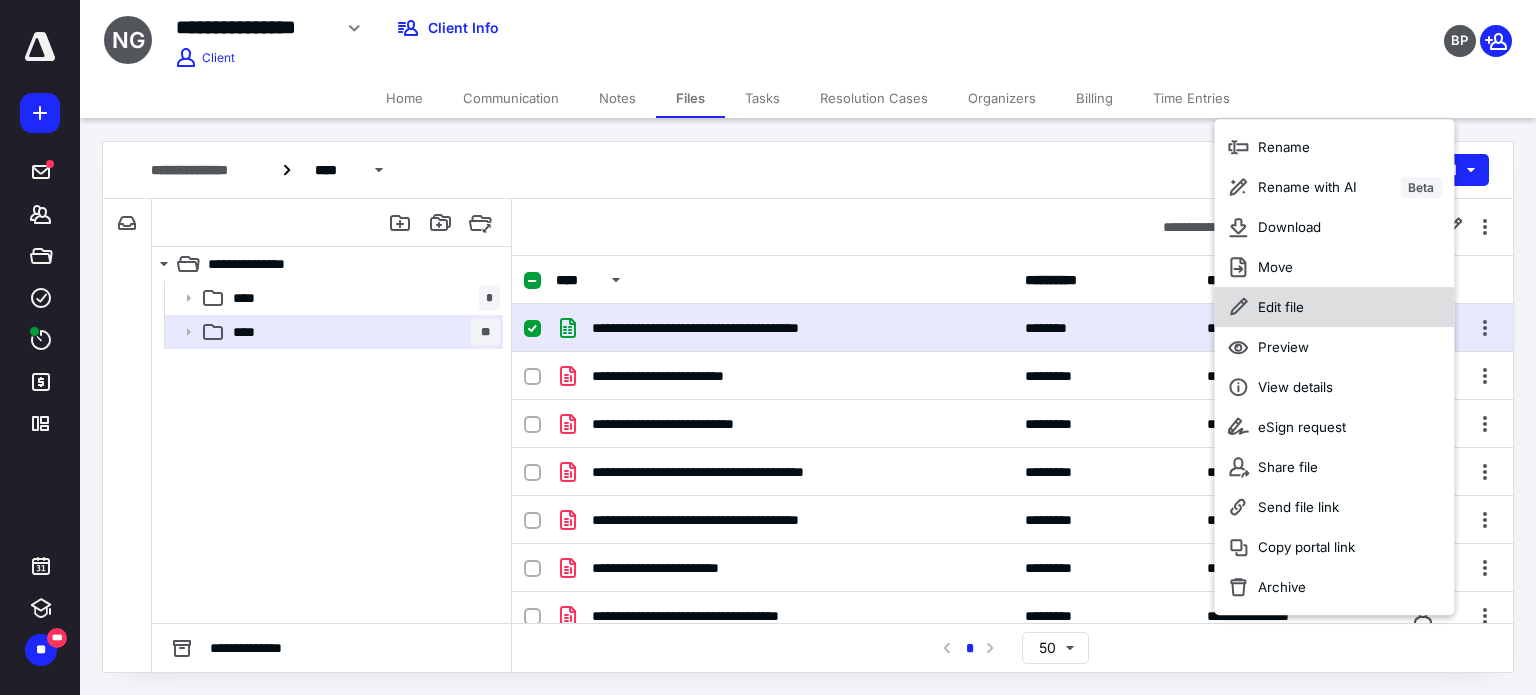 drag, startPoint x: 1316, startPoint y: 299, endPoint x: 1252, endPoint y: 287, distance: 65.11528 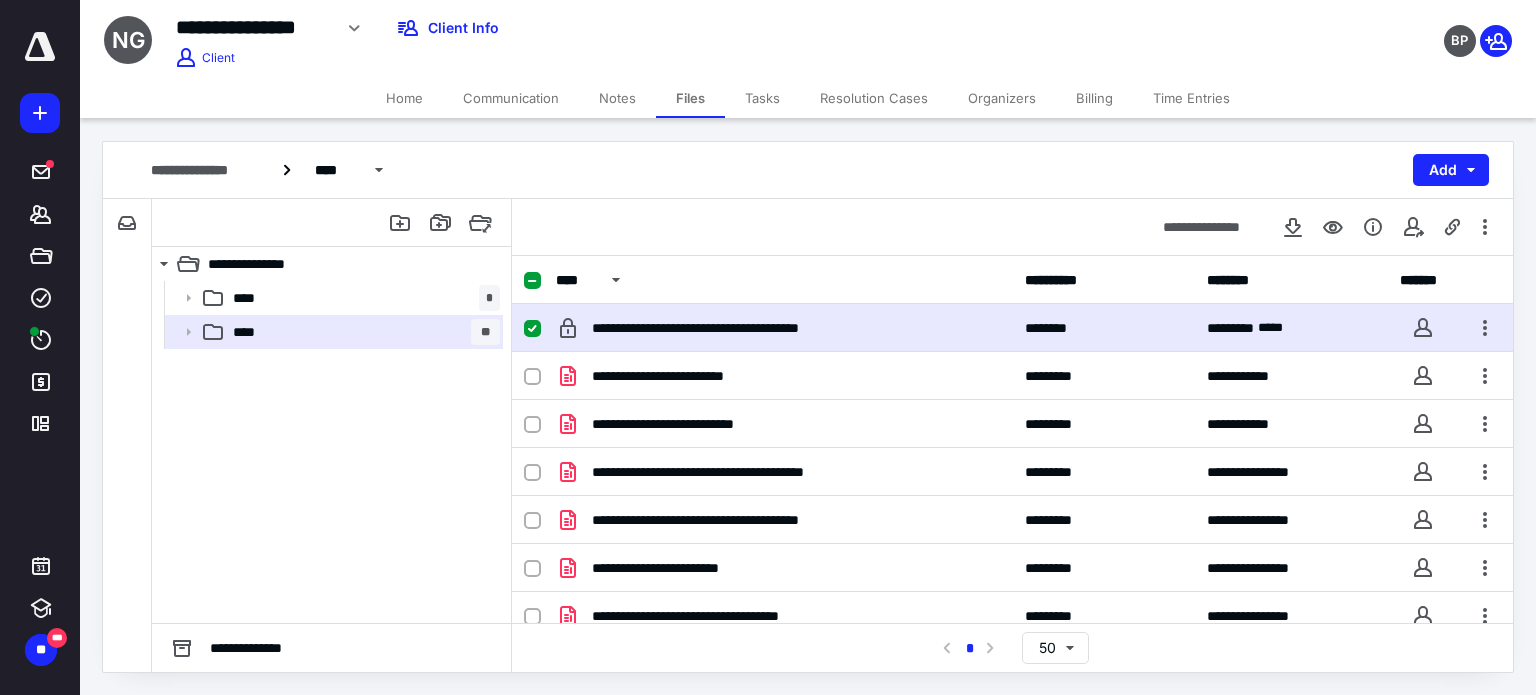 click on "Tasks" at bounding box center [762, 98] 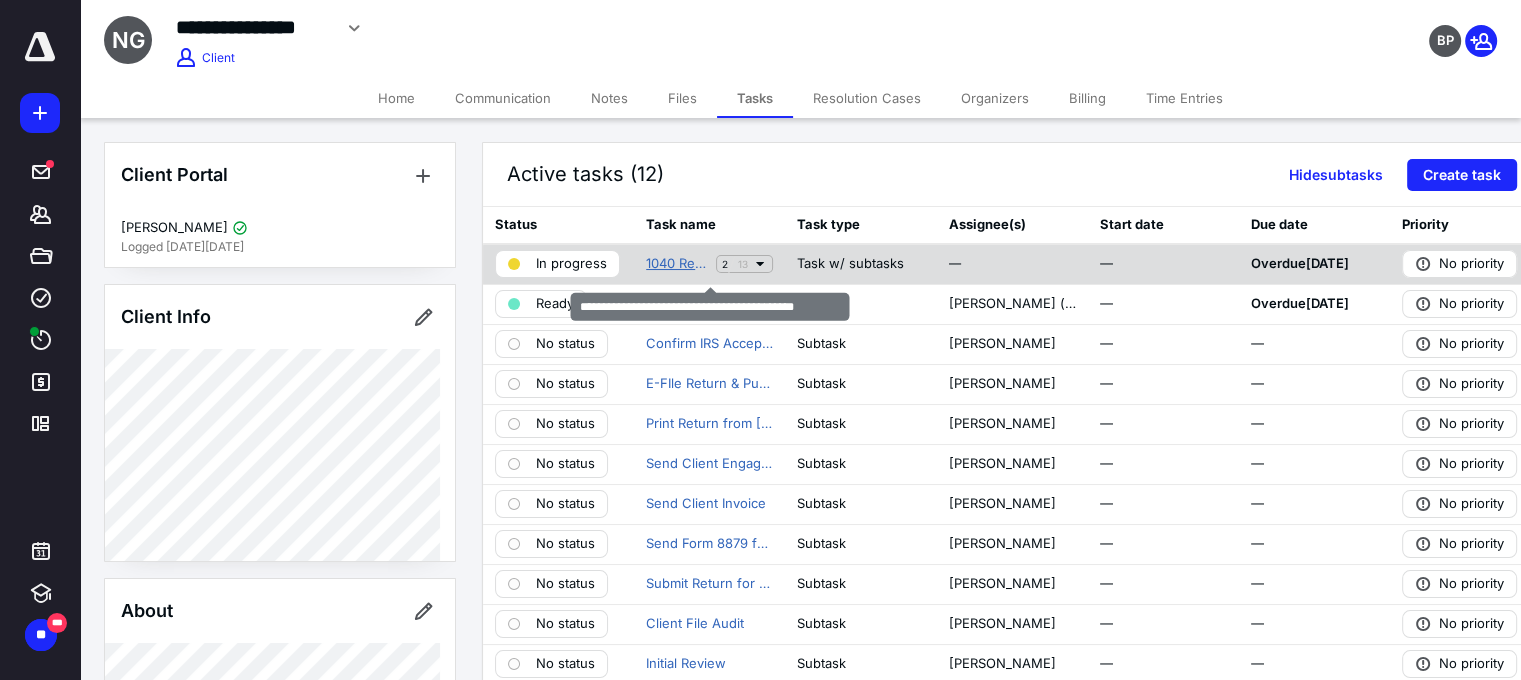 click on "1040 Return [+ automation] - JH Only Review" at bounding box center (677, 264) 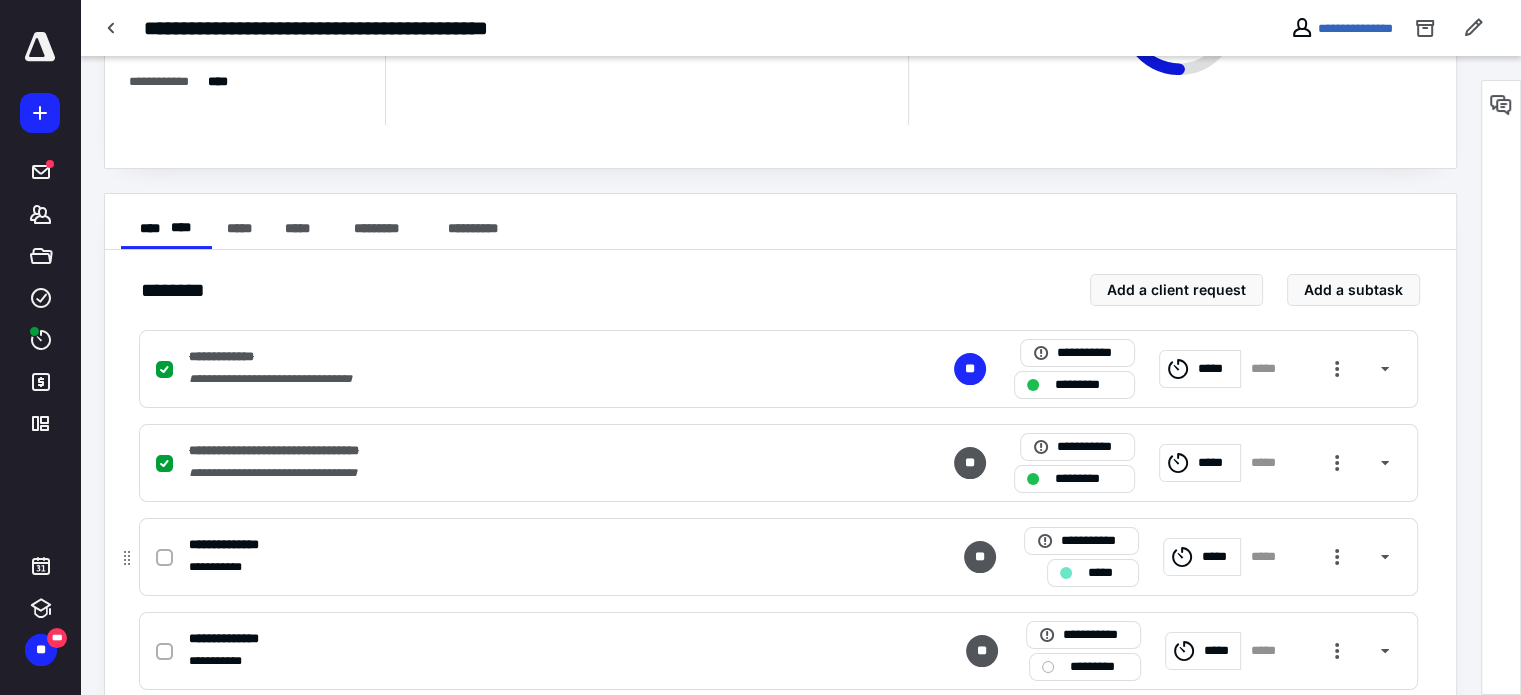 scroll, scrollTop: 400, scrollLeft: 0, axis: vertical 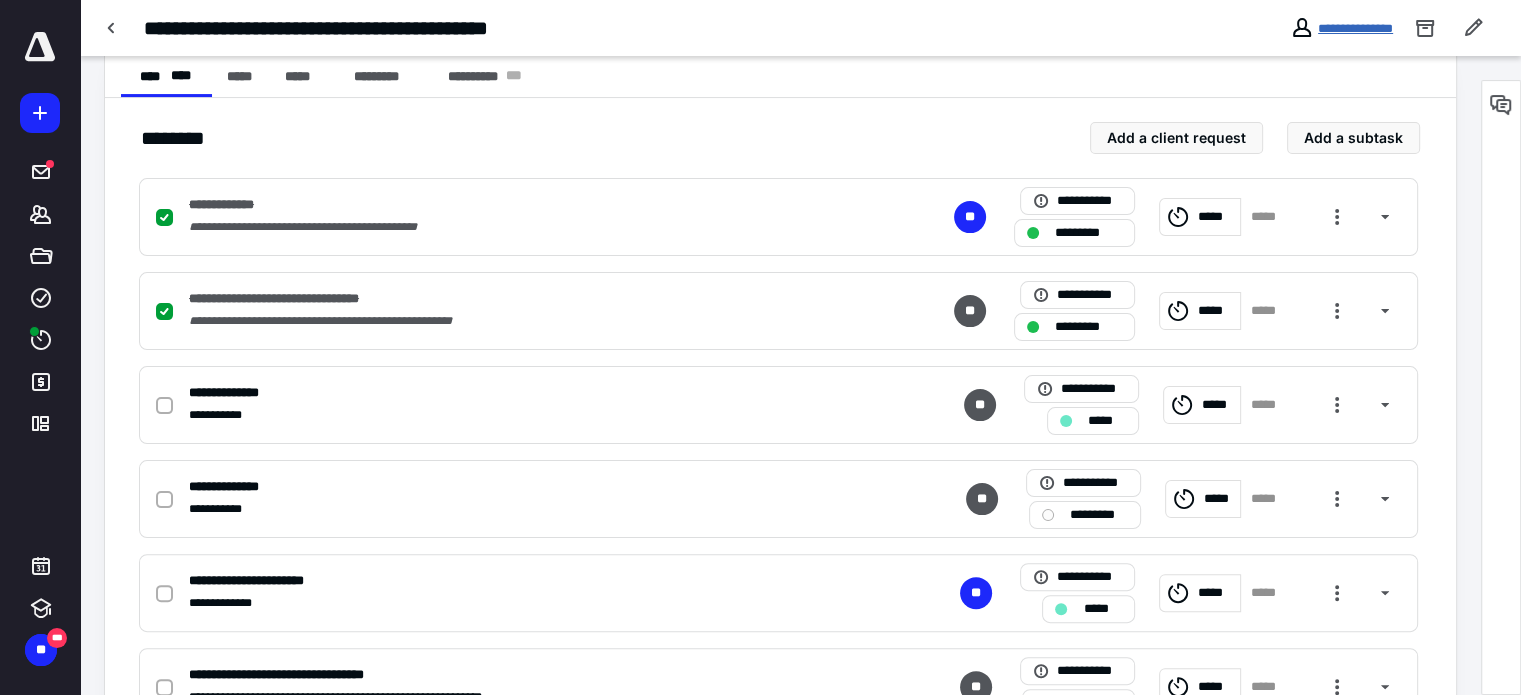 click on "**********" at bounding box center (1355, 28) 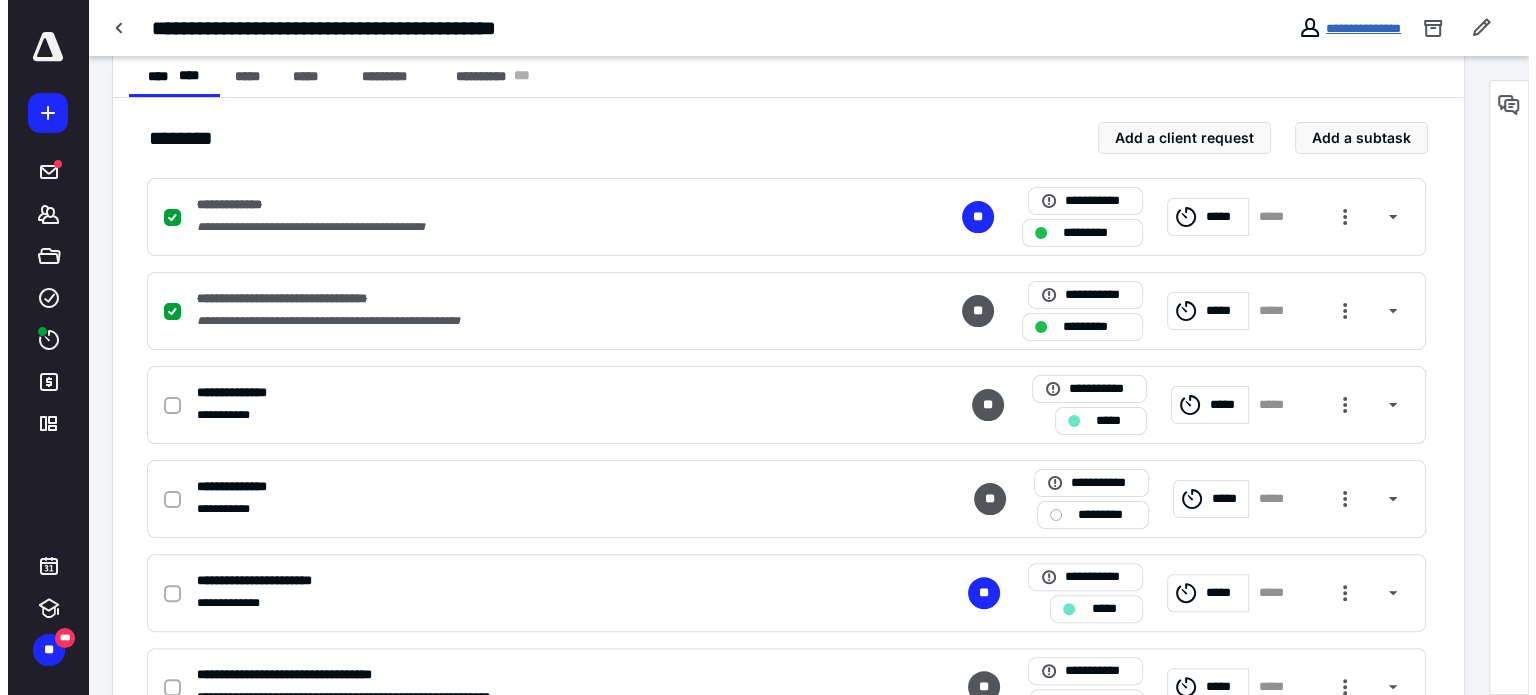 scroll, scrollTop: 0, scrollLeft: 0, axis: both 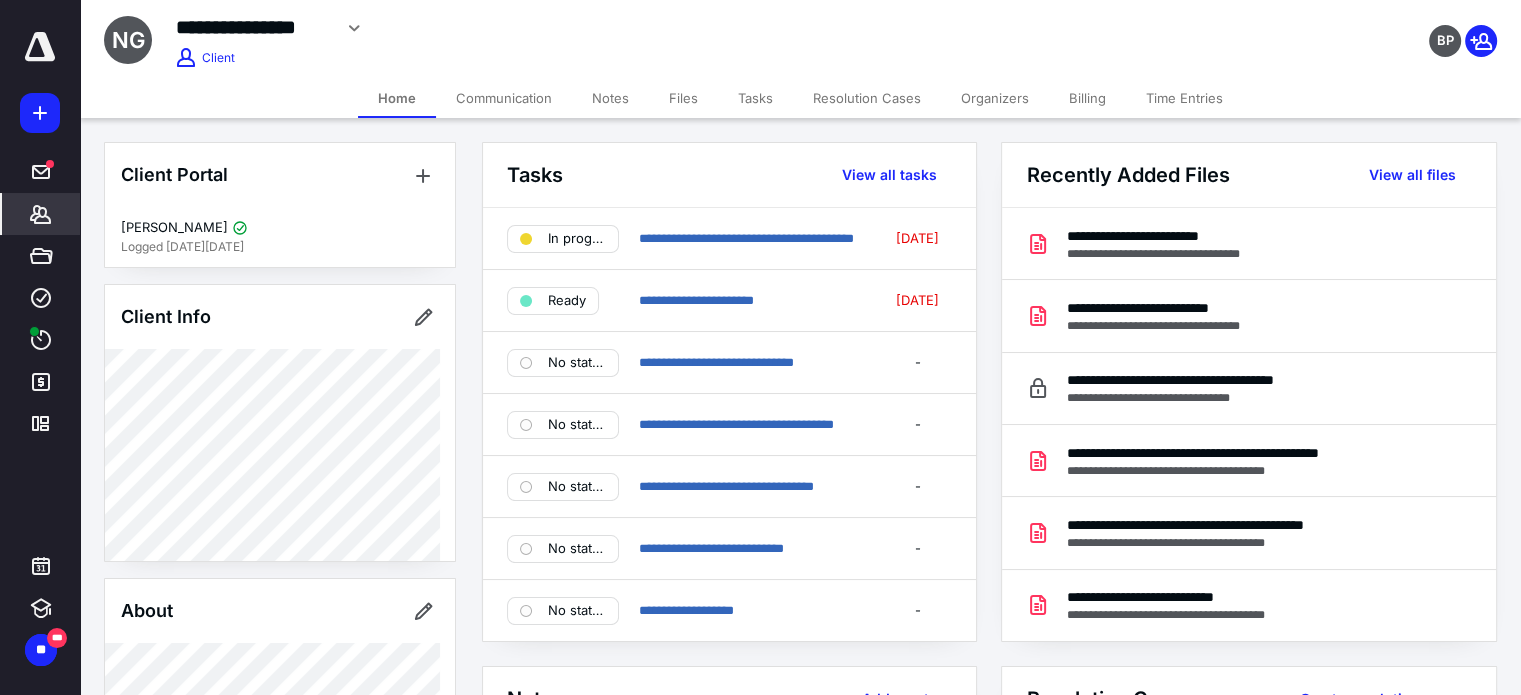 click on "Communication" at bounding box center [504, 98] 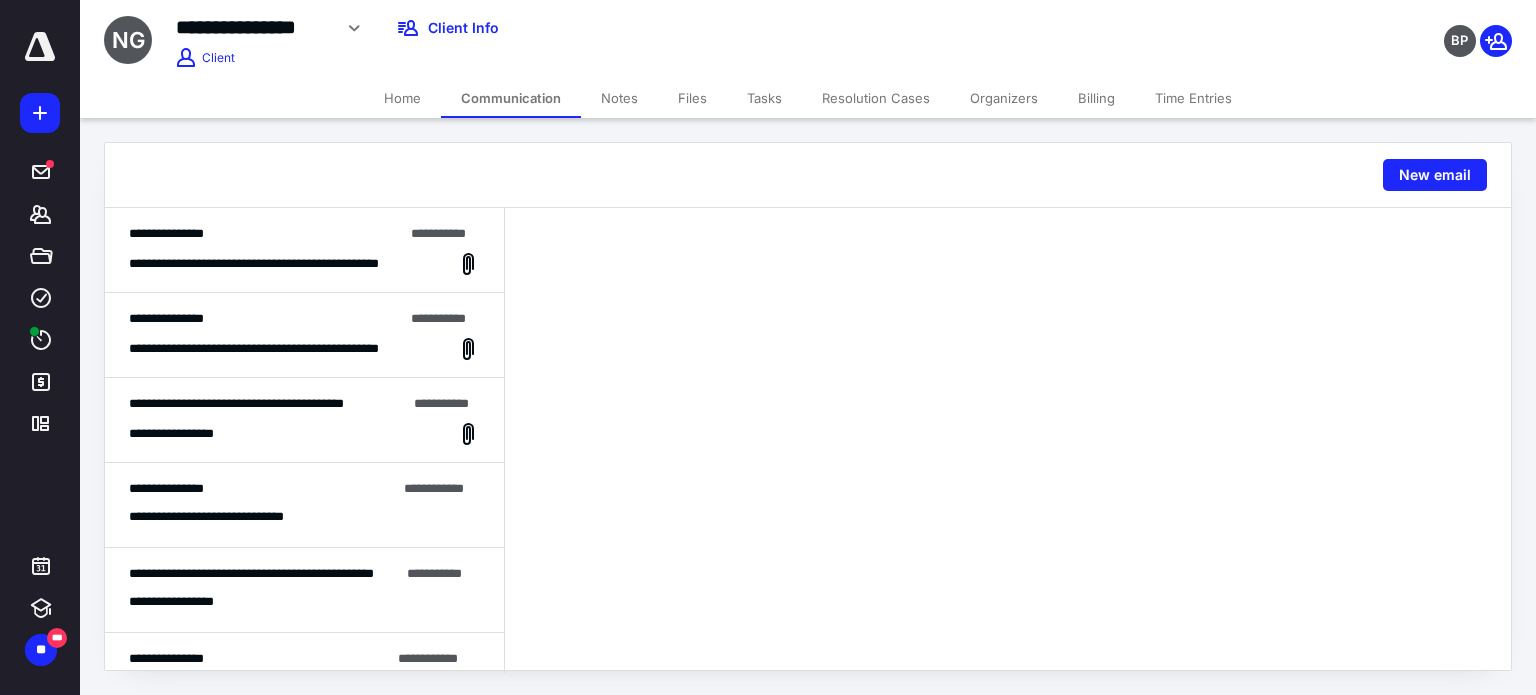 click on "**********" at bounding box center (304, 250) 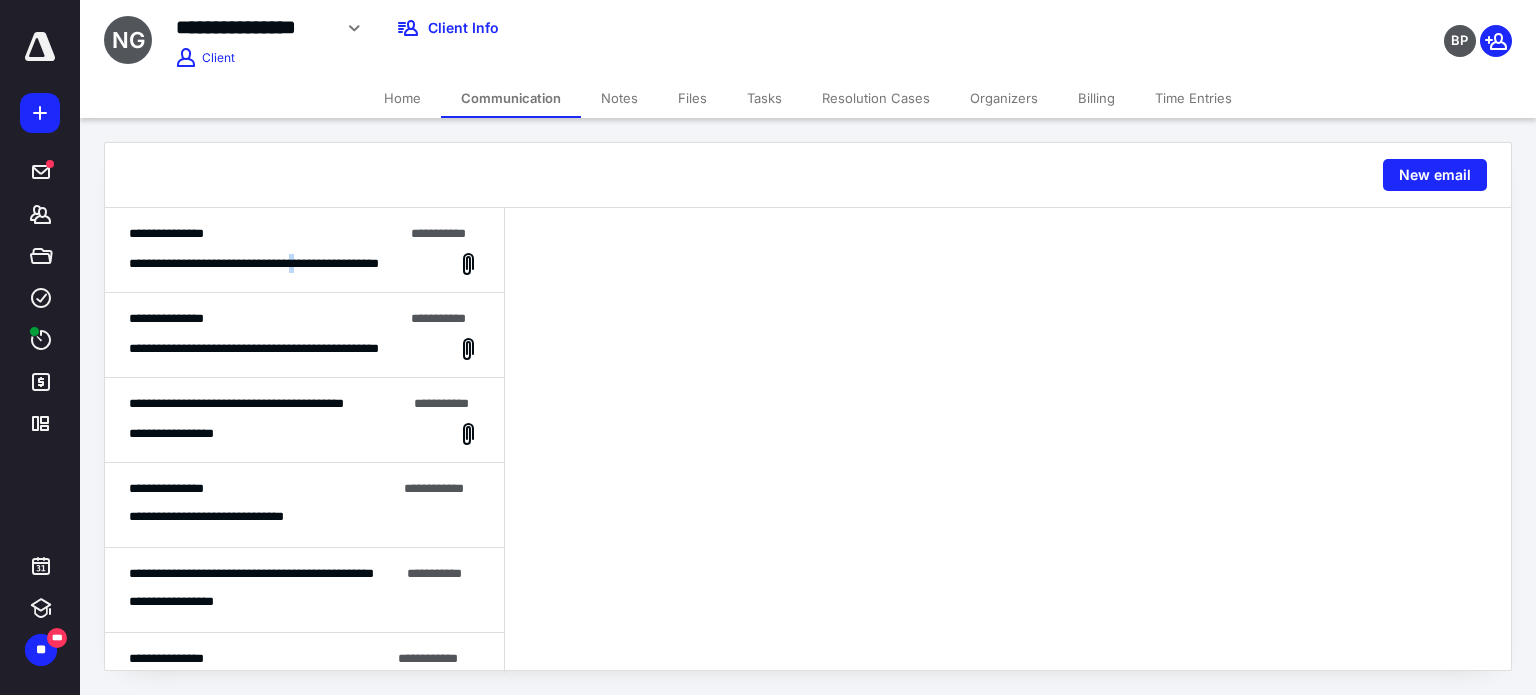 click on "**********" at bounding box center [304, 250] 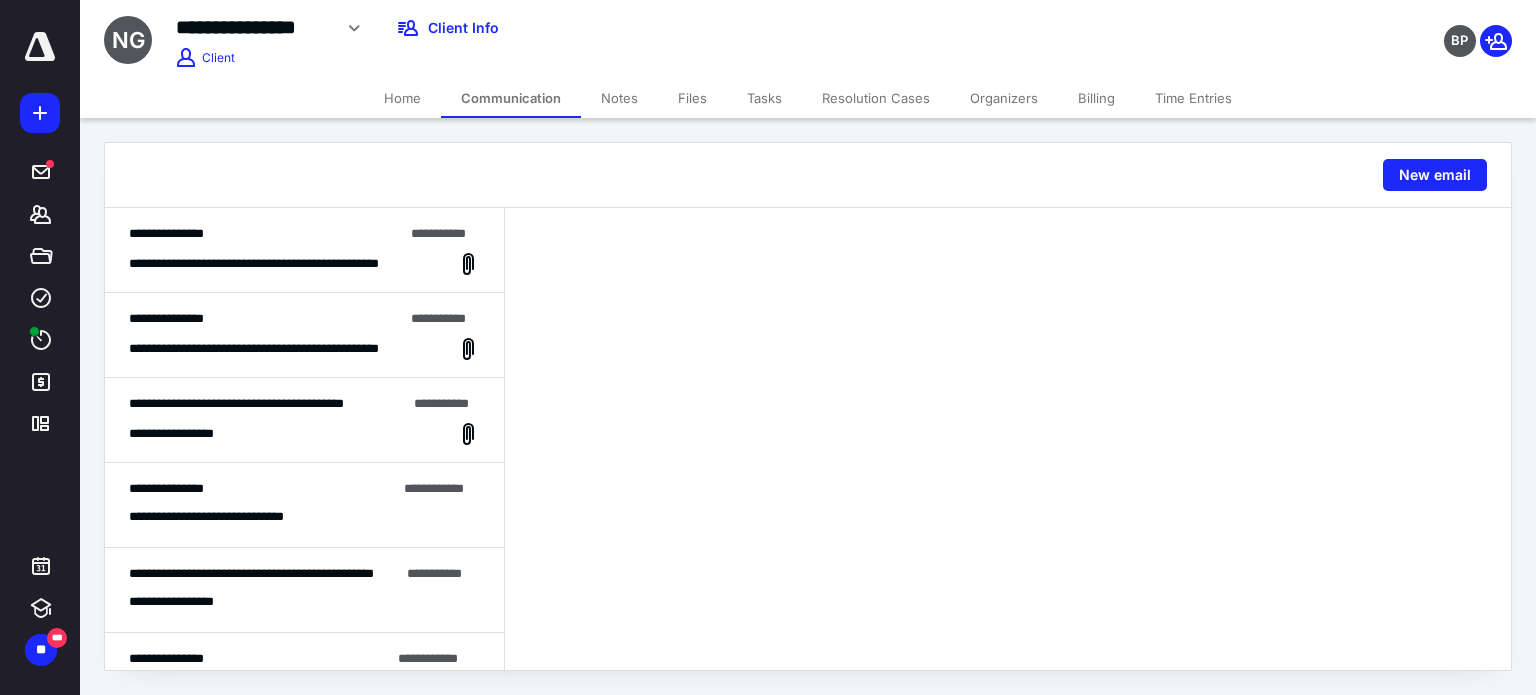 click on "**********" at bounding box center (266, 234) 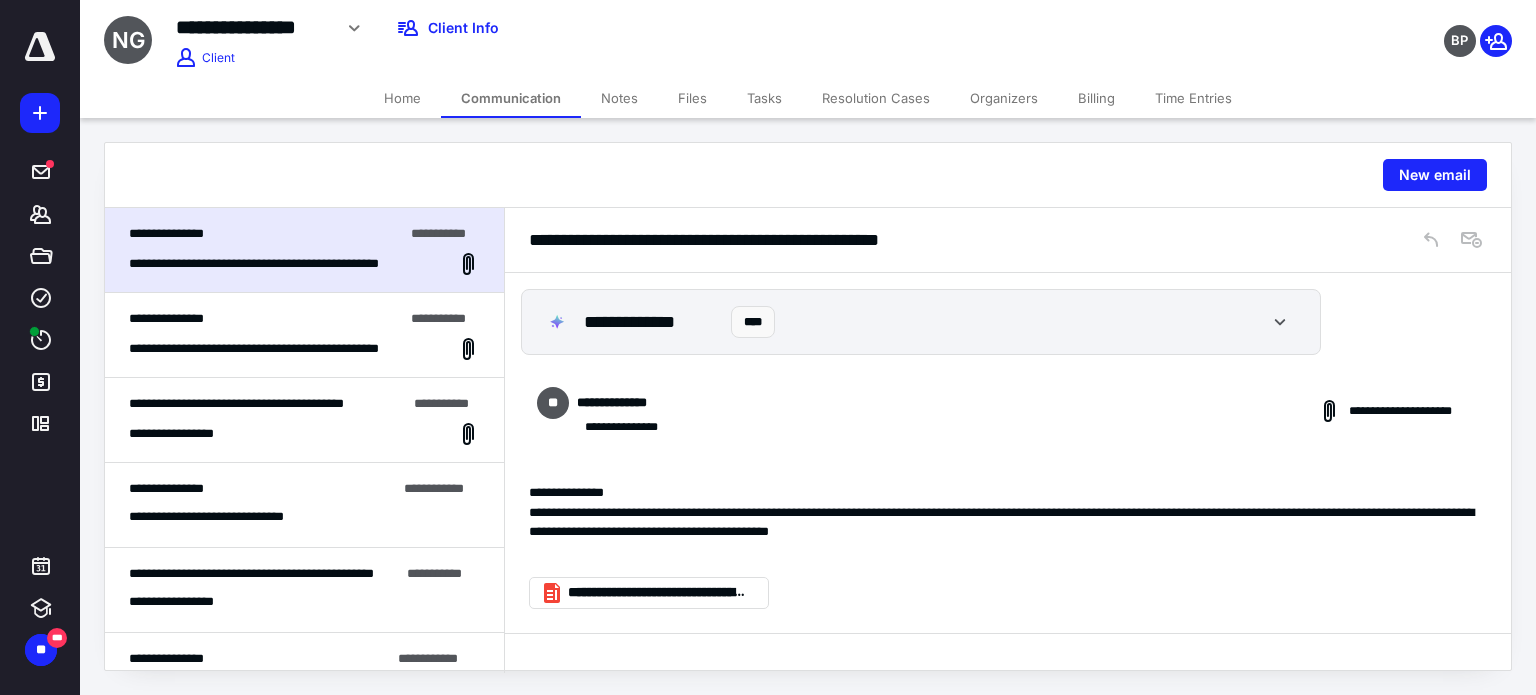click on "**********" at bounding box center [304, 434] 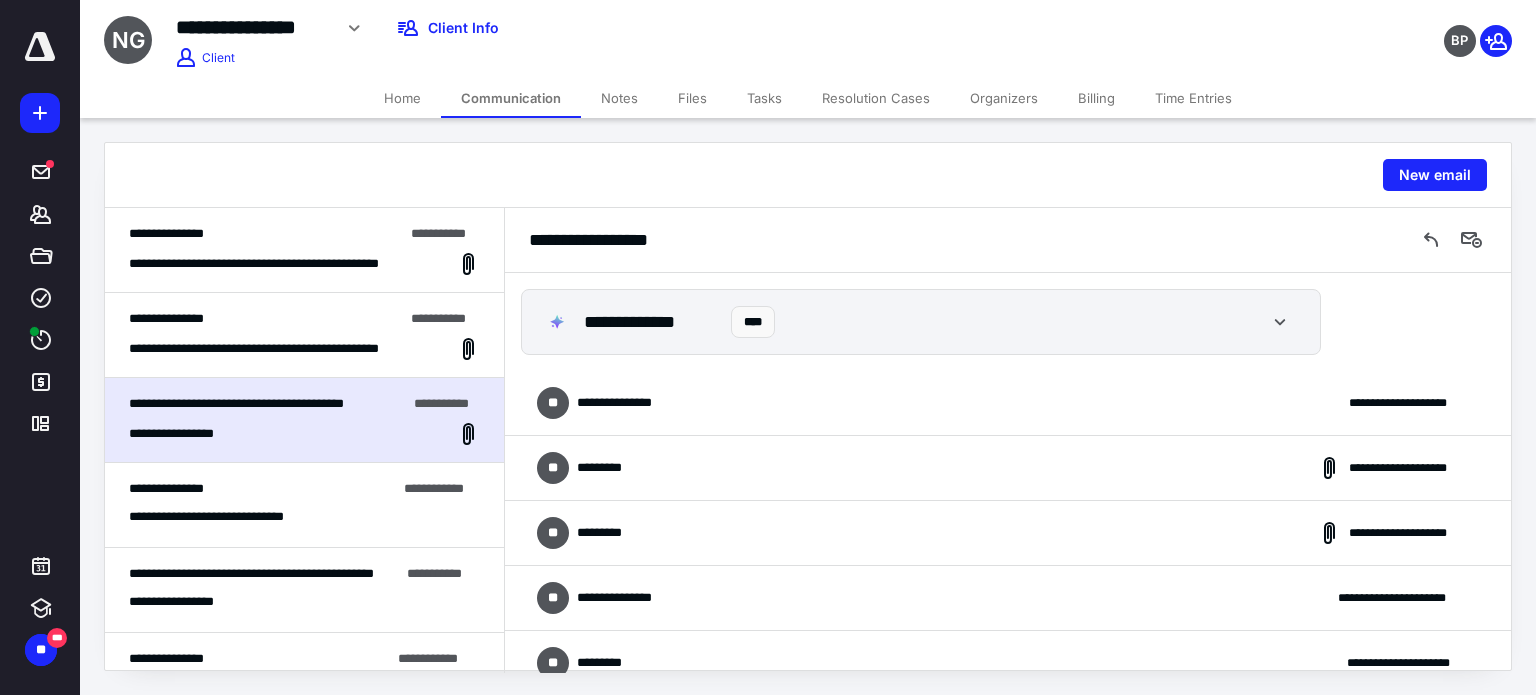 scroll, scrollTop: 970, scrollLeft: 0, axis: vertical 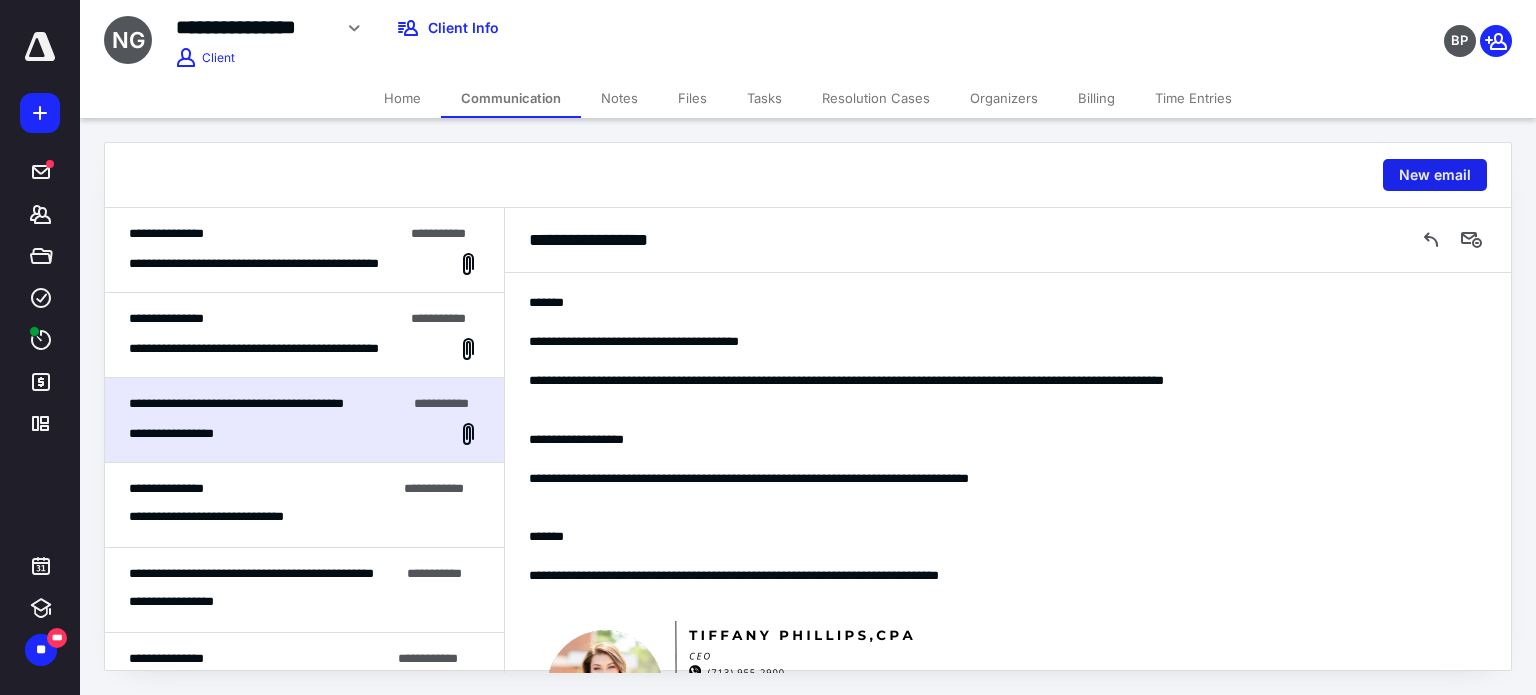 click on "New email" at bounding box center [1435, 175] 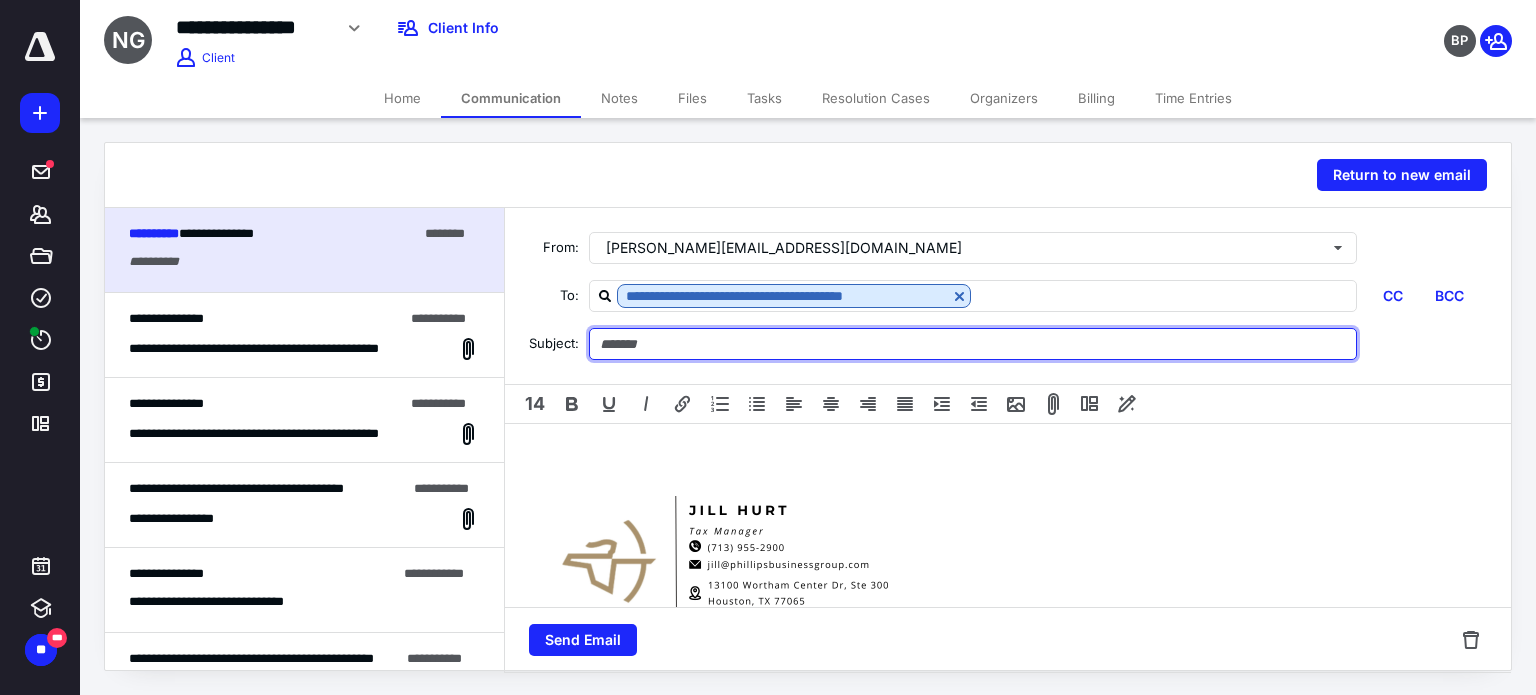 click at bounding box center (973, 344) 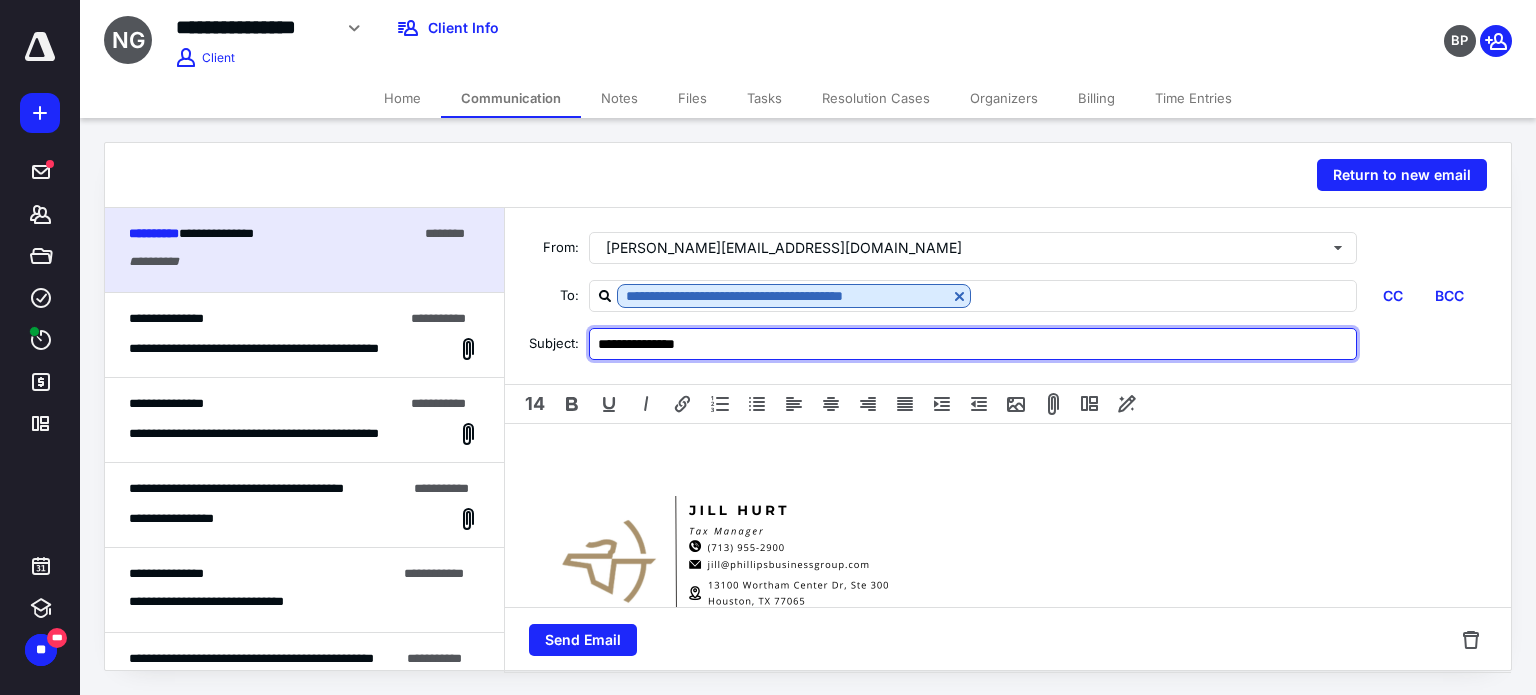 type on "**********" 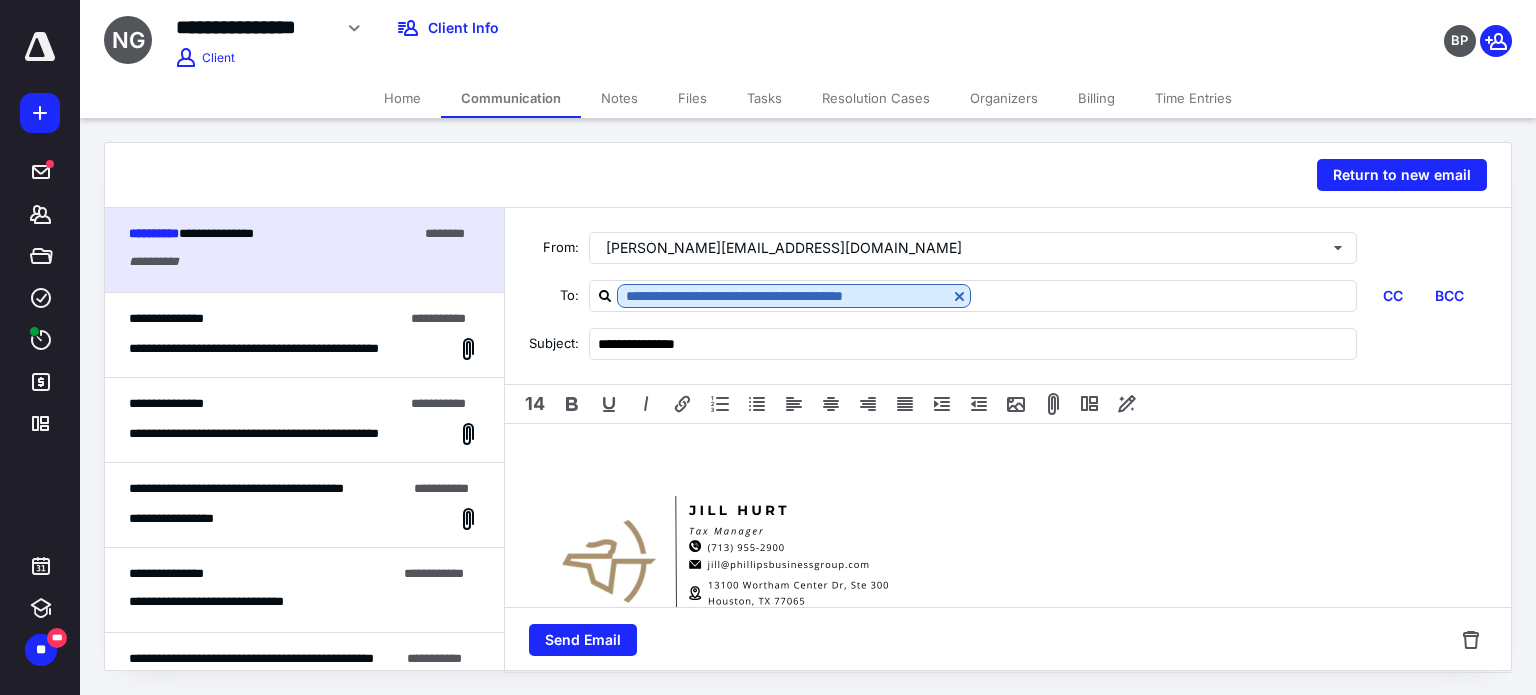 click at bounding box center (1008, 554) 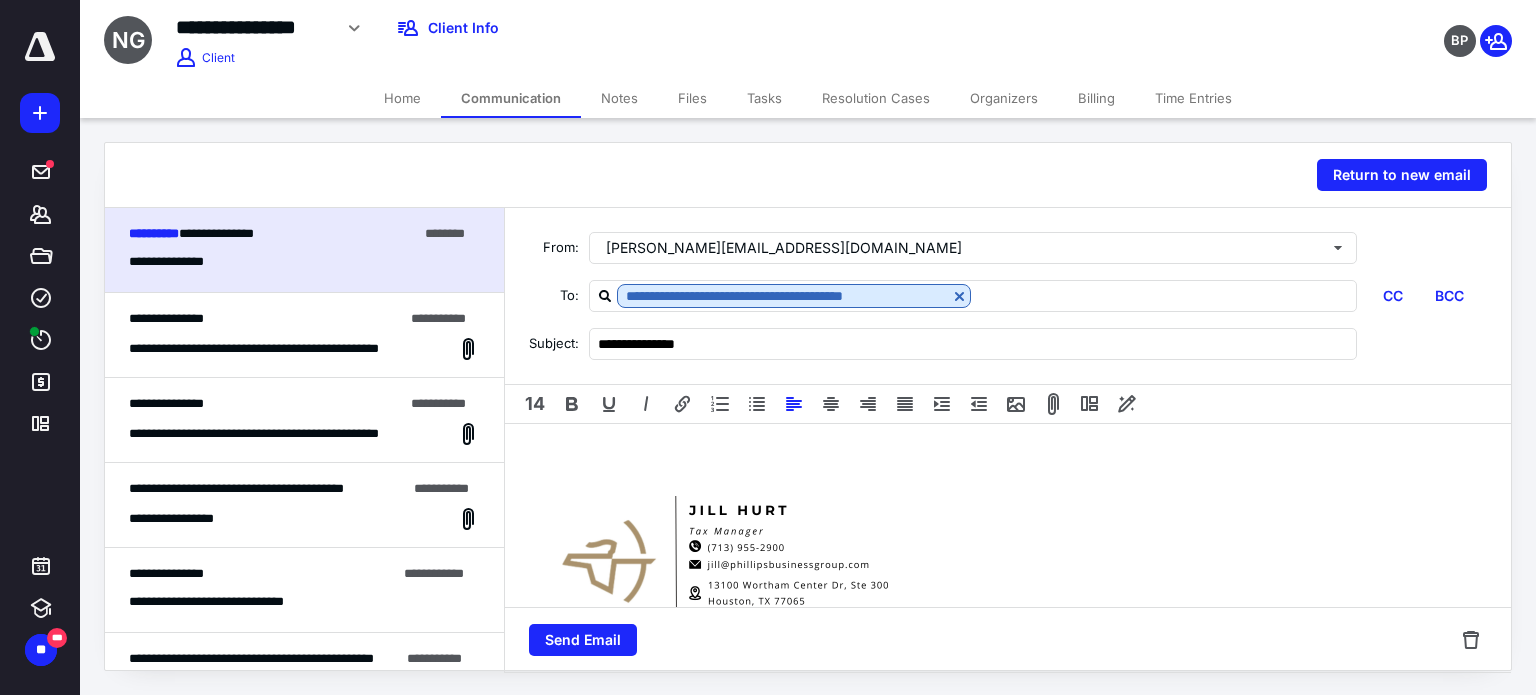 type 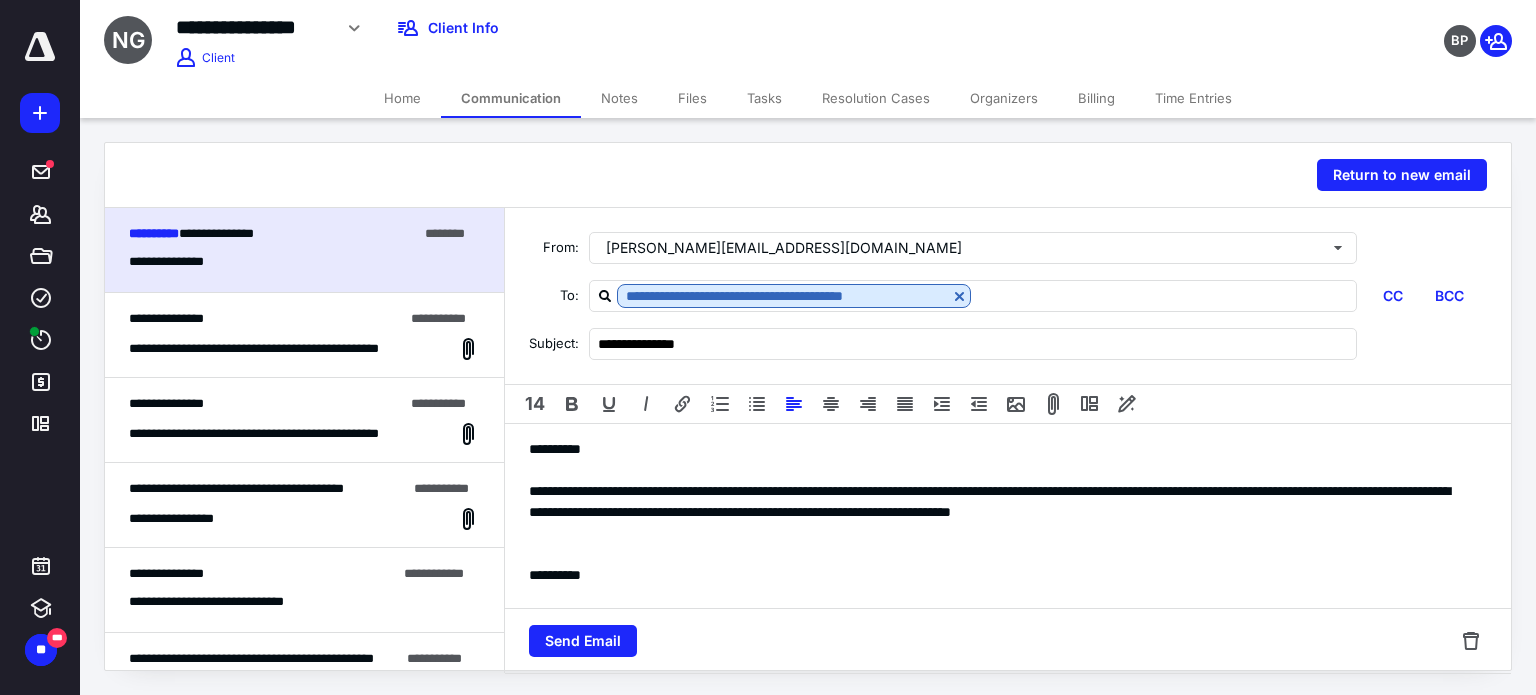 scroll, scrollTop: 0, scrollLeft: 0, axis: both 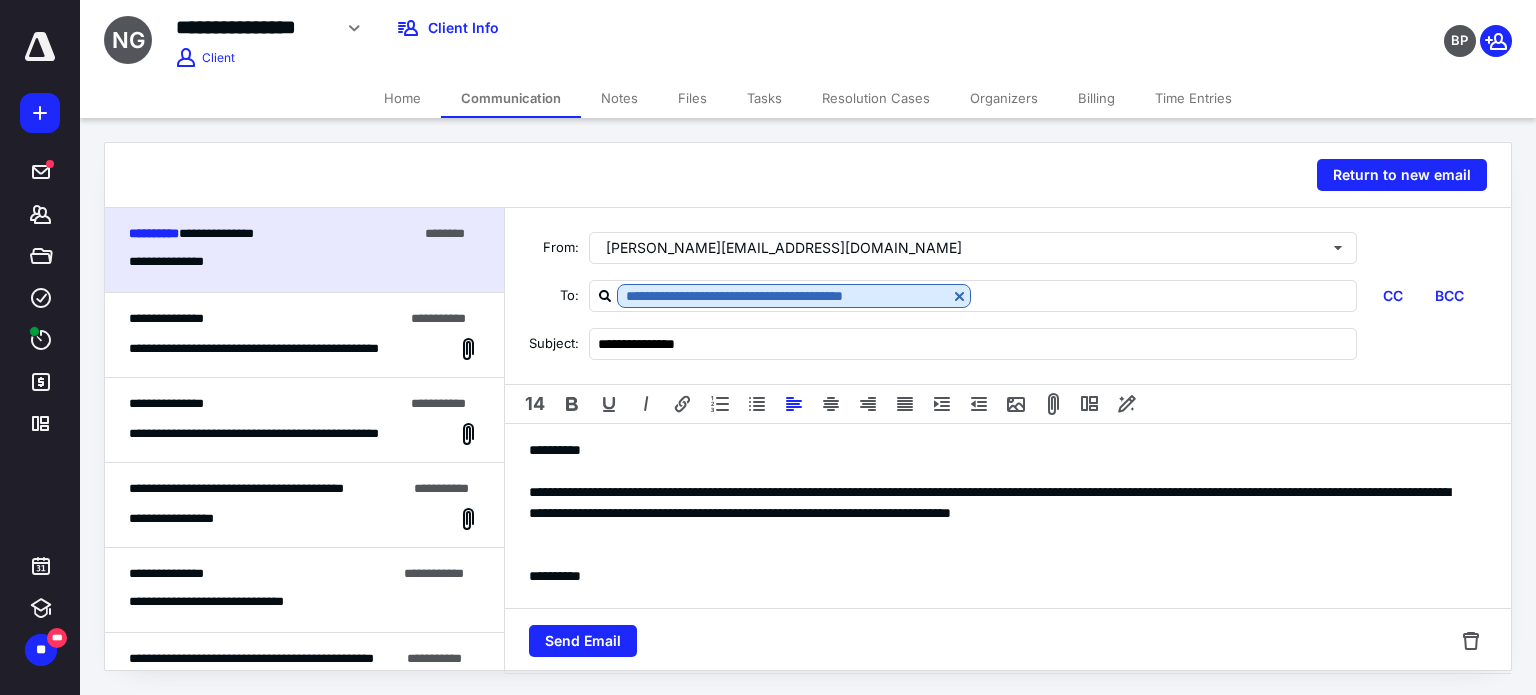 click on "**********" at bounding box center (1000, 503) 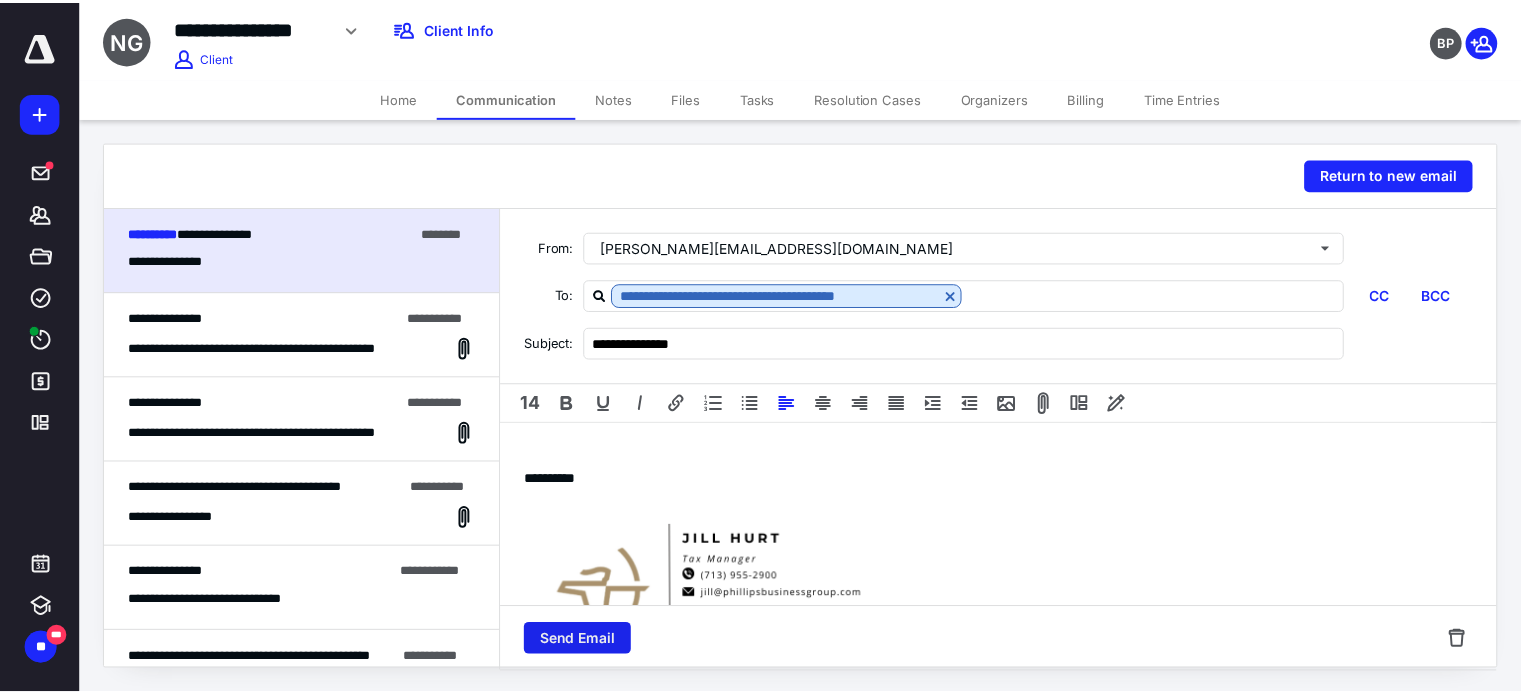 scroll, scrollTop: 100, scrollLeft: 0, axis: vertical 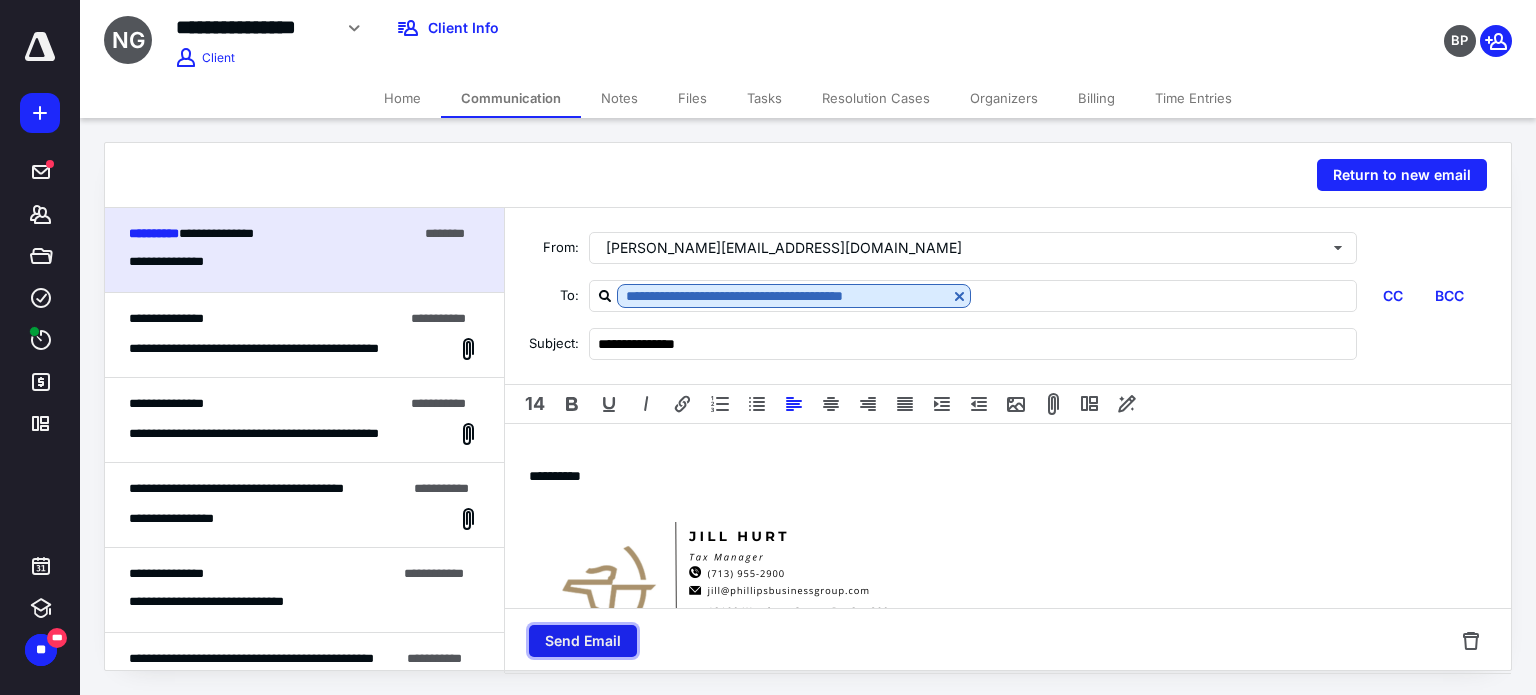 click on "Send Email" at bounding box center (583, 641) 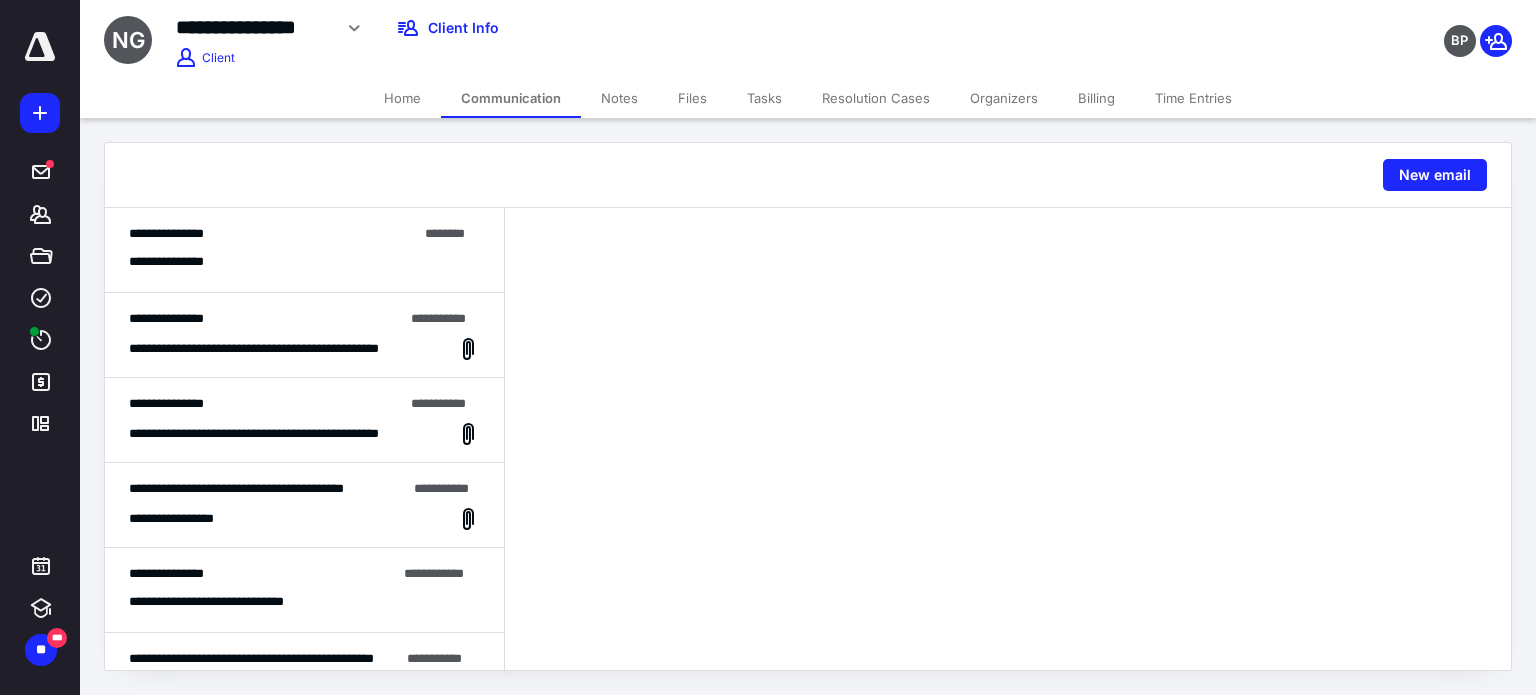 click on "Tasks" at bounding box center (764, 98) 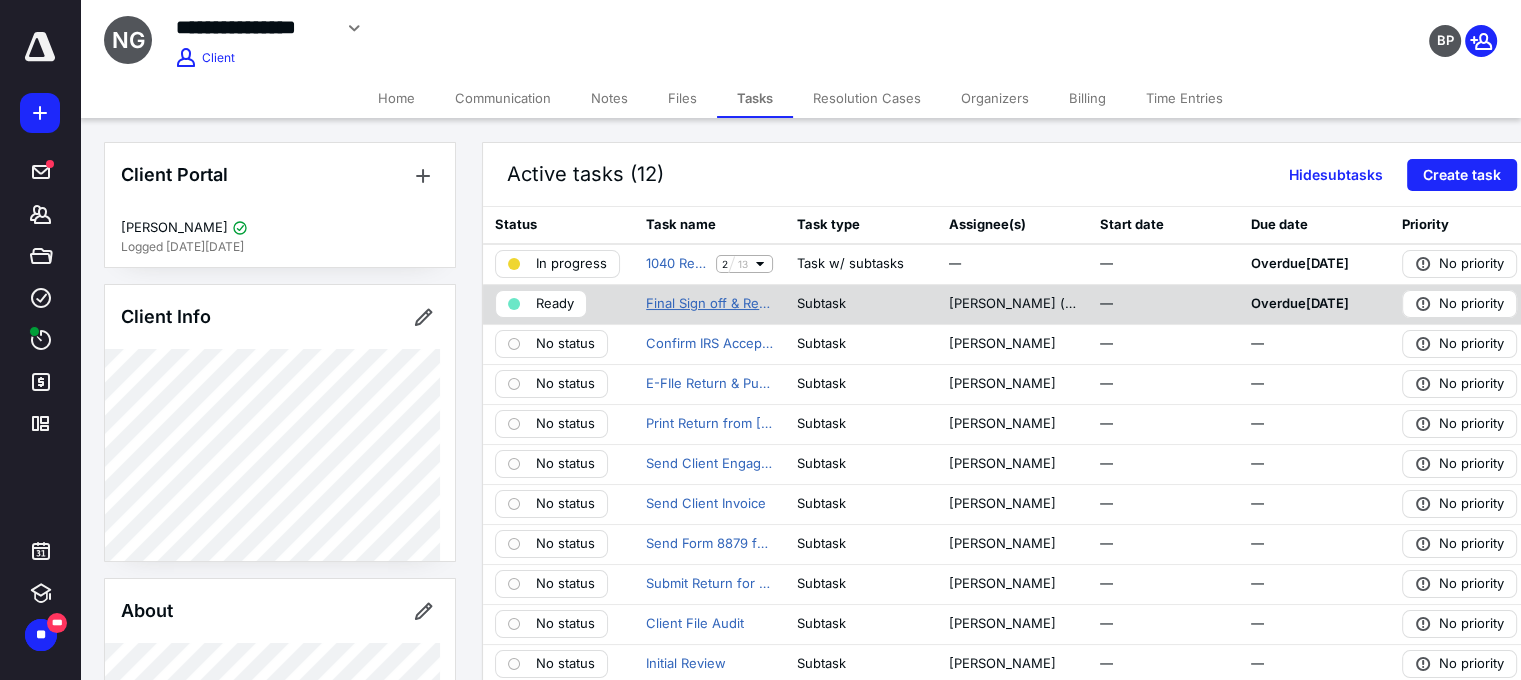 click on "Final Sign off & Return" at bounding box center [709, 304] 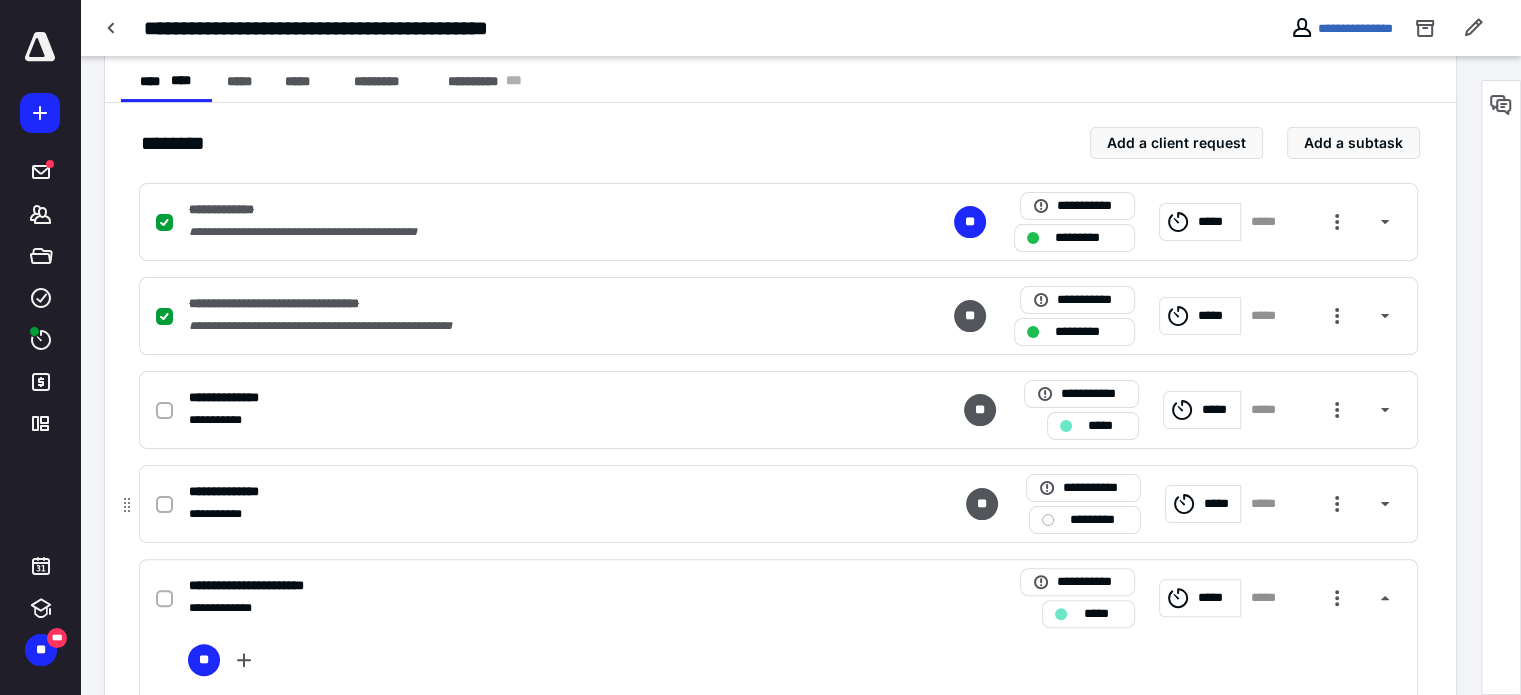 scroll, scrollTop: 400, scrollLeft: 0, axis: vertical 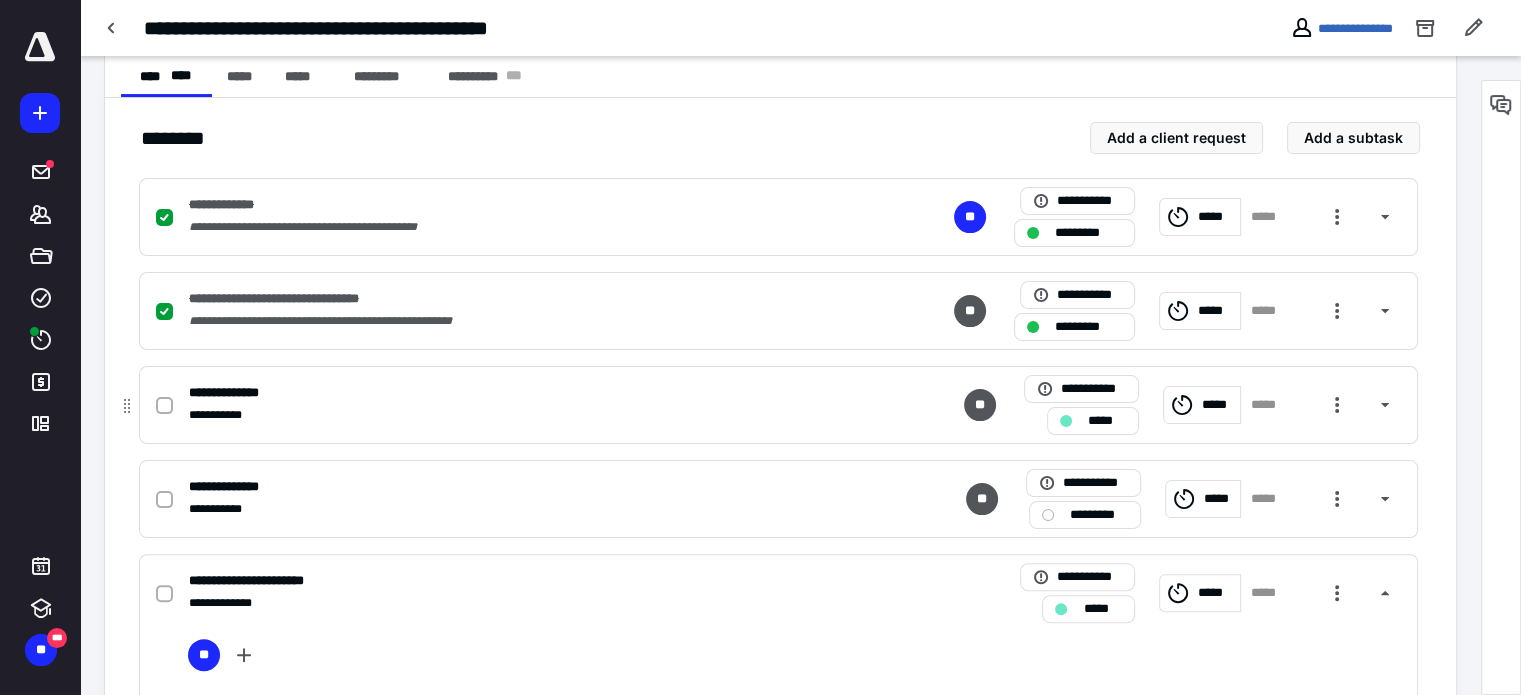 click on "*****" at bounding box center [1107, 421] 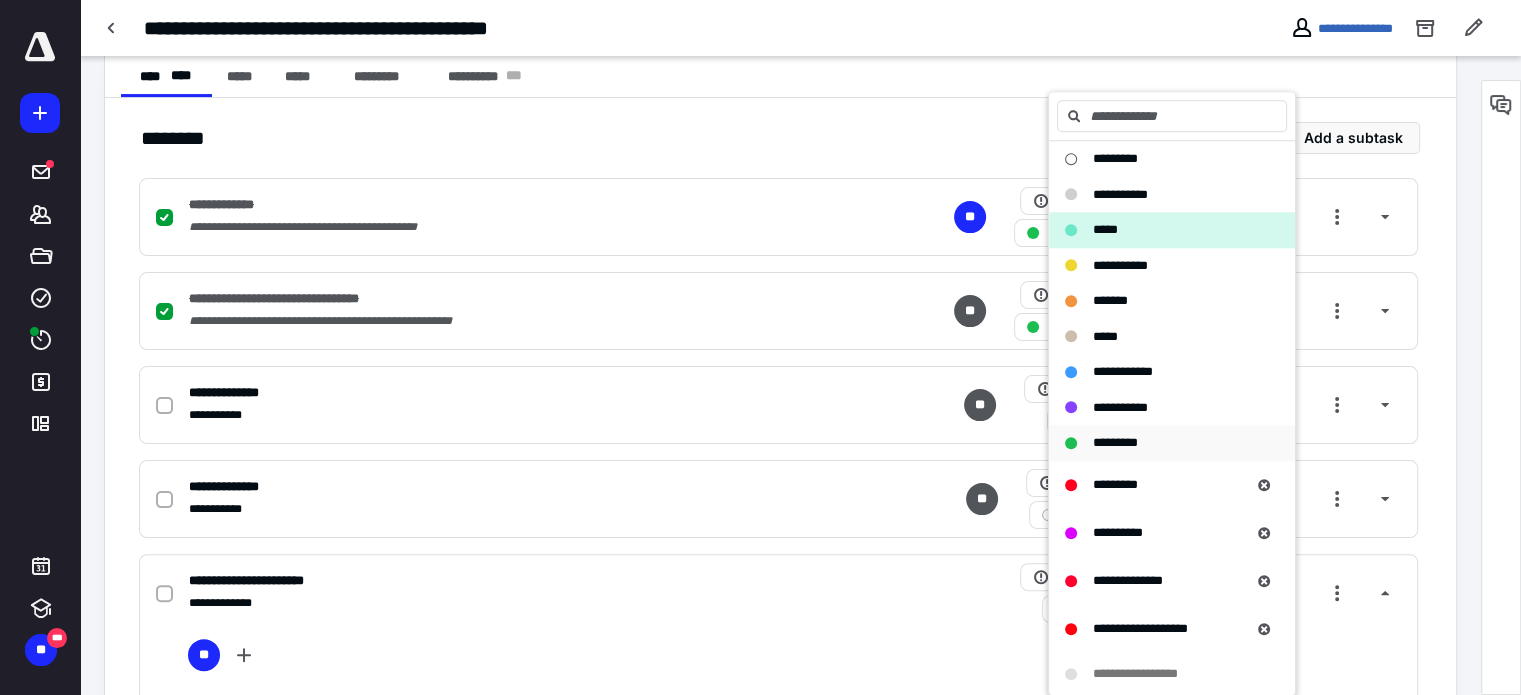 click on "*********" at bounding box center (1115, 442) 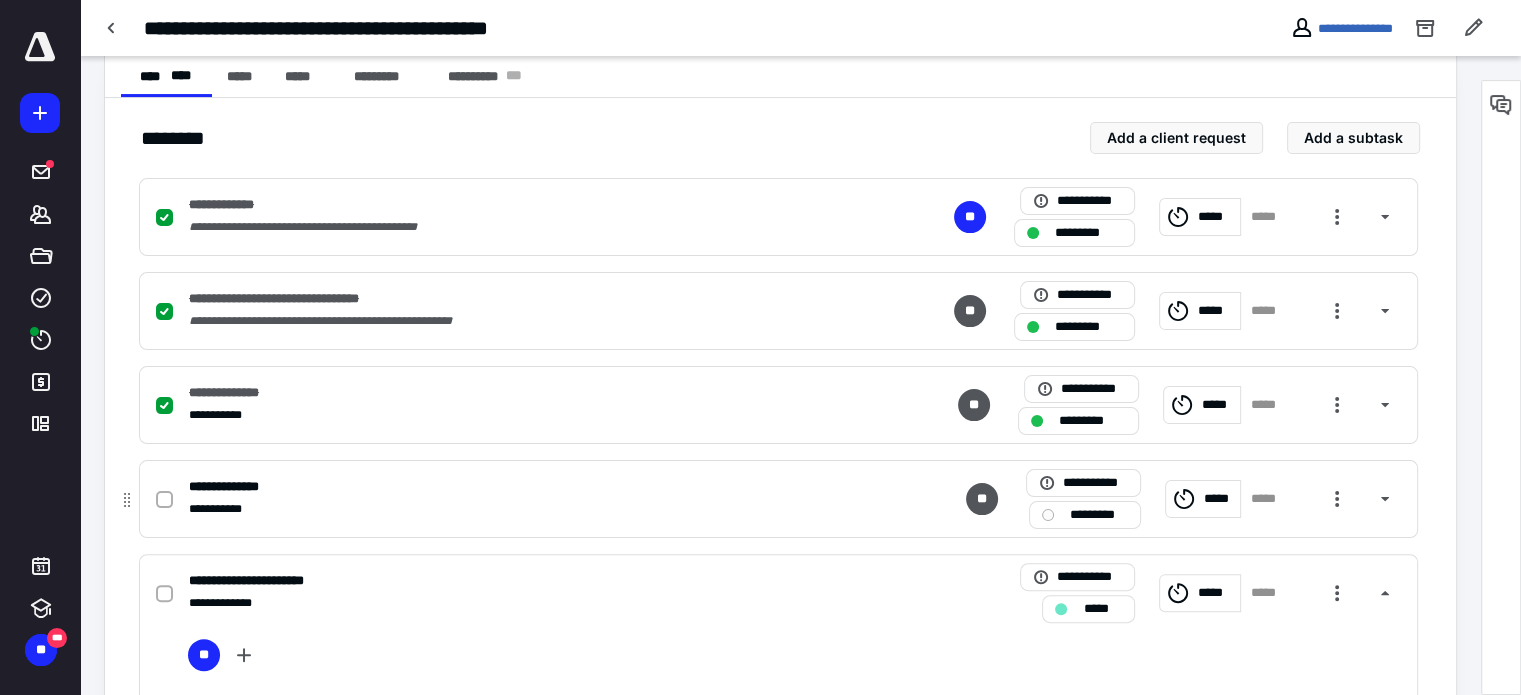 click on "*********" at bounding box center [1099, 515] 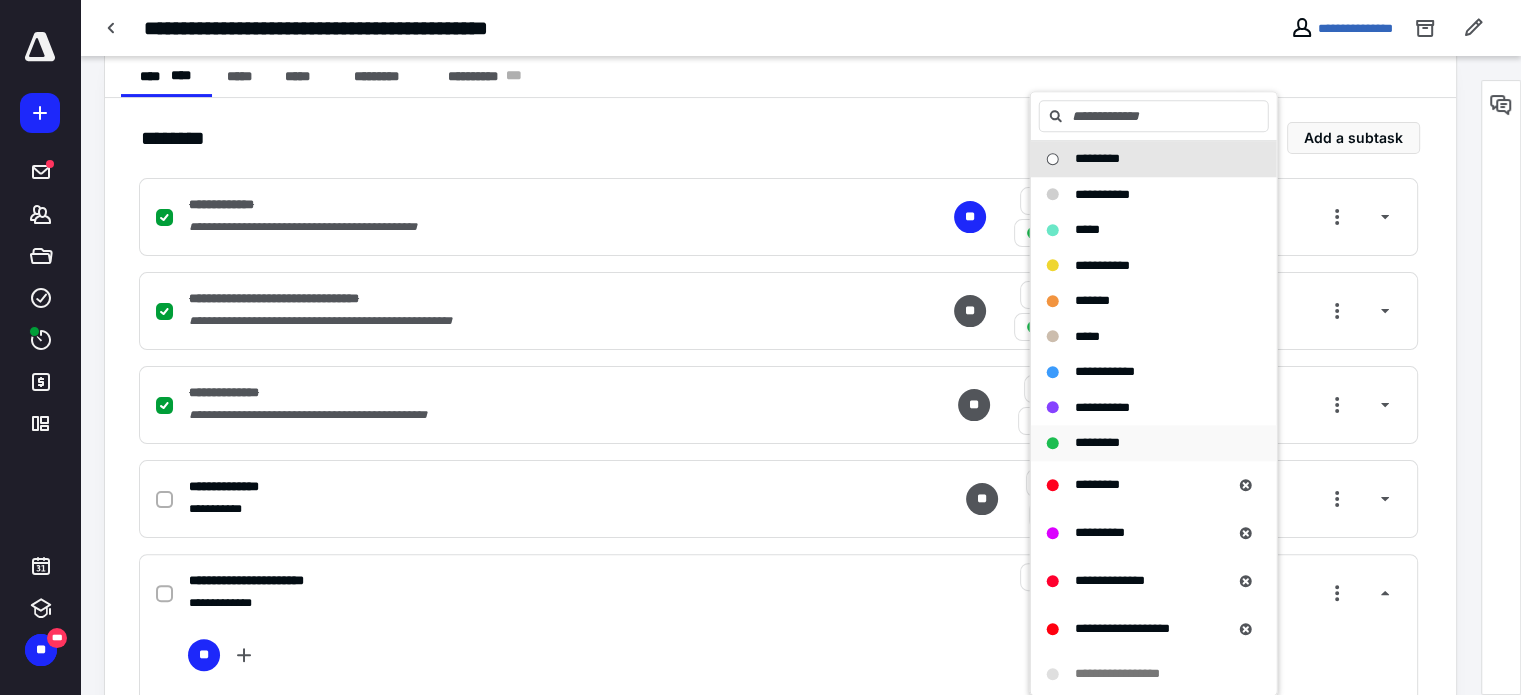 click on "*********" at bounding box center [1097, 442] 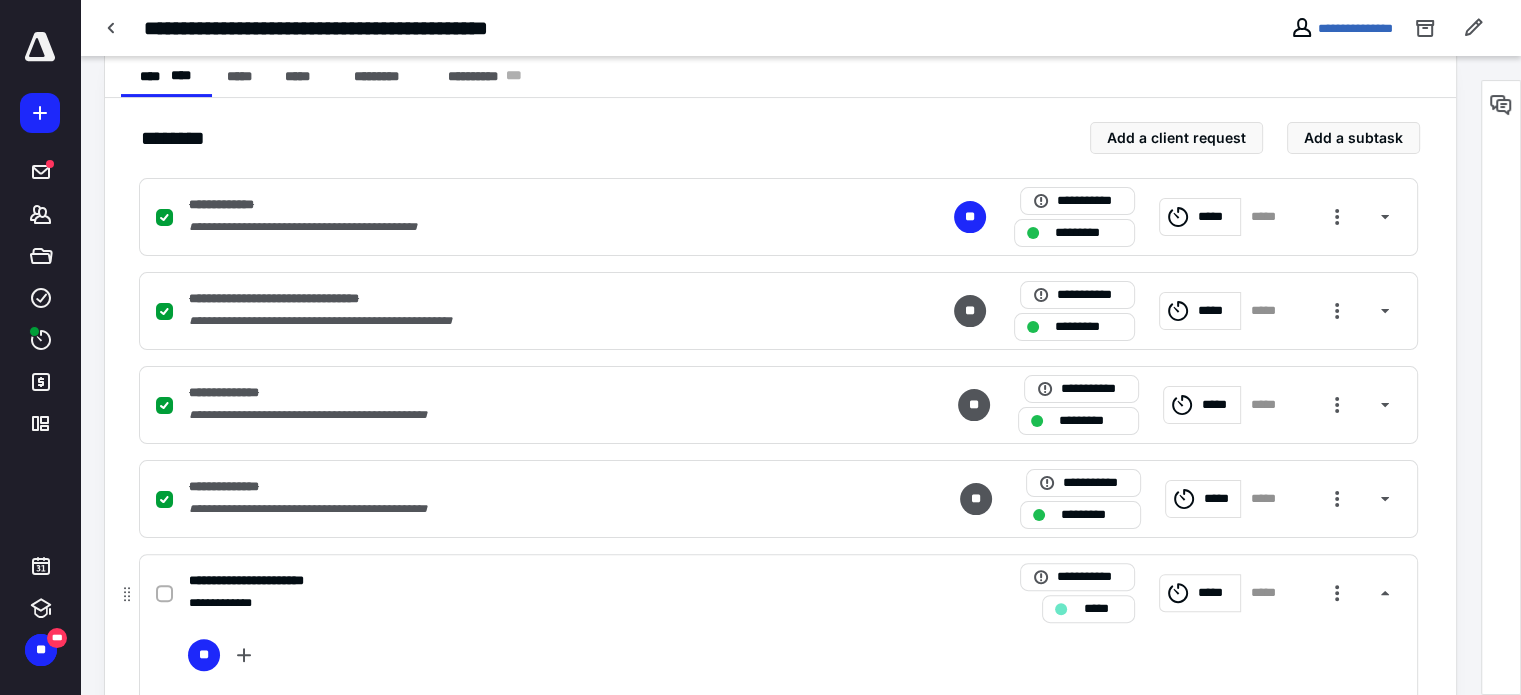 click on "*****" at bounding box center [1102, 609] 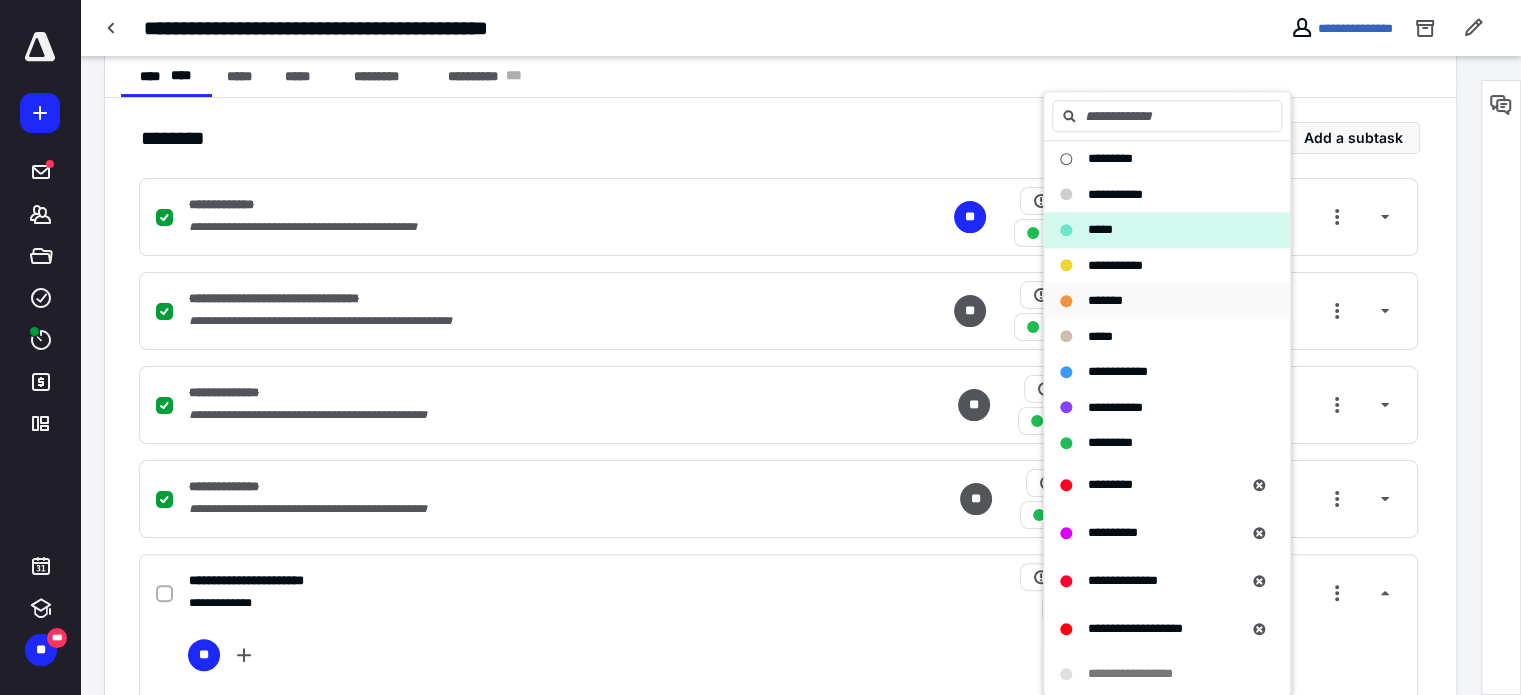 click on "*******" at bounding box center (1105, 300) 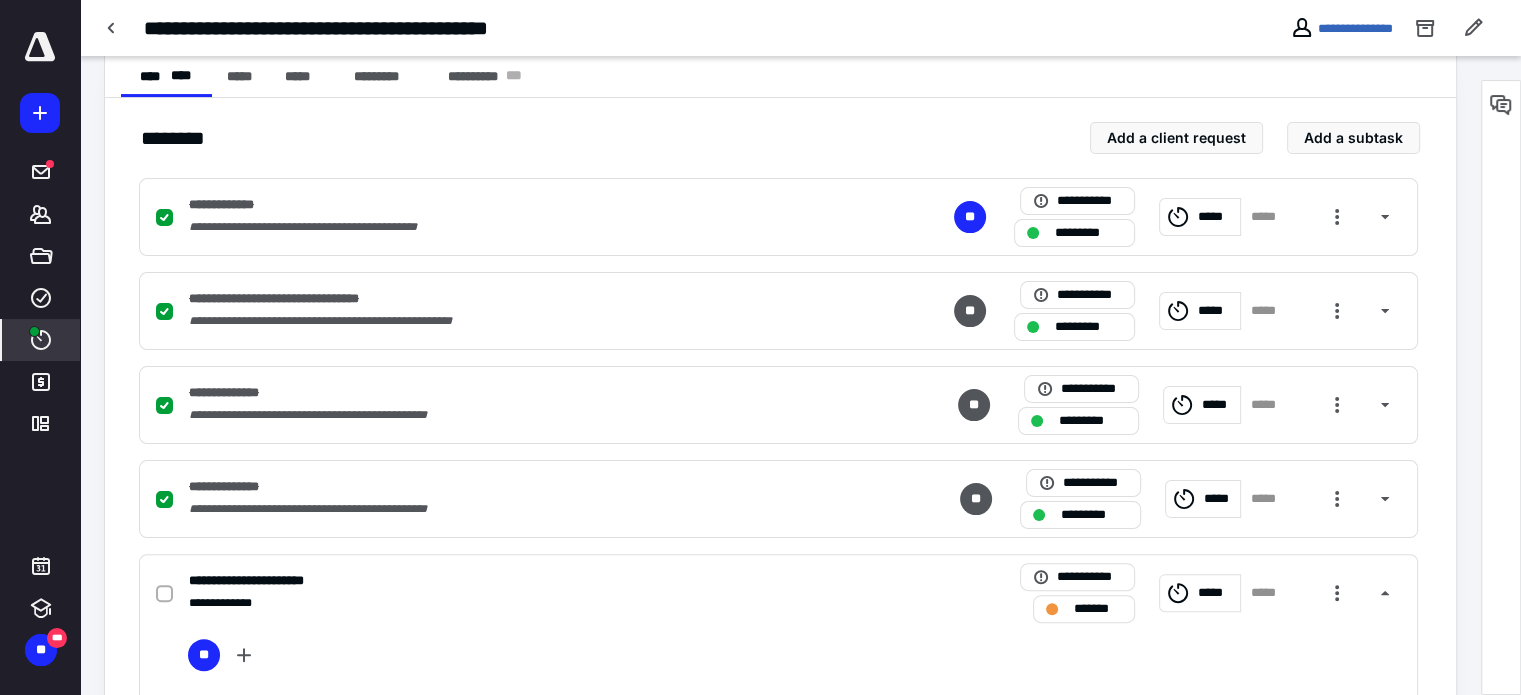 click 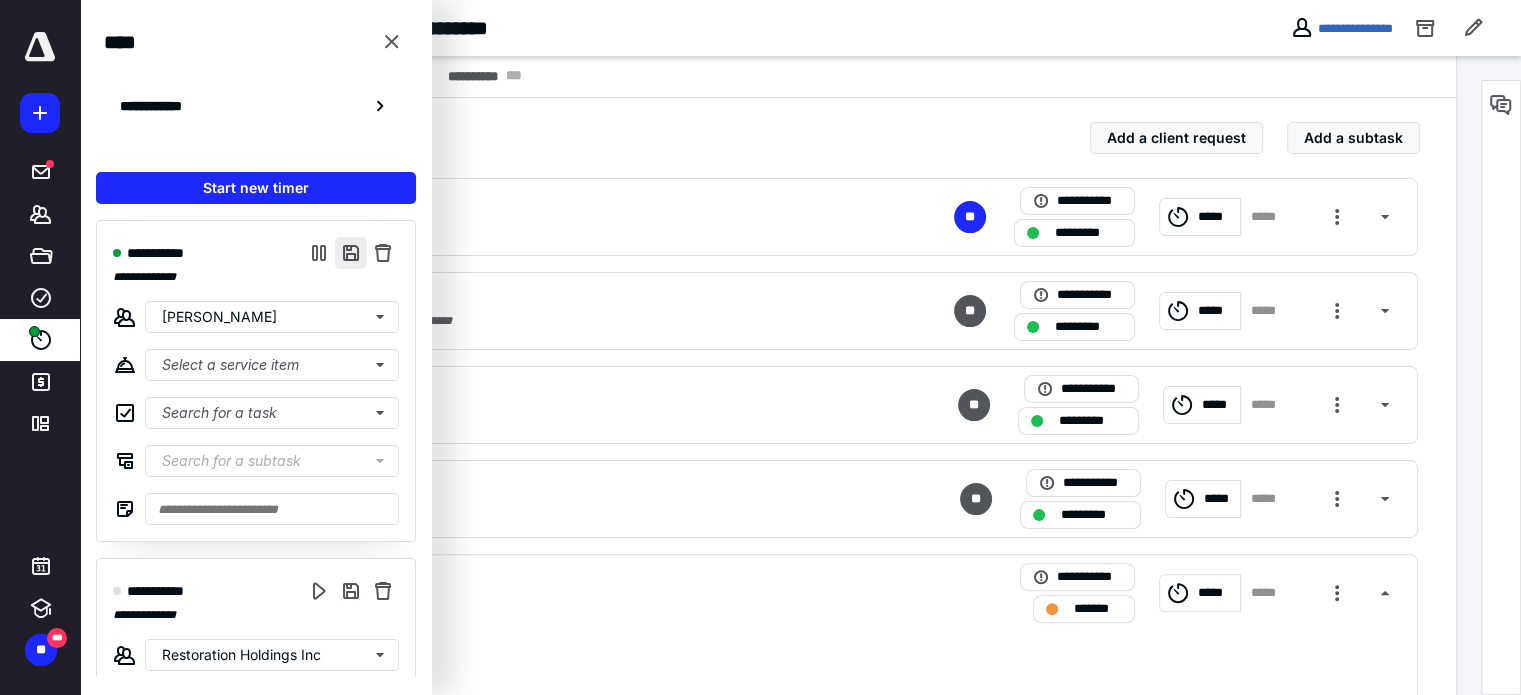 click at bounding box center (351, 253) 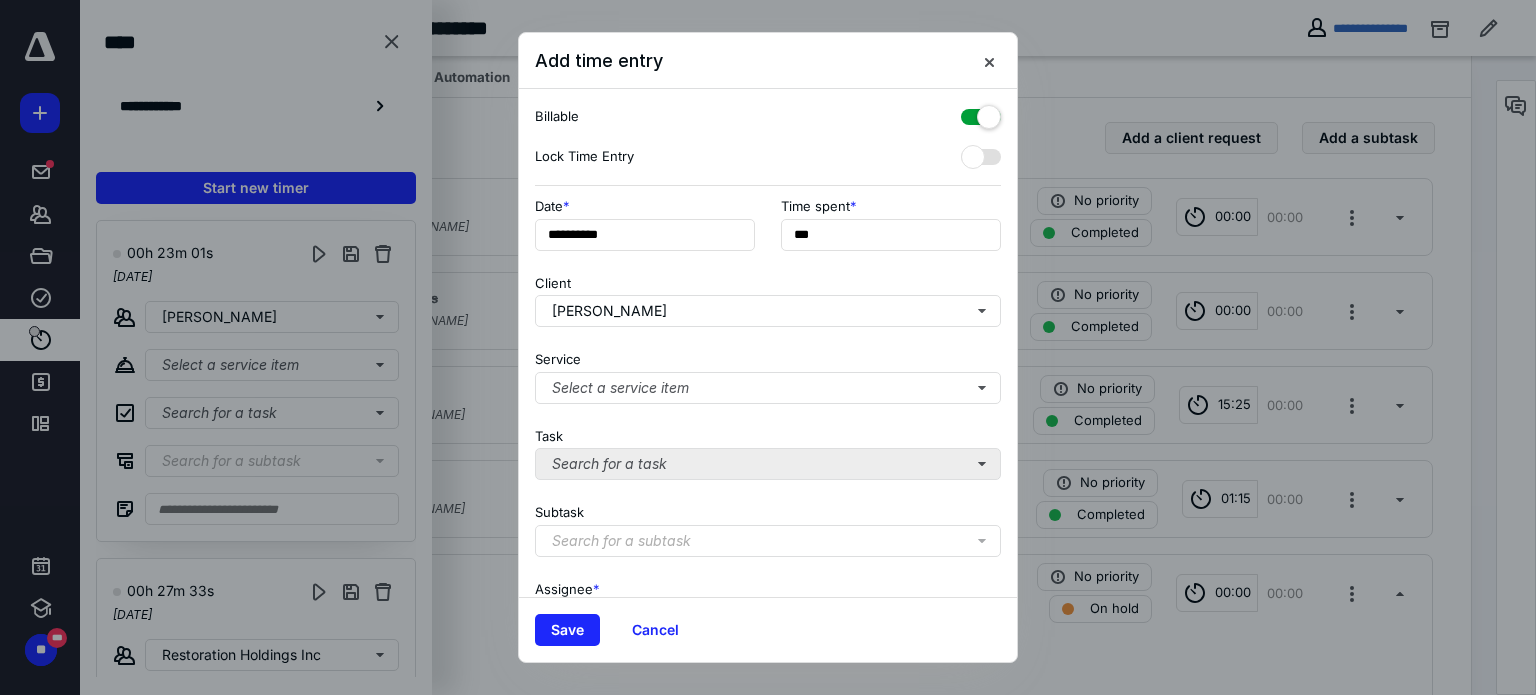 checkbox on "false" 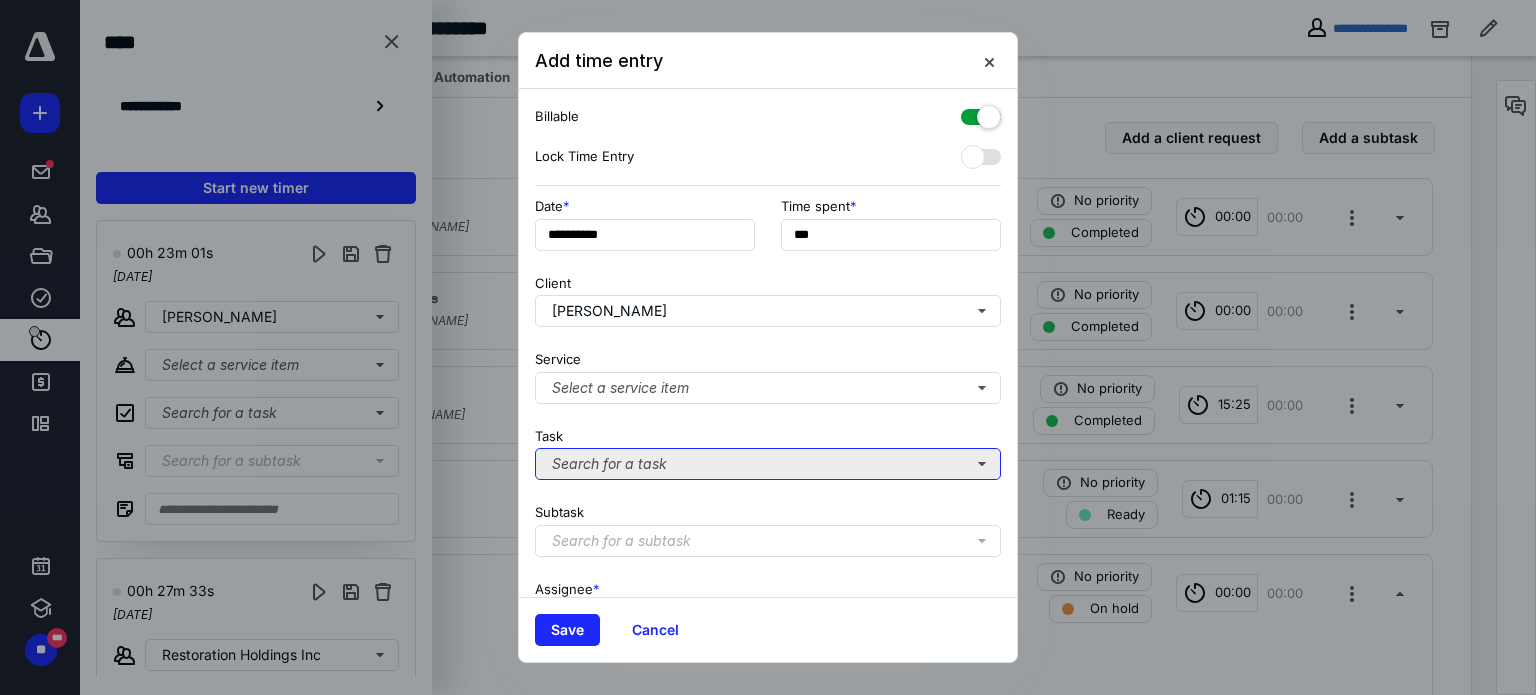 click on "Search for a task" at bounding box center [768, 464] 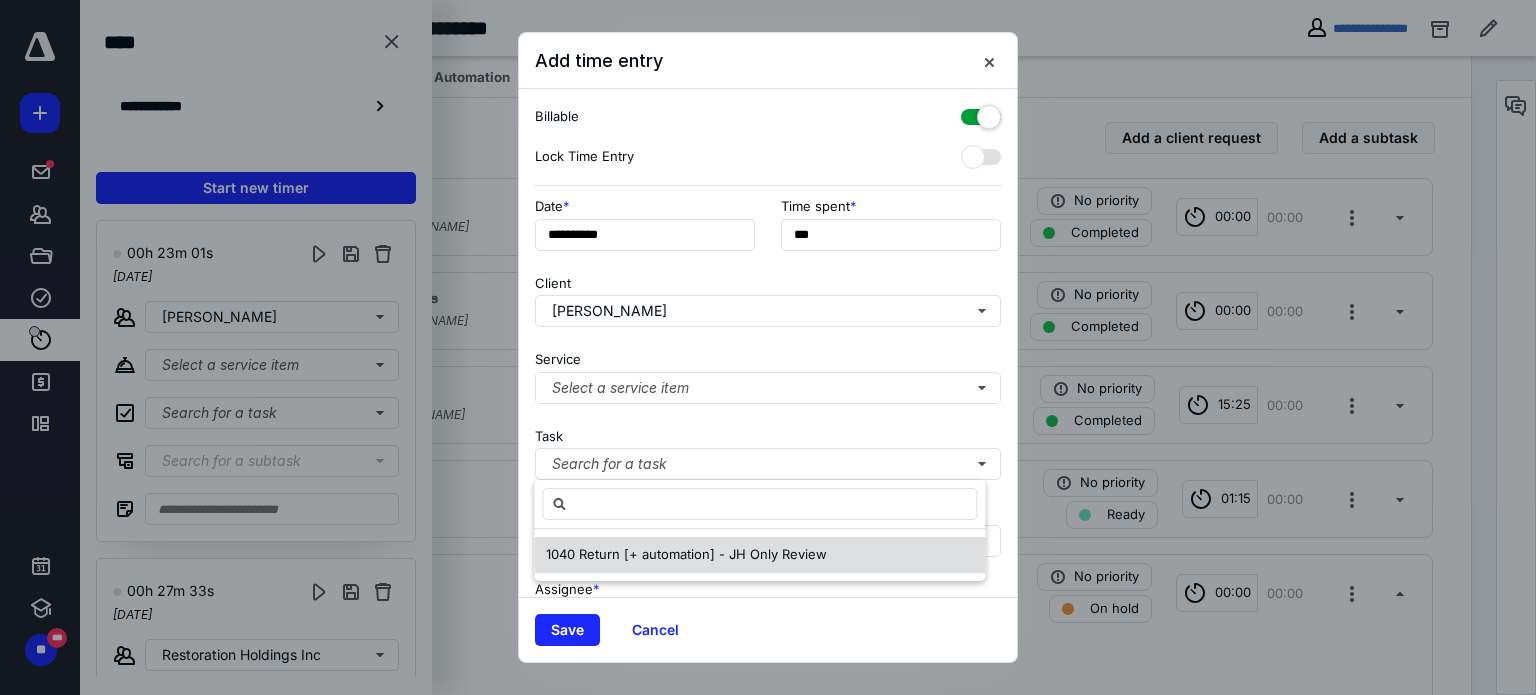 click on "1040 Return [+ automation] - JH Only Review" at bounding box center (686, 554) 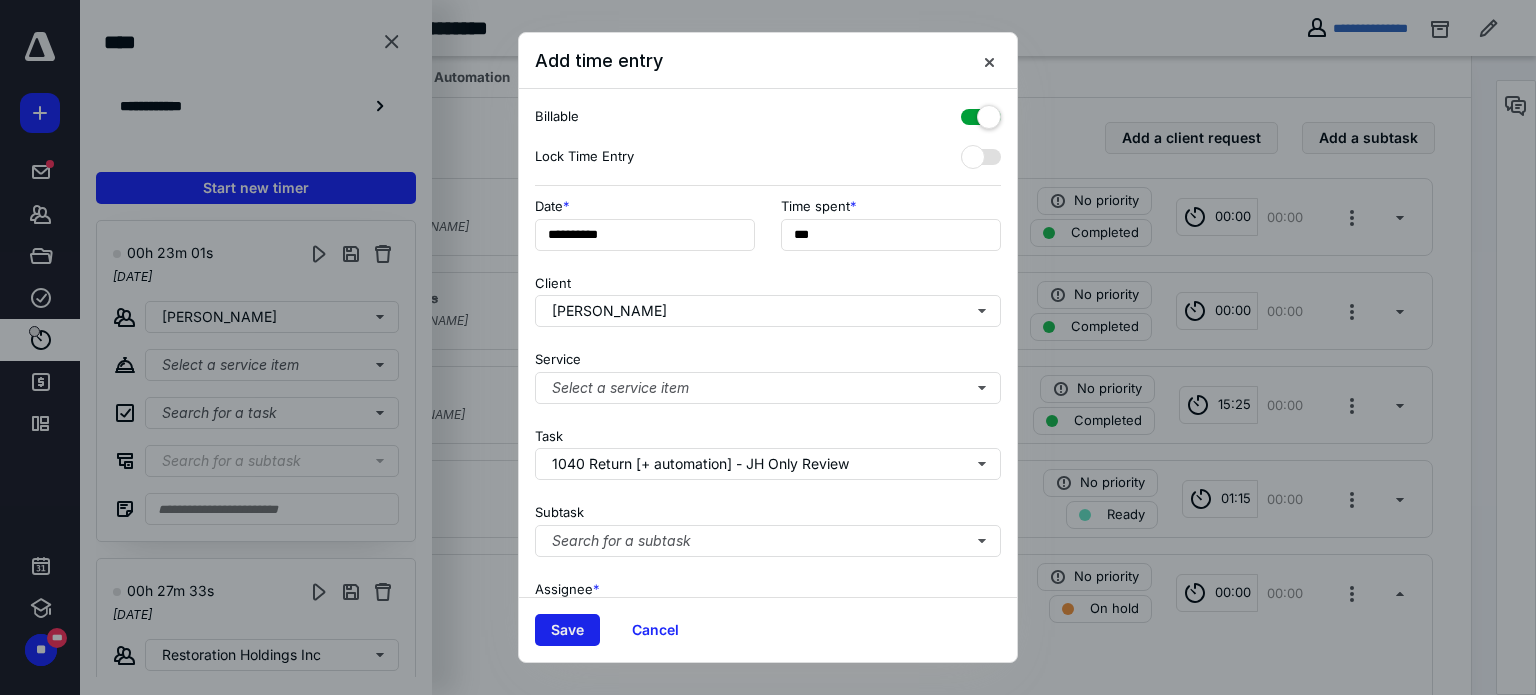 click on "Save" at bounding box center [567, 630] 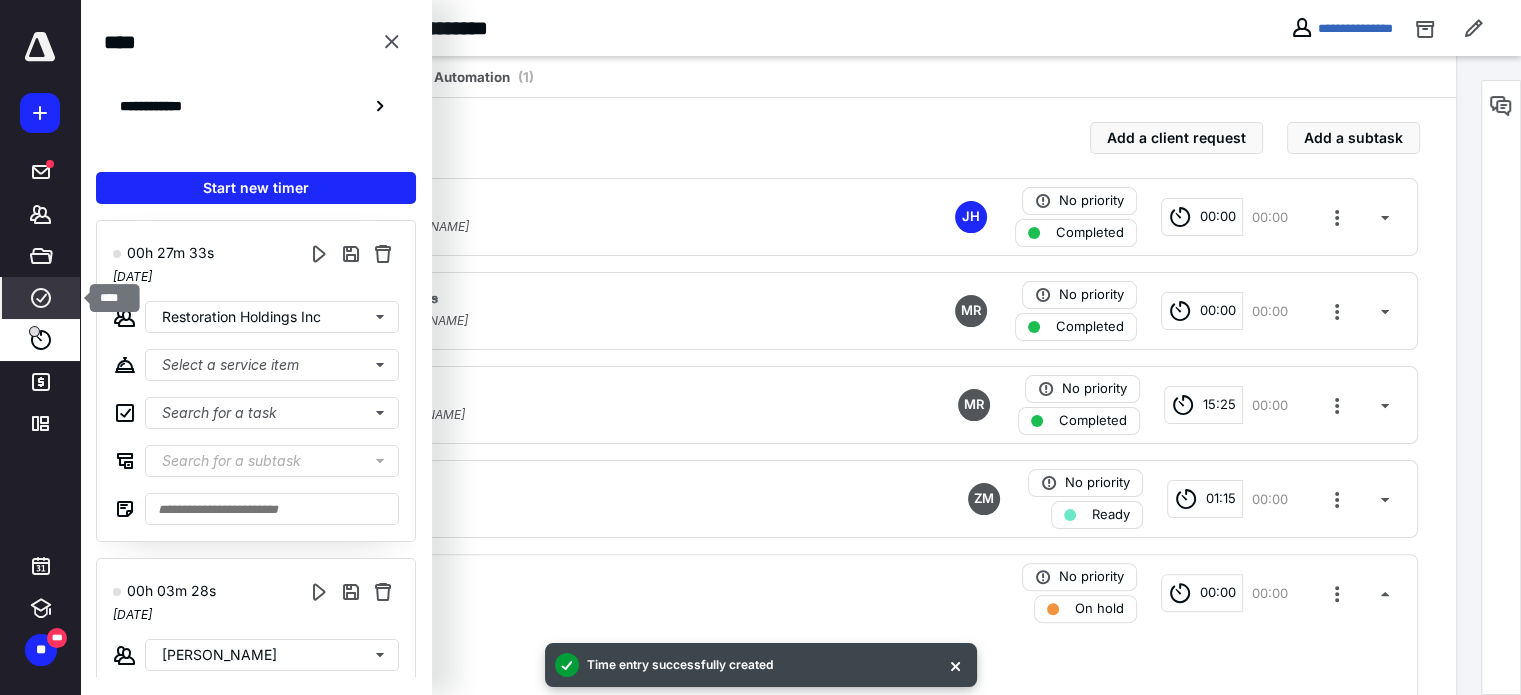 click 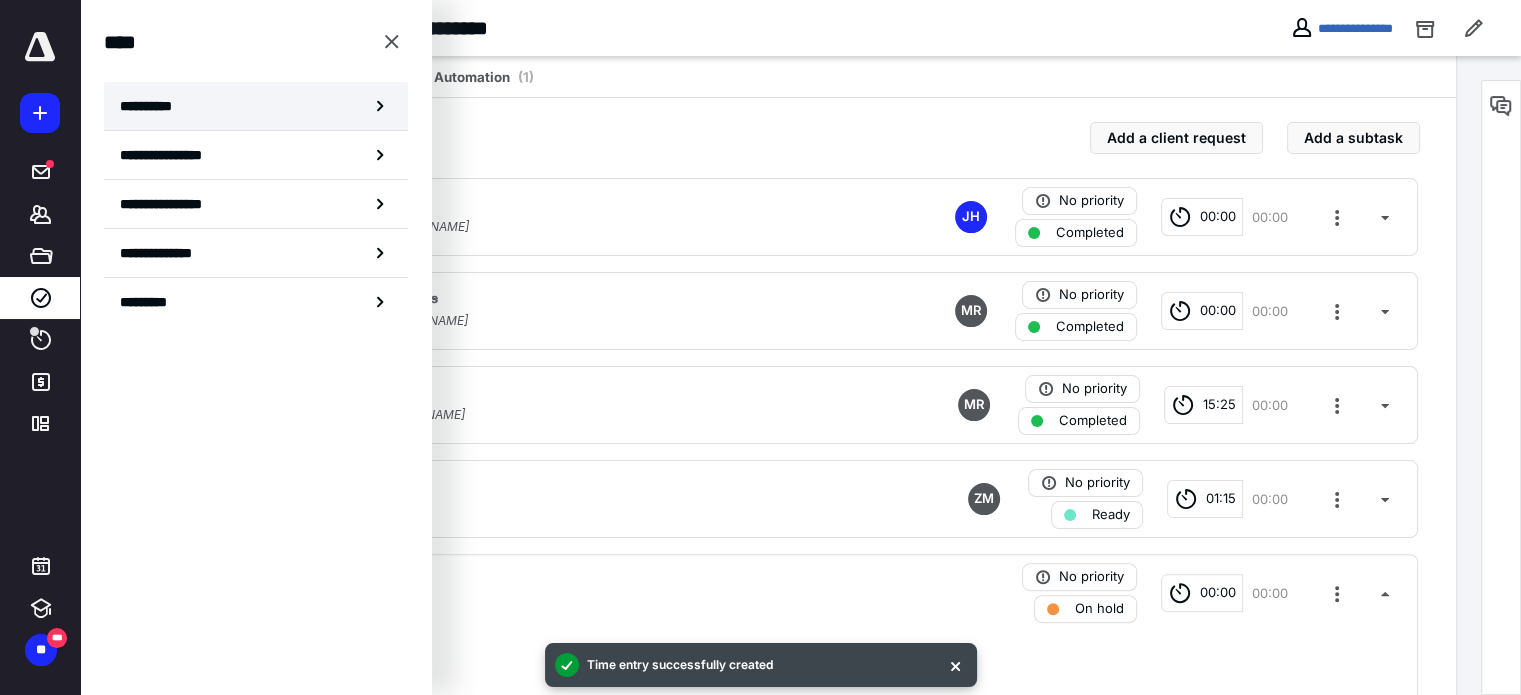 click on "**********" at bounding box center [153, 106] 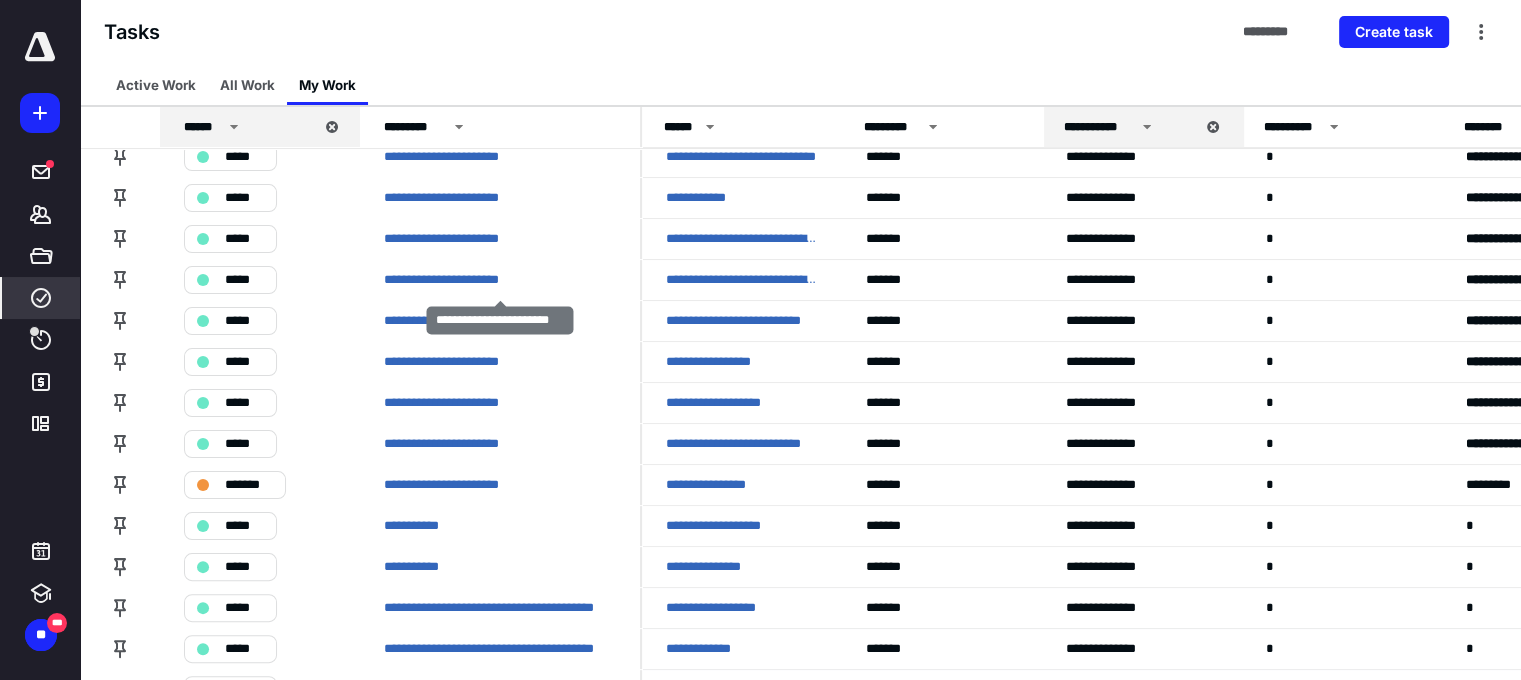 scroll, scrollTop: 400, scrollLeft: 0, axis: vertical 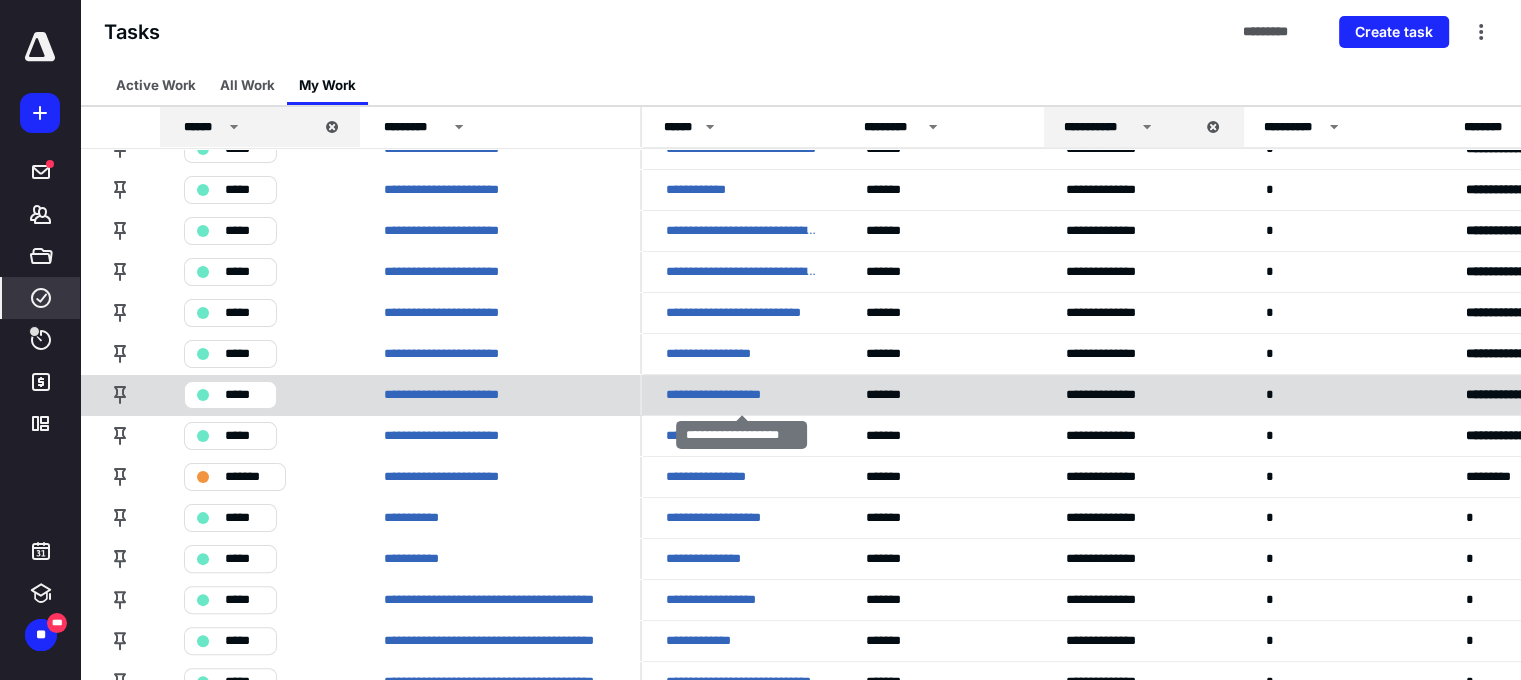 click on "**********" at bounding box center (725, 395) 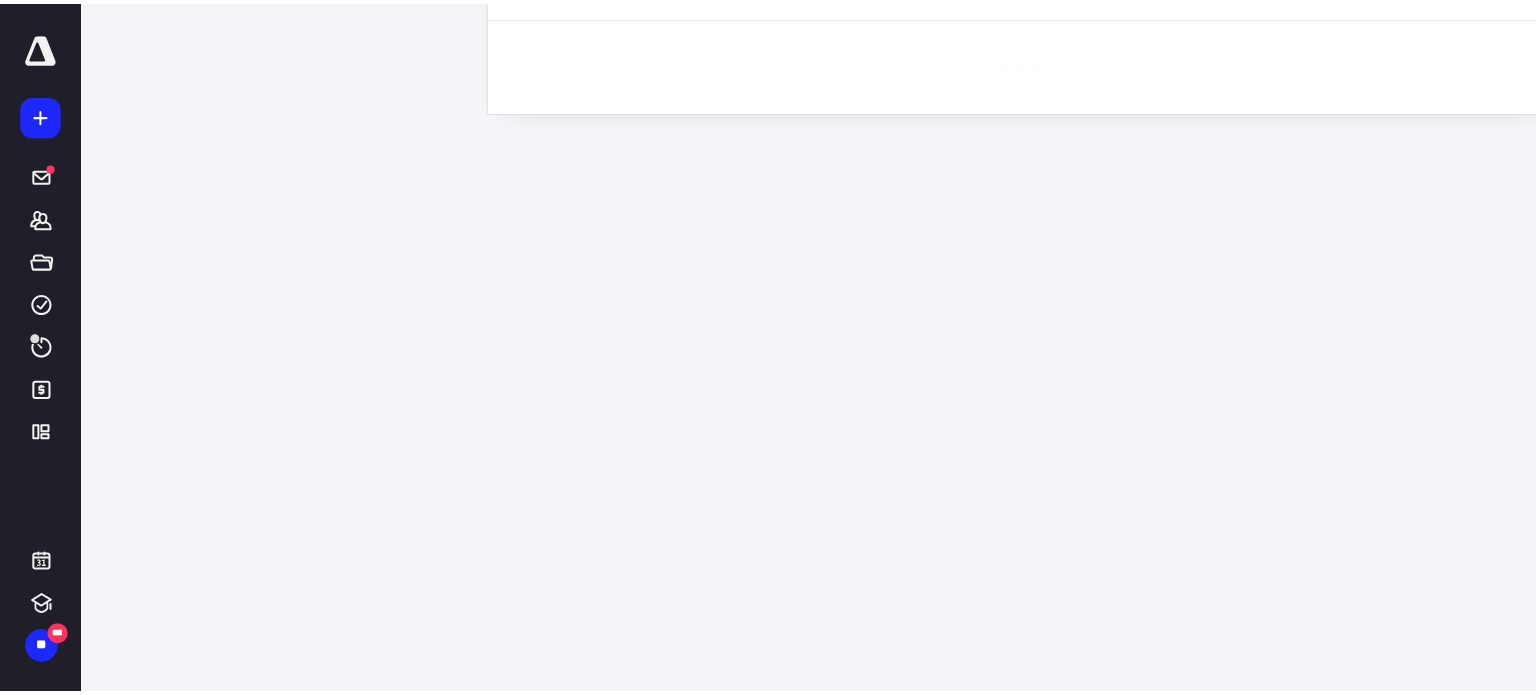 scroll, scrollTop: 0, scrollLeft: 0, axis: both 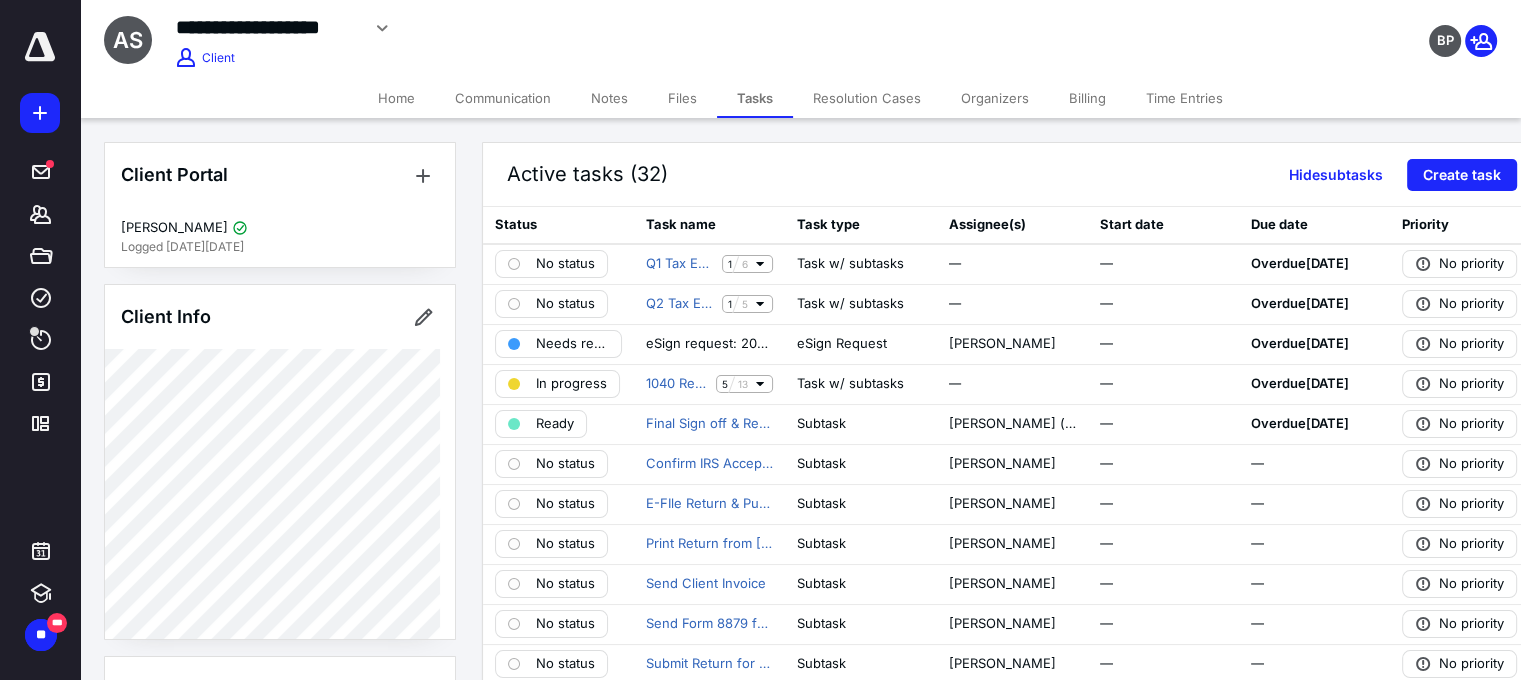 click on "Time Entries" at bounding box center (1184, 98) 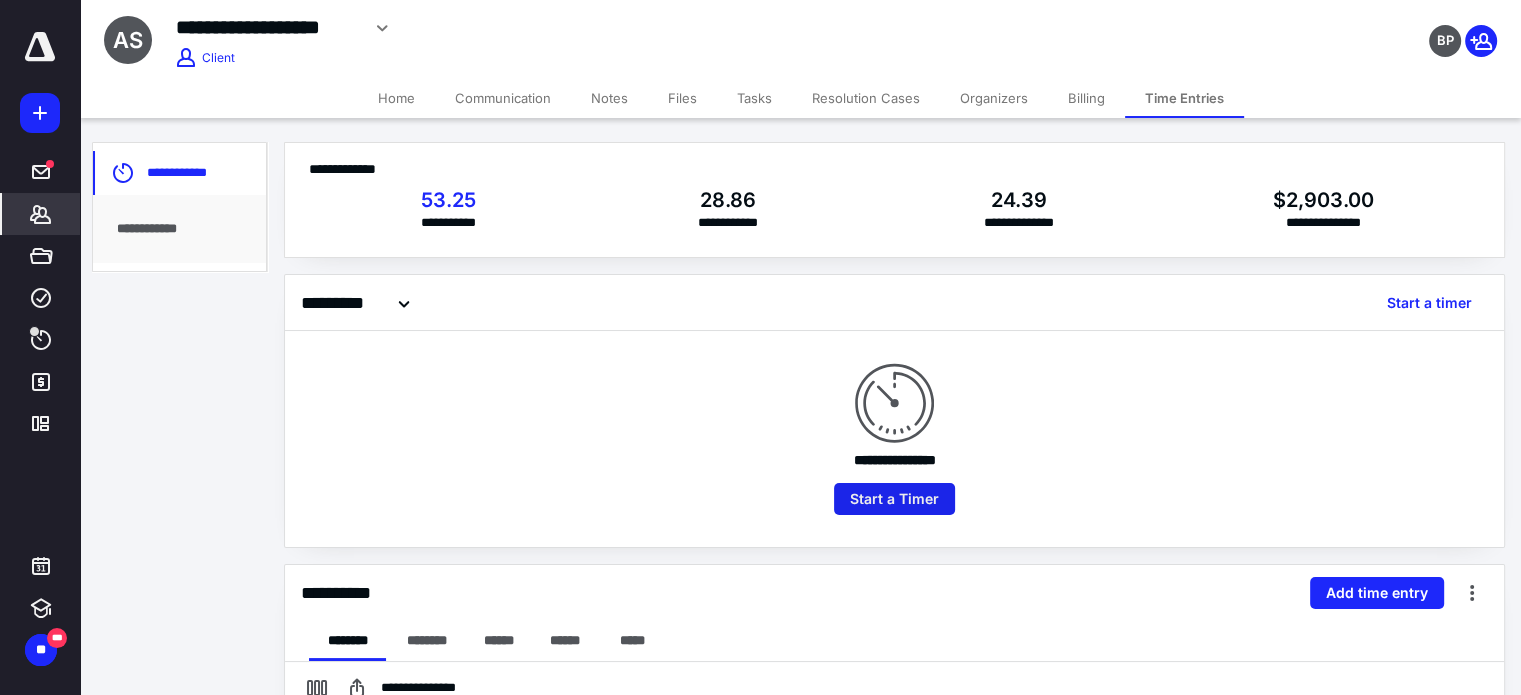 drag, startPoint x: 876, startPoint y: 499, endPoint x: 857, endPoint y: 485, distance: 23.600847 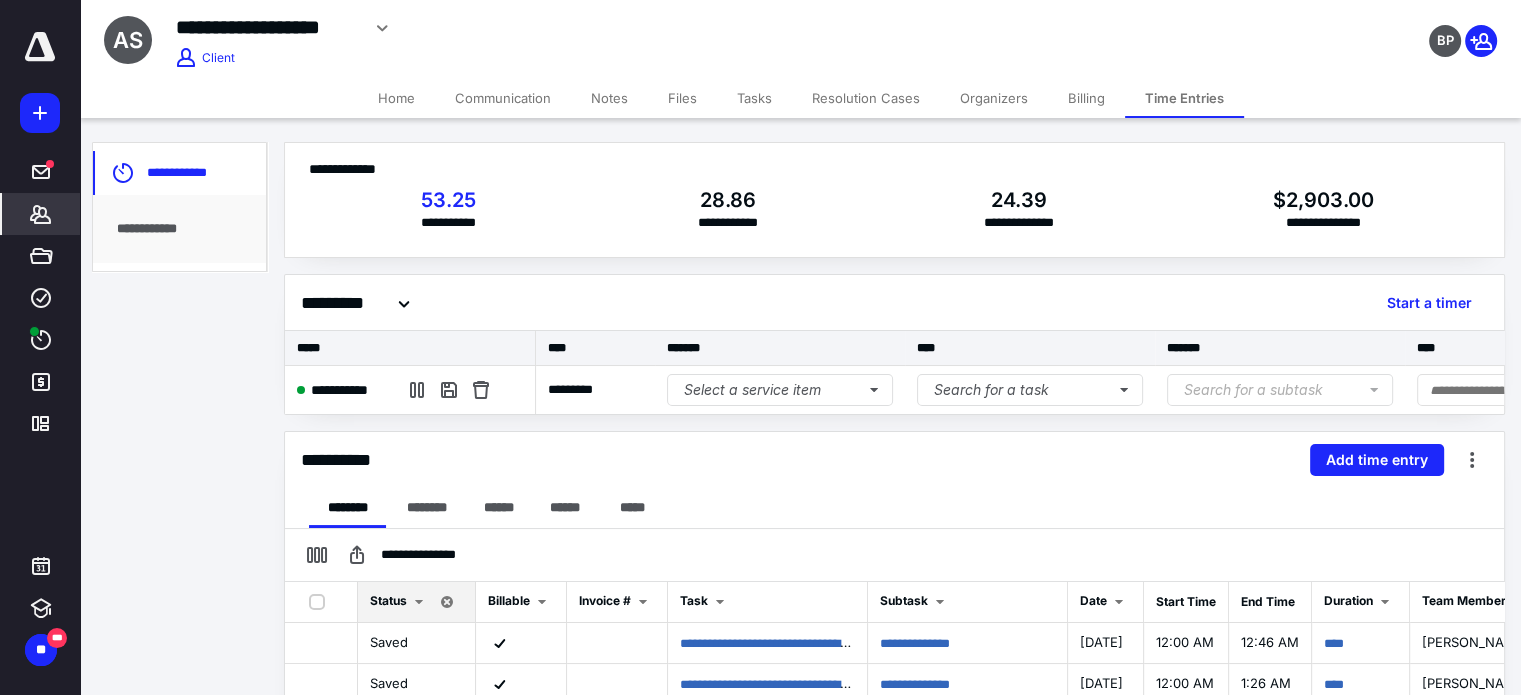 click on "Files" at bounding box center [682, 98] 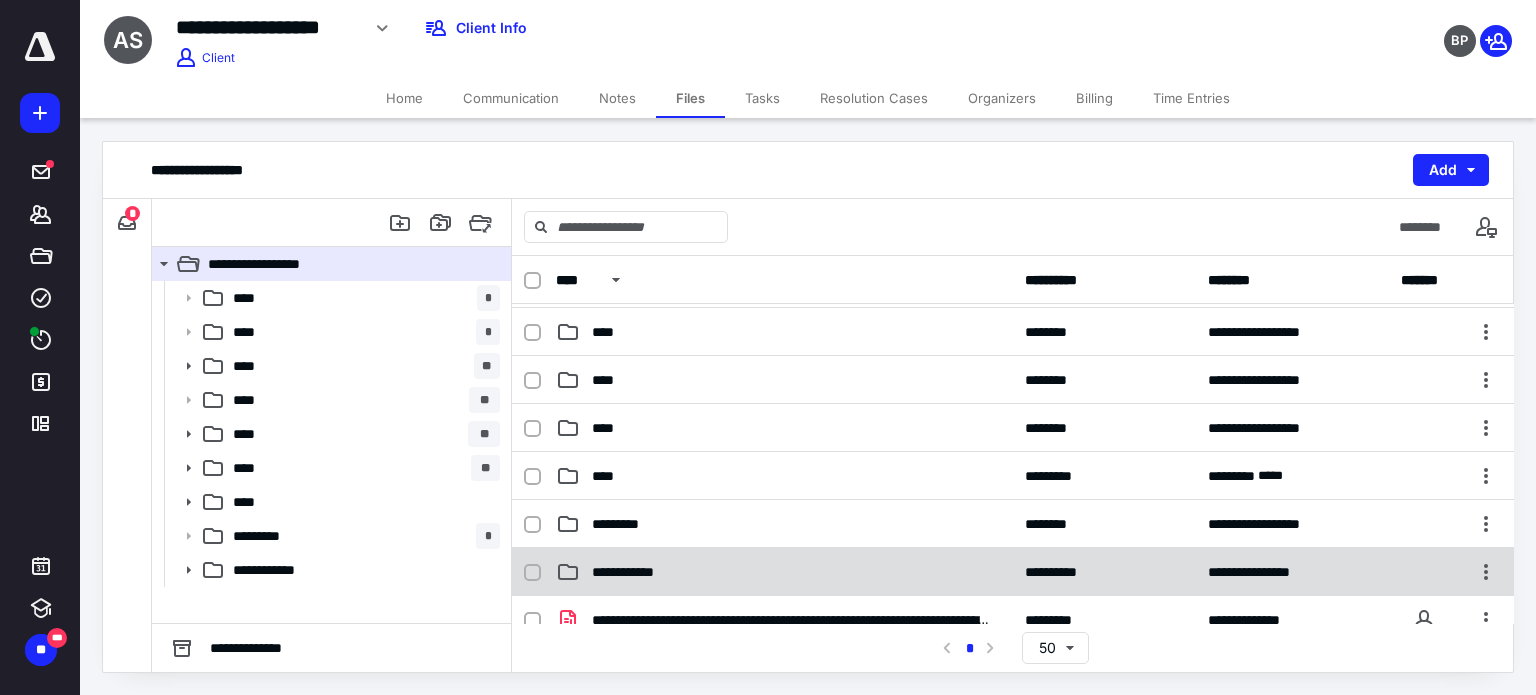 scroll, scrollTop: 200, scrollLeft: 0, axis: vertical 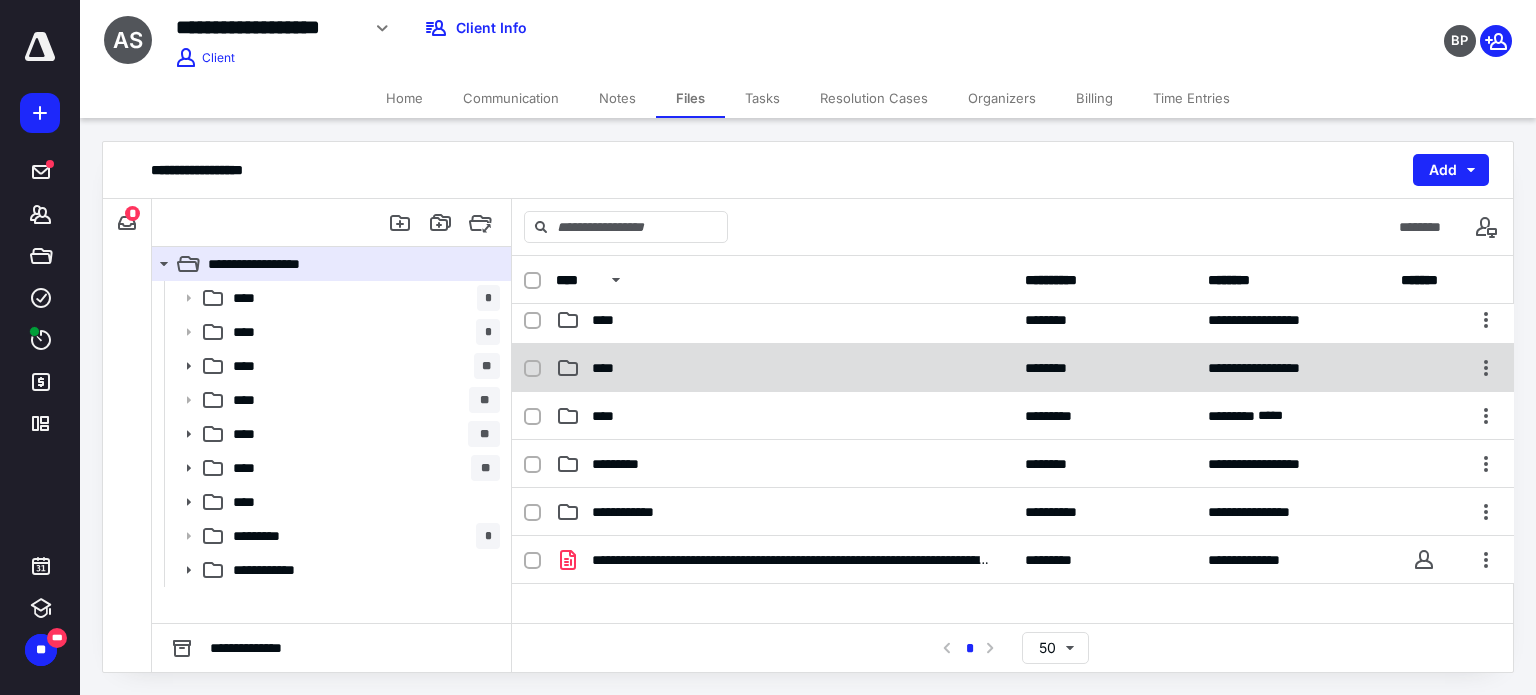 click on "****" at bounding box center (784, 368) 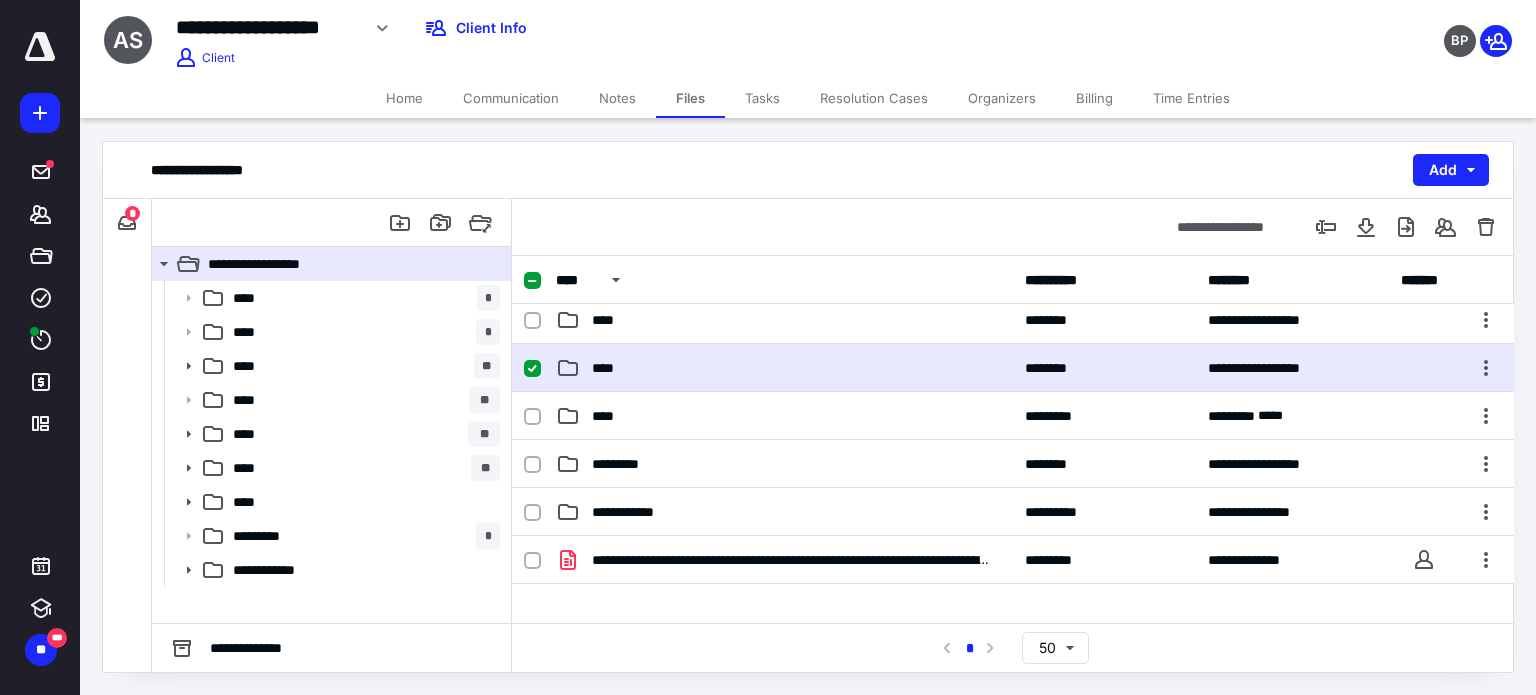 click on "****" at bounding box center (784, 368) 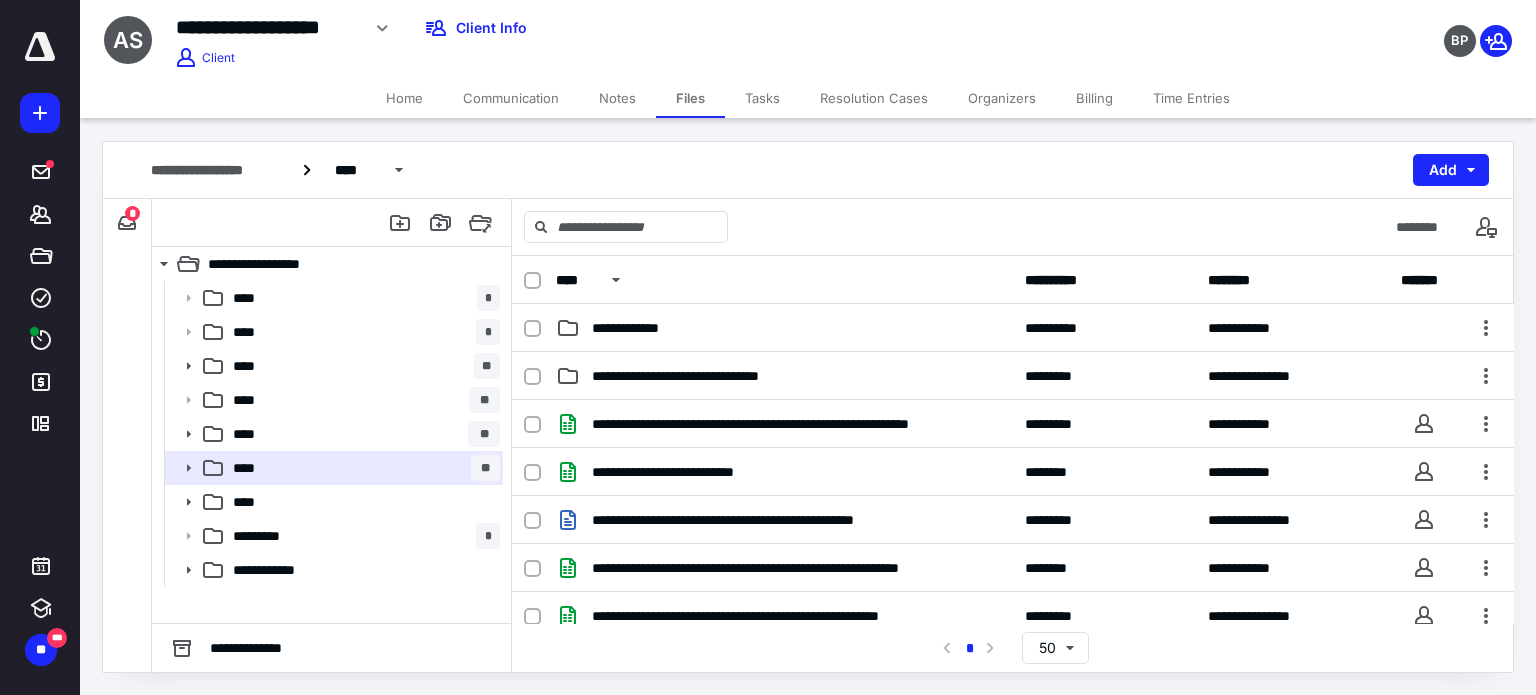 click on "Time Entries" at bounding box center (1191, 98) 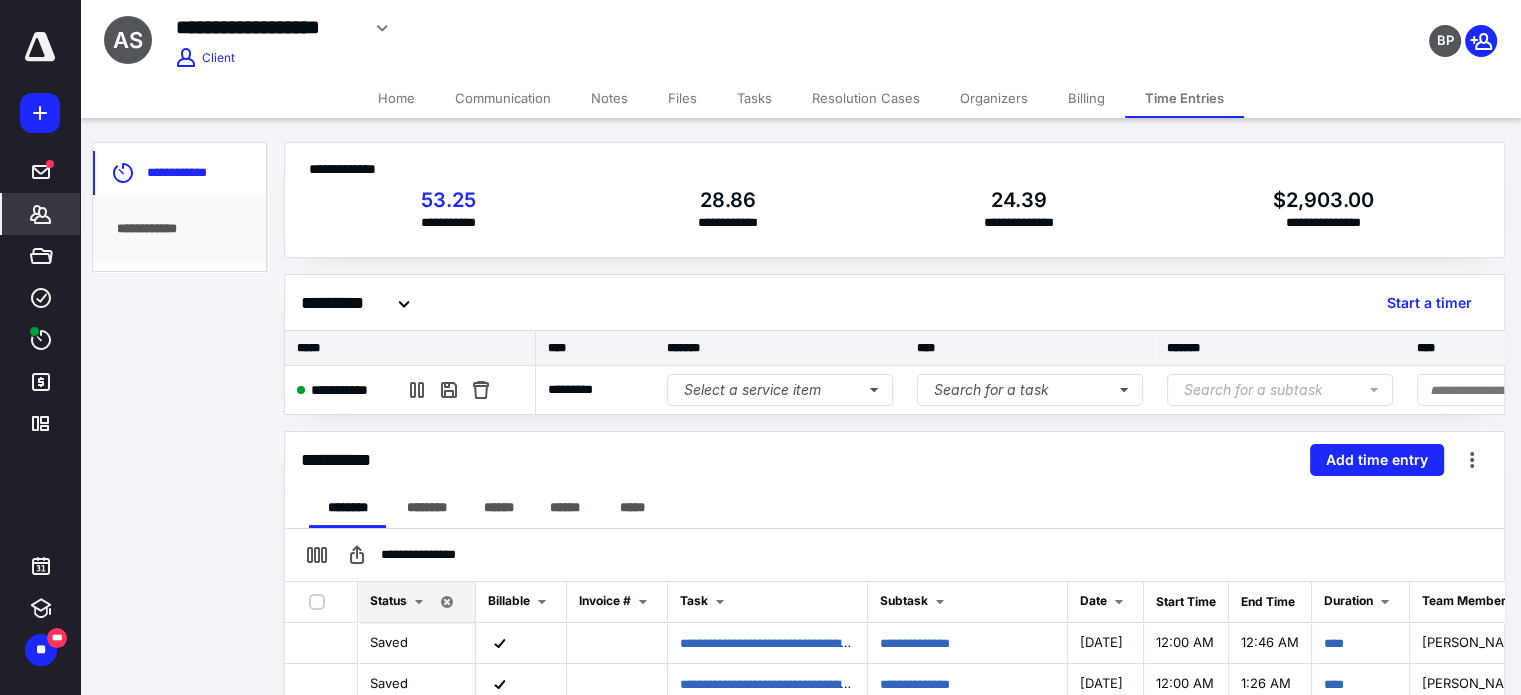 click on "Files" at bounding box center (682, 98) 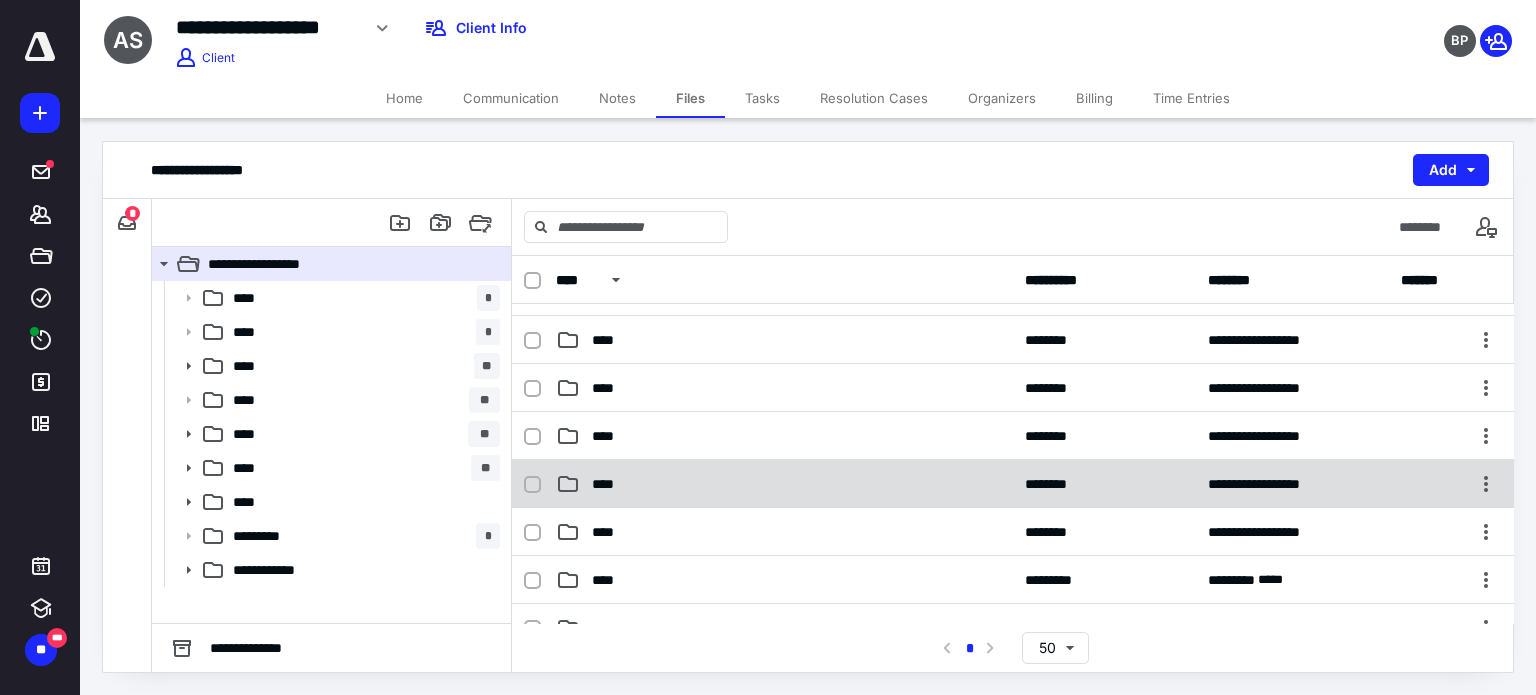 scroll, scrollTop: 100, scrollLeft: 0, axis: vertical 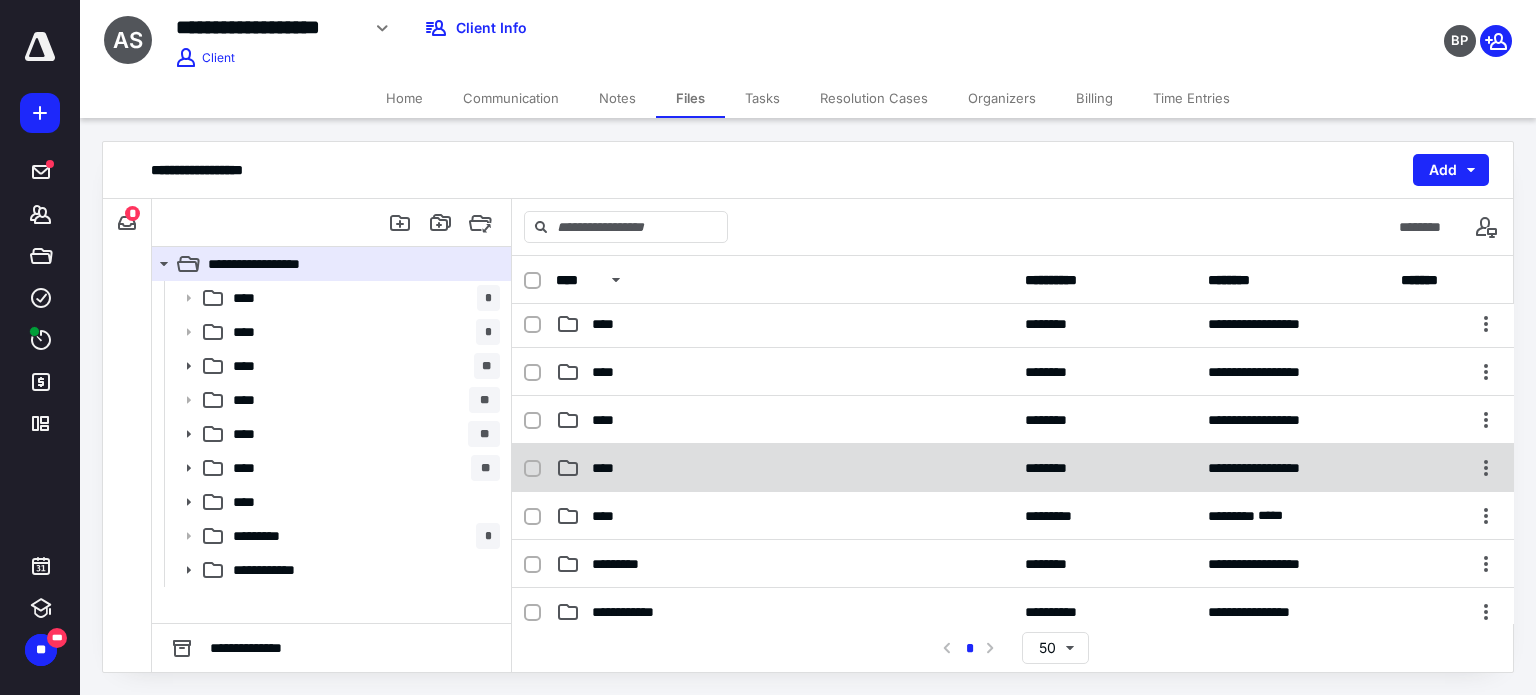 click on "****" at bounding box center [784, 468] 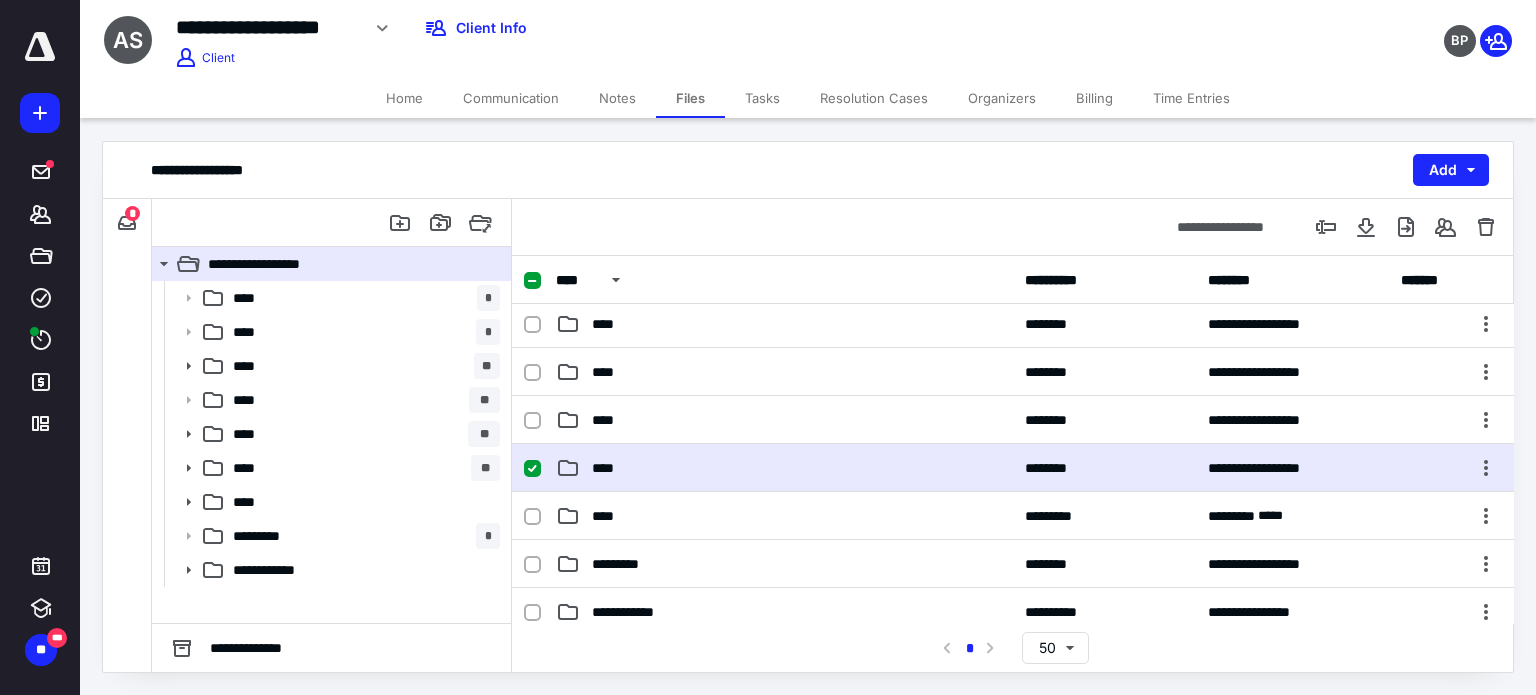 click on "****" at bounding box center (784, 468) 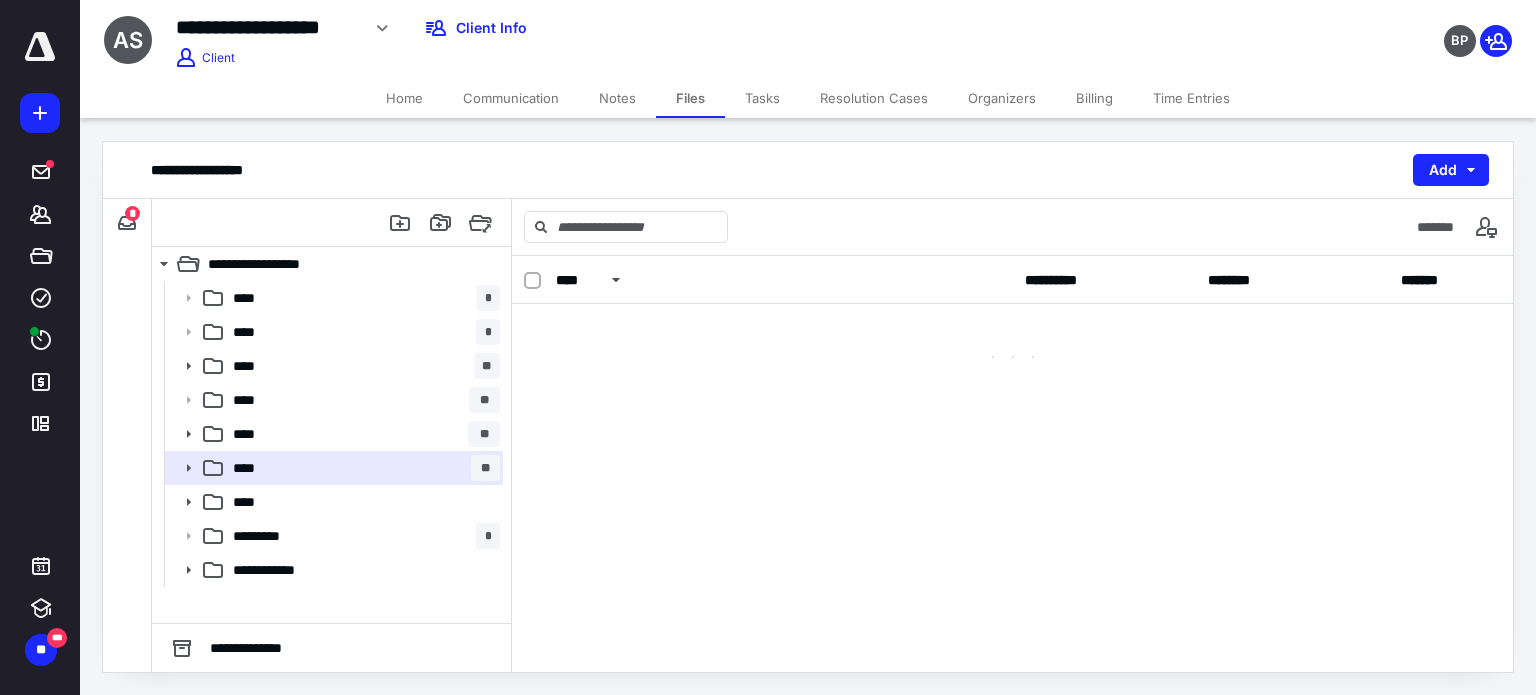 scroll, scrollTop: 0, scrollLeft: 0, axis: both 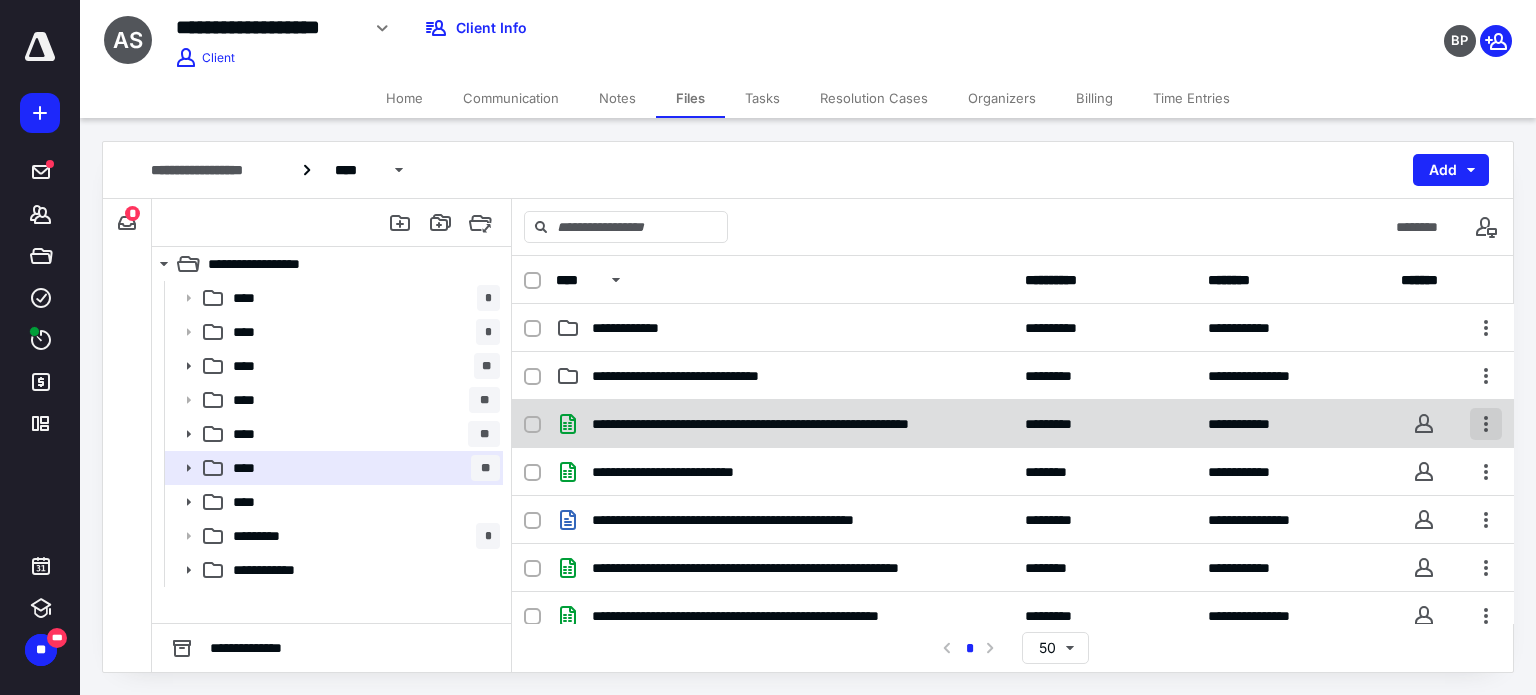 click at bounding box center (1486, 424) 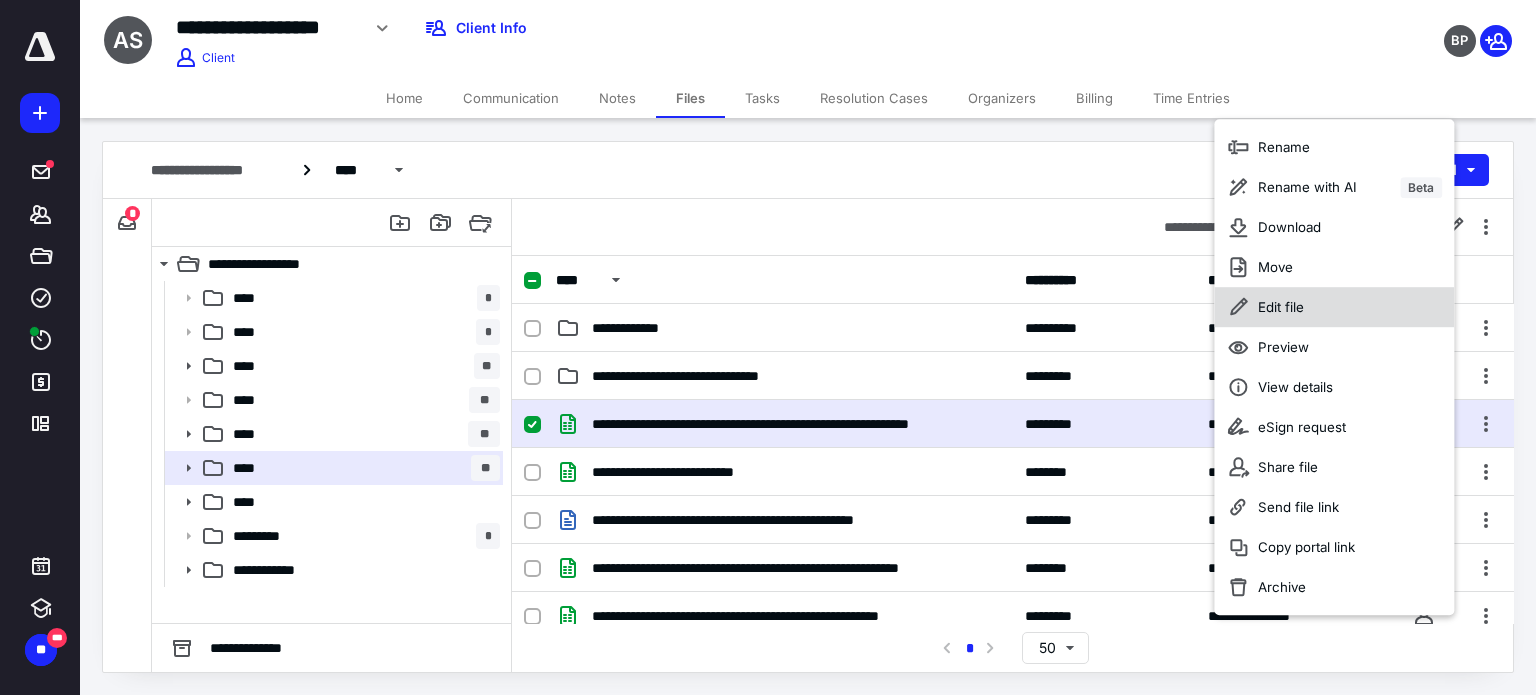 click on "Edit file" at bounding box center (1281, 307) 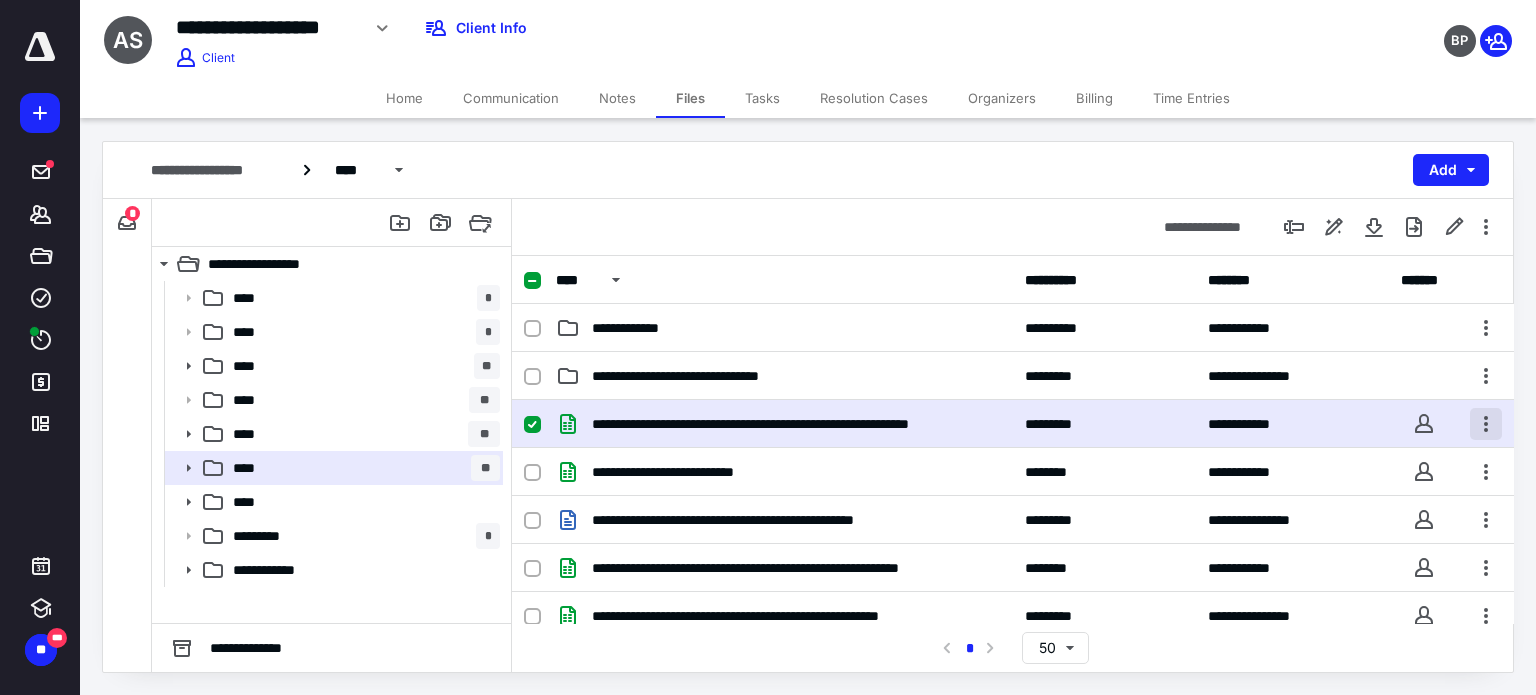 click at bounding box center (1486, 424) 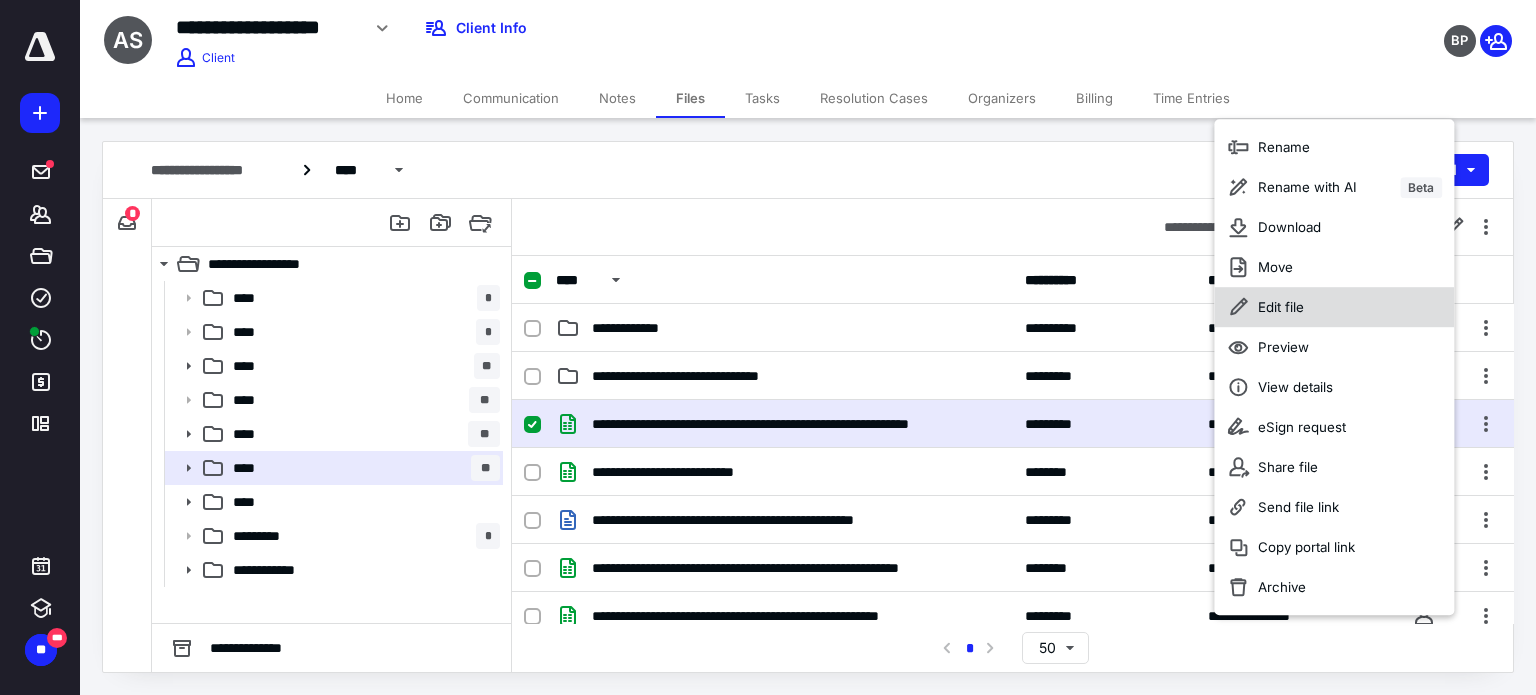 click on "Edit file" at bounding box center (1281, 307) 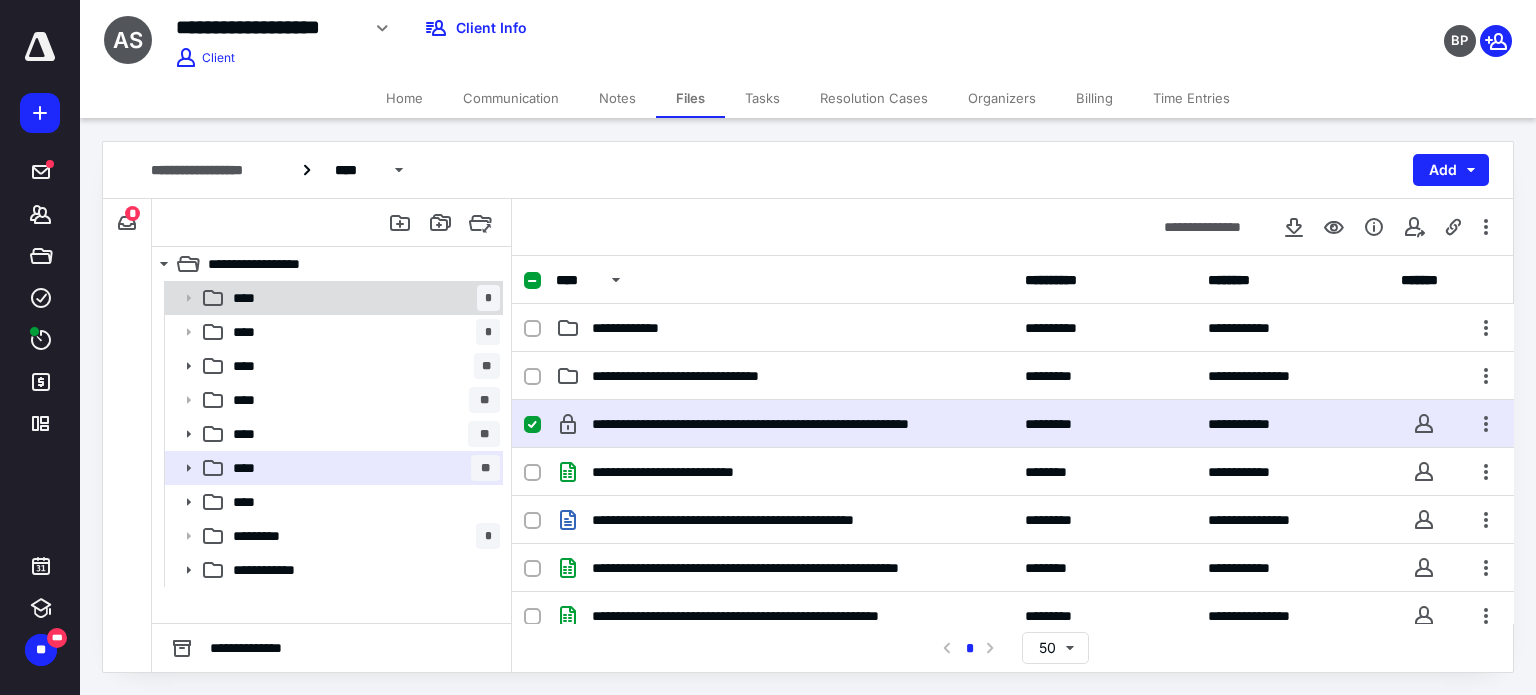 click on "**** *" at bounding box center [362, 298] 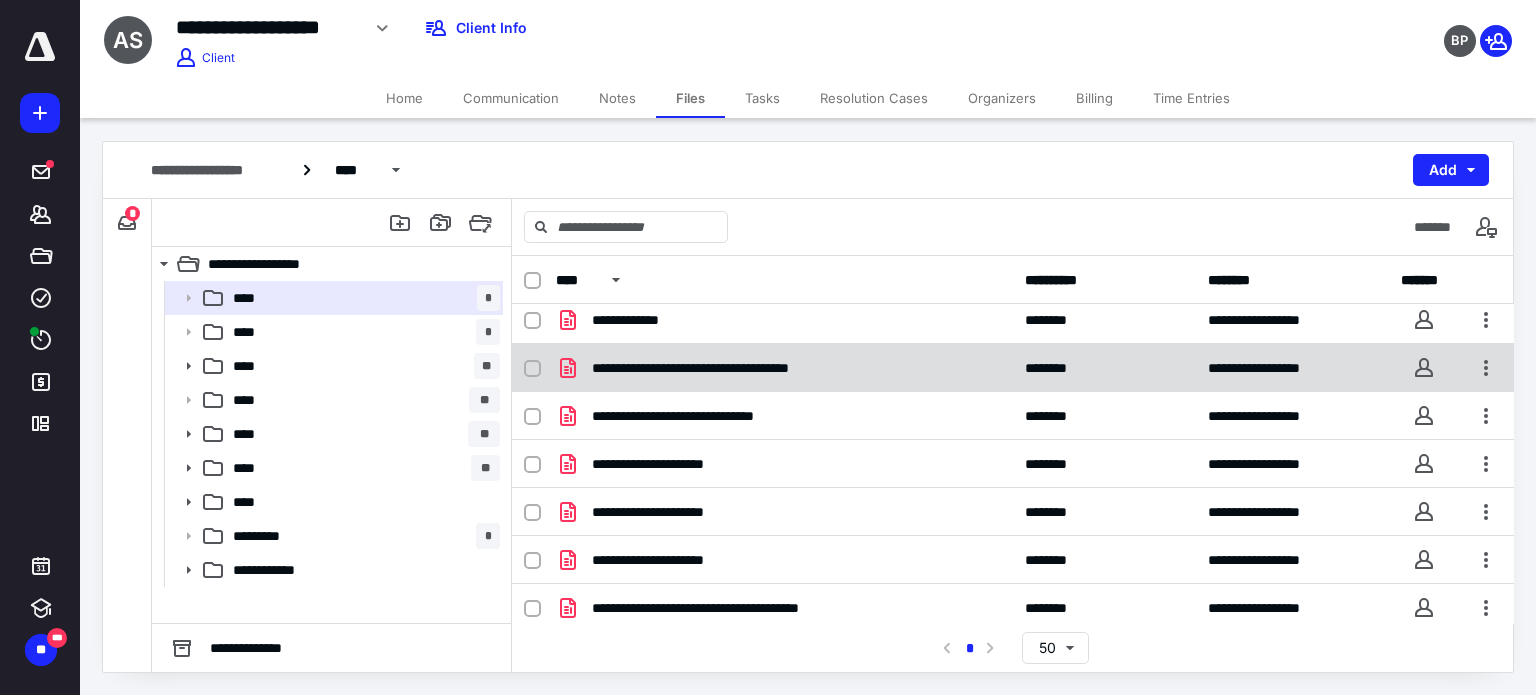 scroll, scrollTop: 14, scrollLeft: 0, axis: vertical 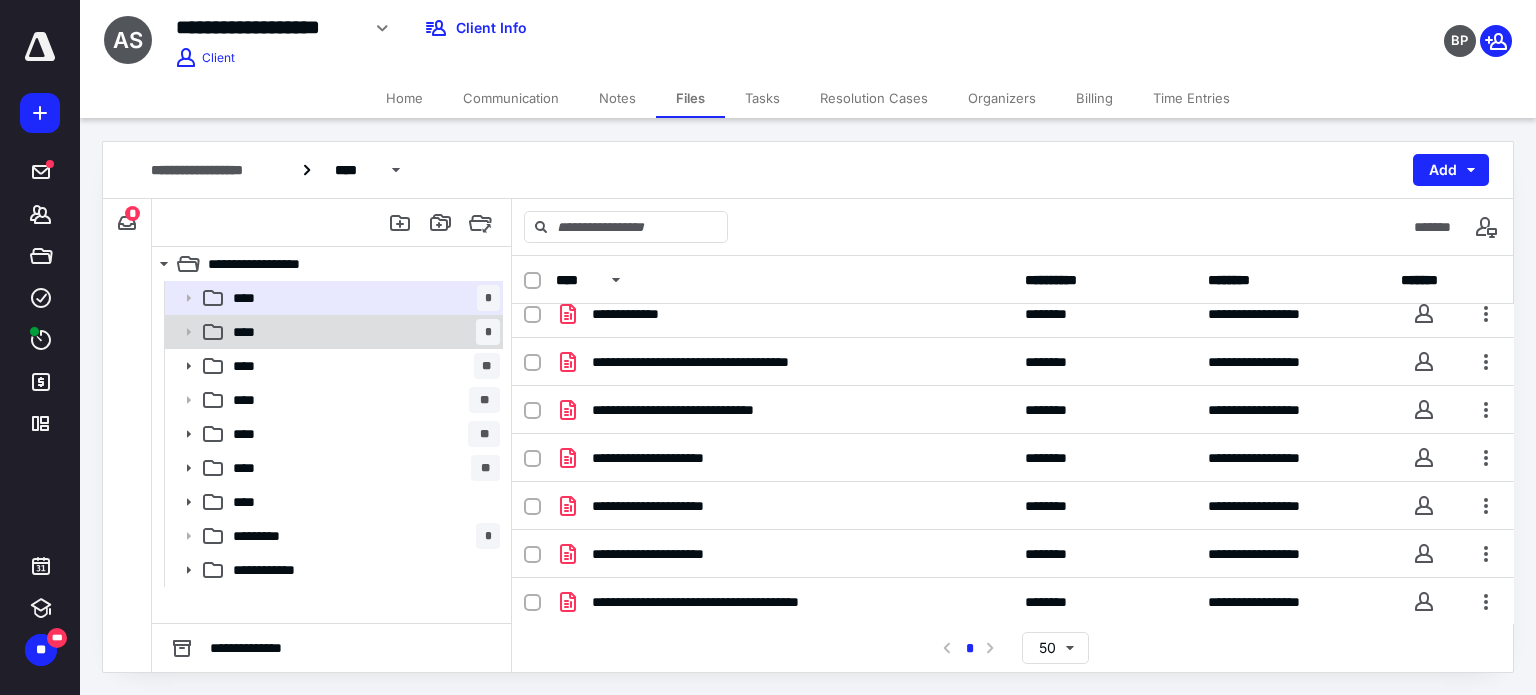 click on "**** *" at bounding box center (362, 332) 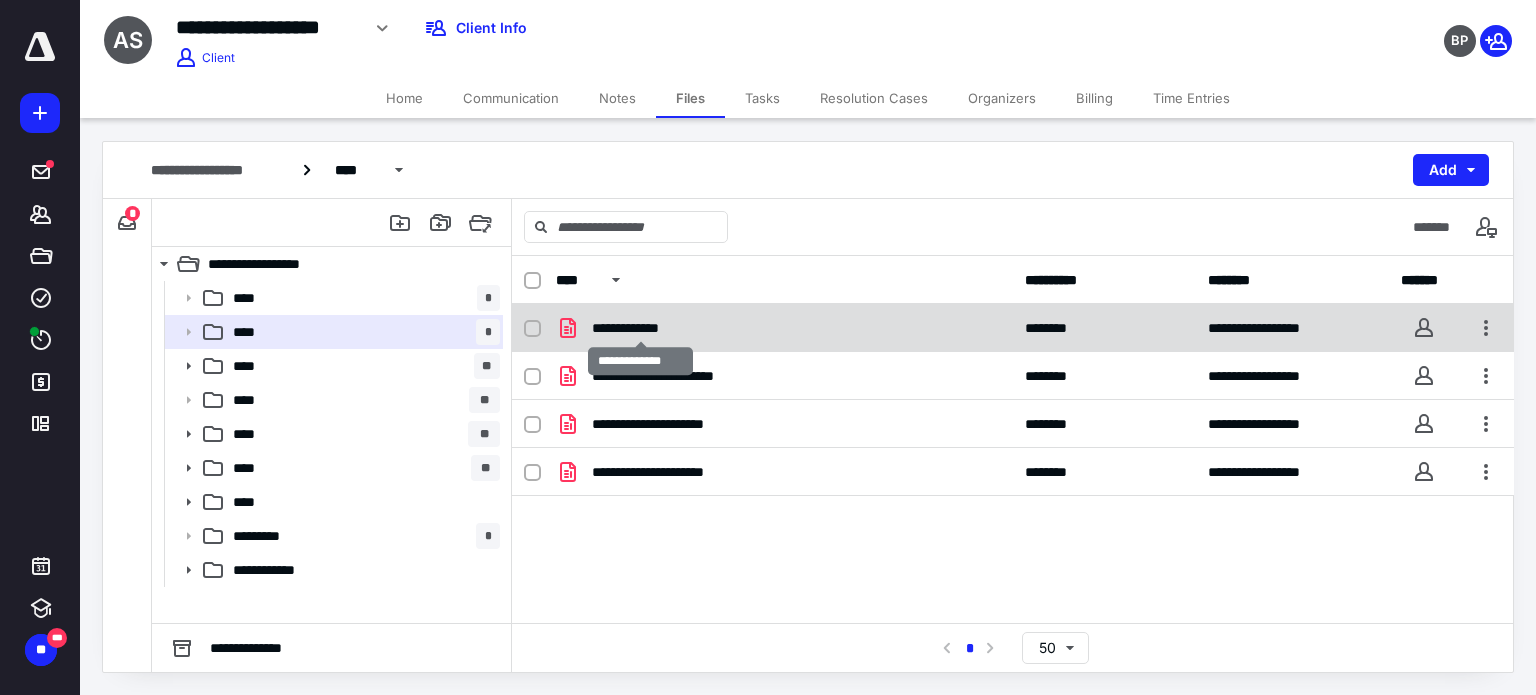 click on "**********" at bounding box center (640, 328) 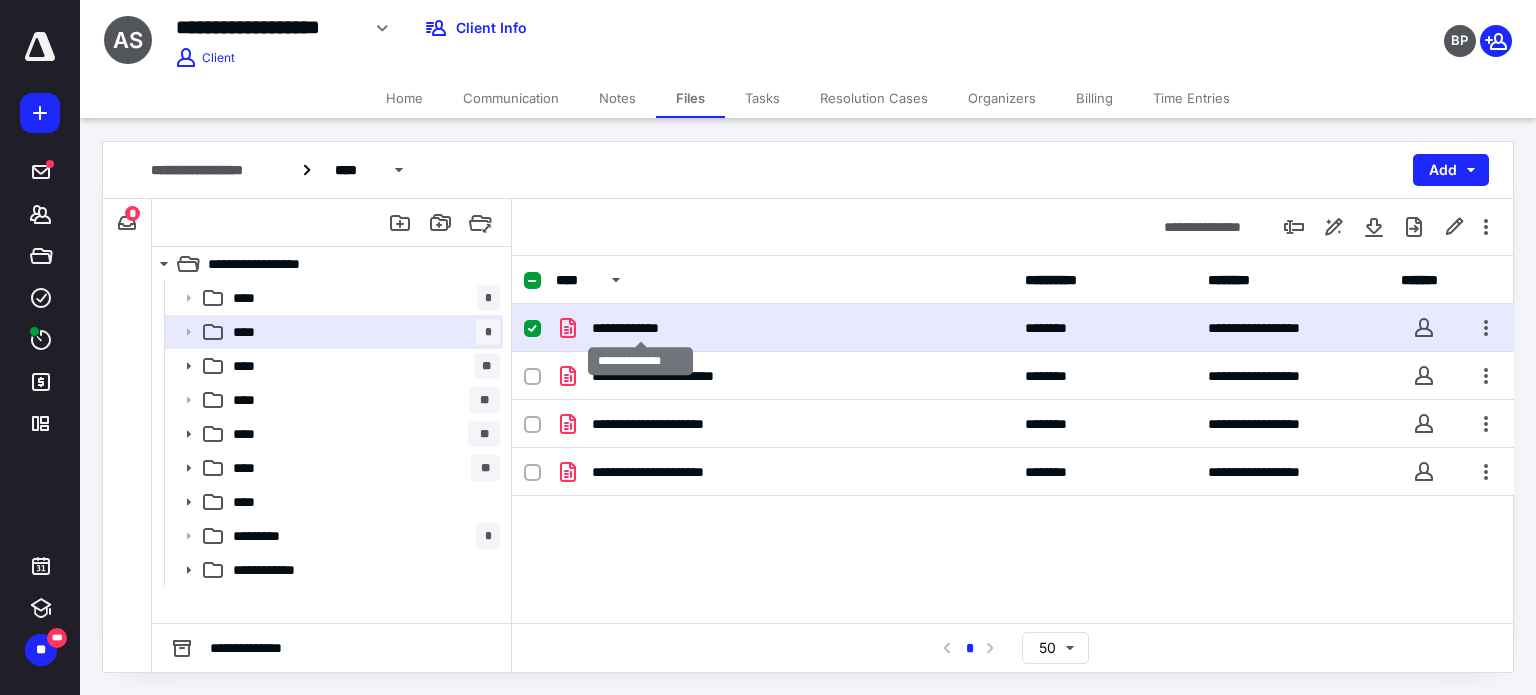 click on "**********" at bounding box center (640, 328) 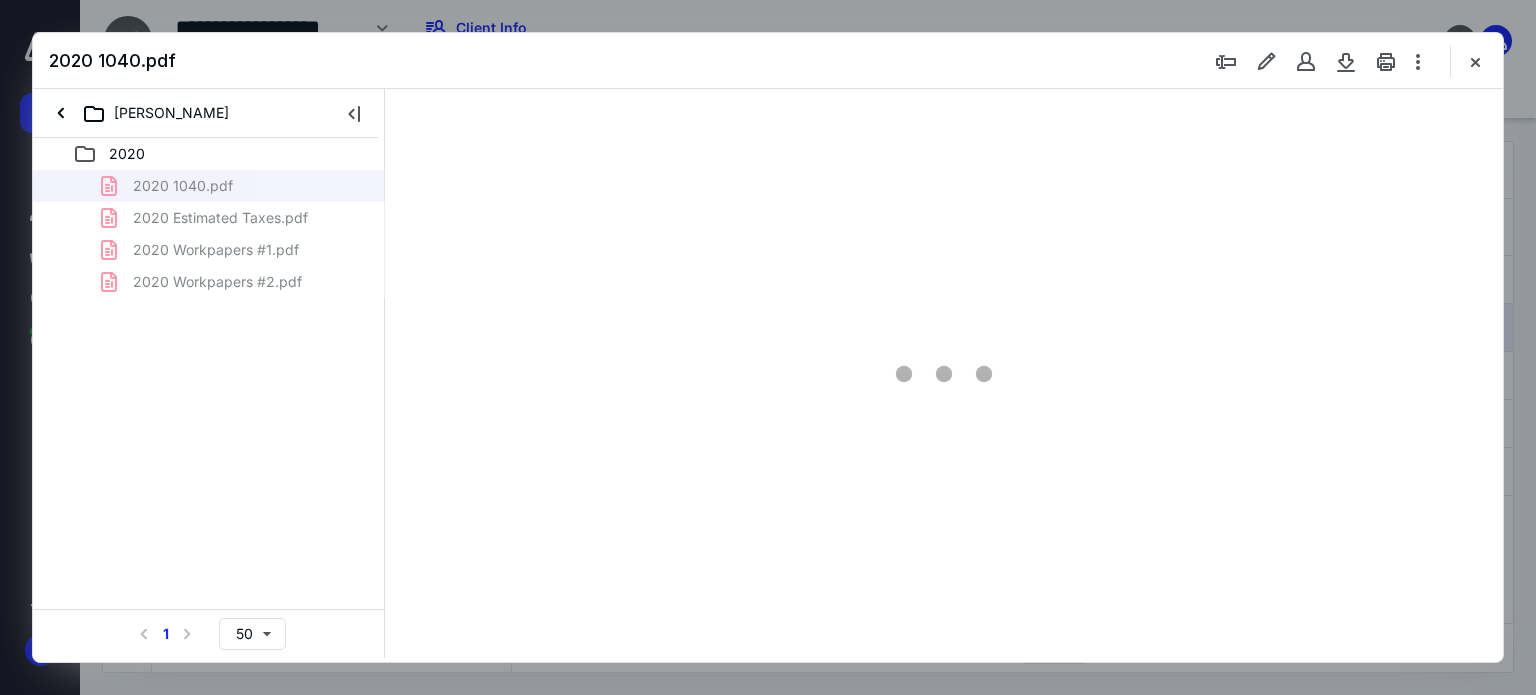 scroll, scrollTop: 0, scrollLeft: 0, axis: both 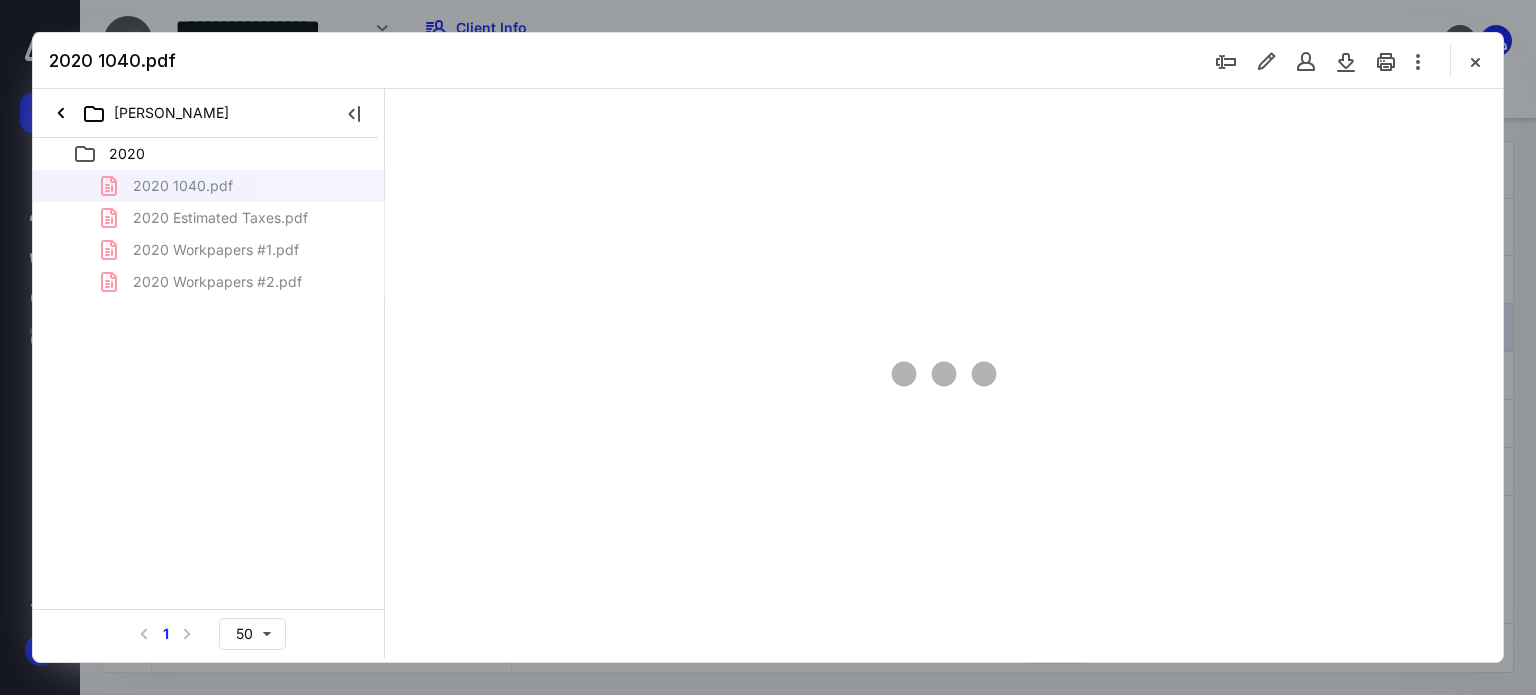 type on "180" 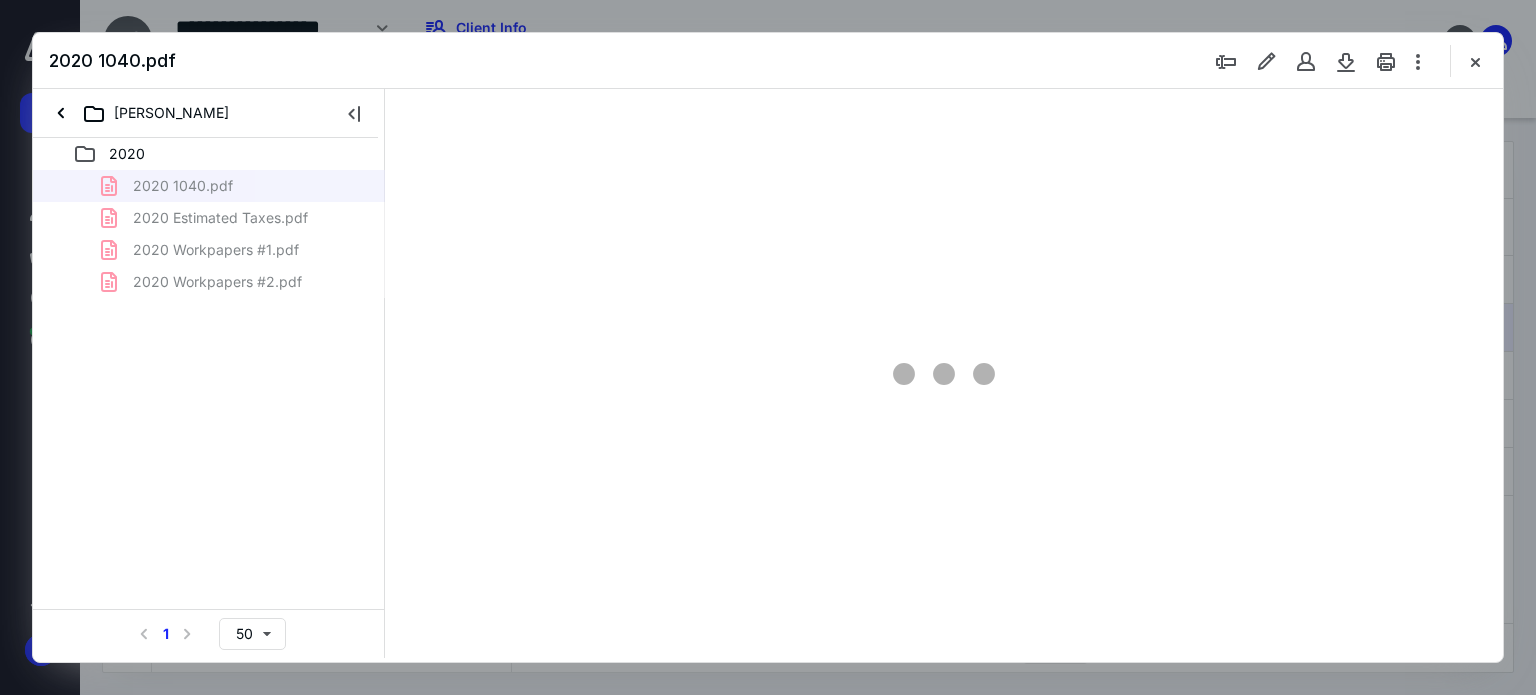 scroll, scrollTop: 83, scrollLeft: 0, axis: vertical 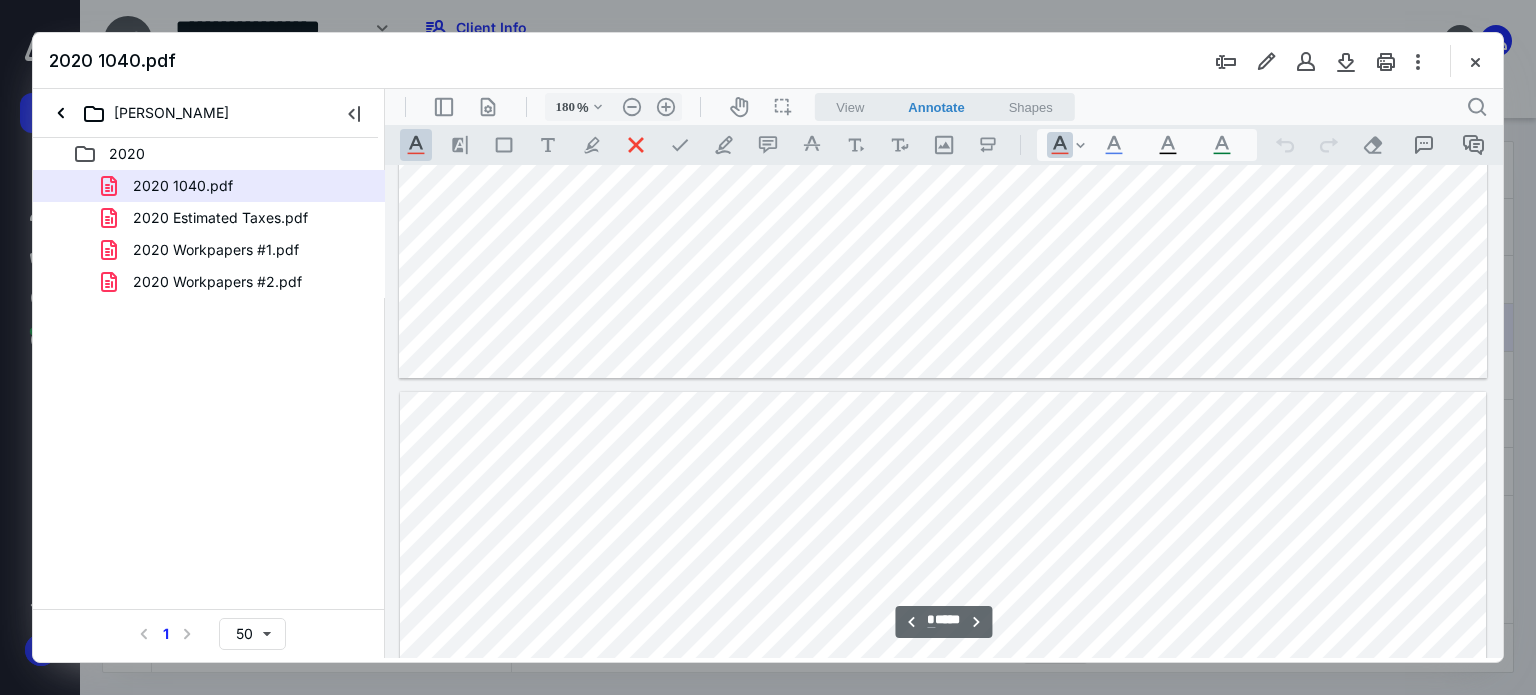 type on "*" 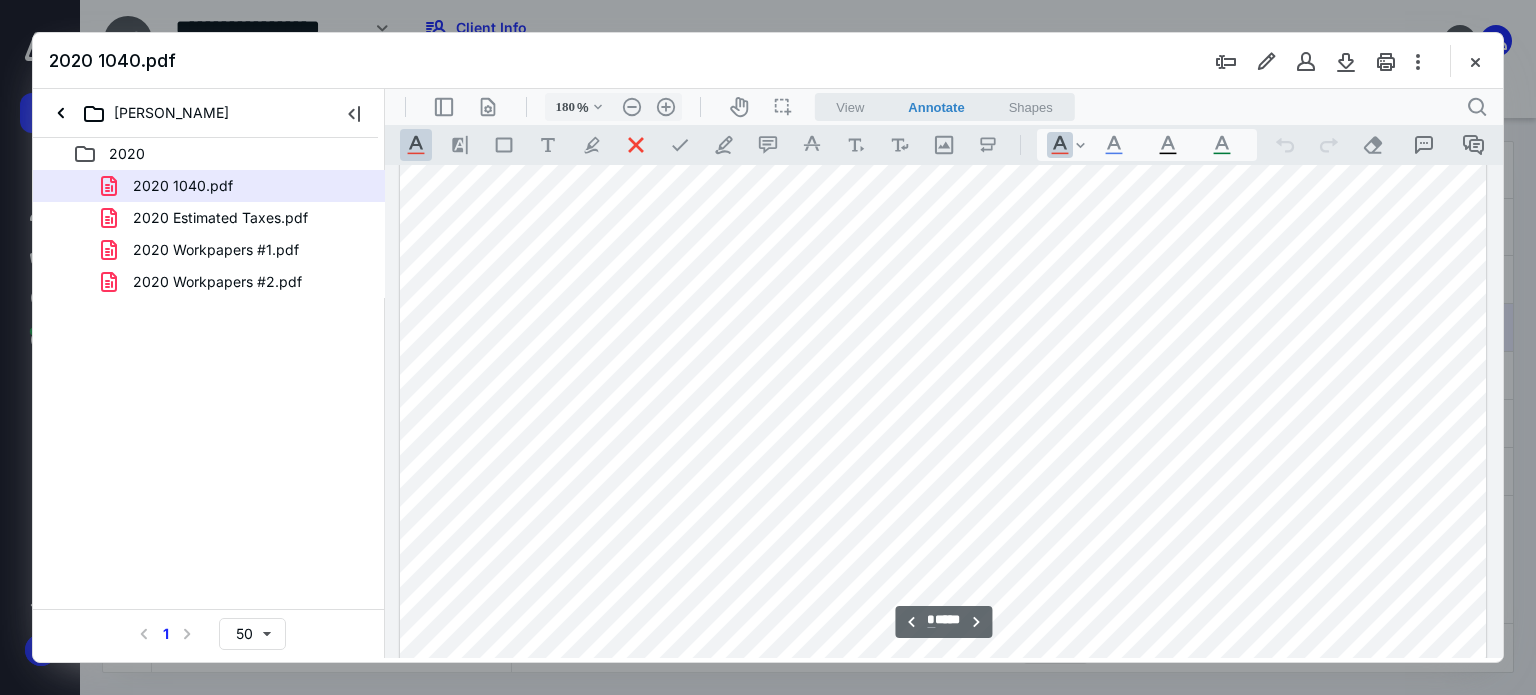 scroll, scrollTop: 6583, scrollLeft: 0, axis: vertical 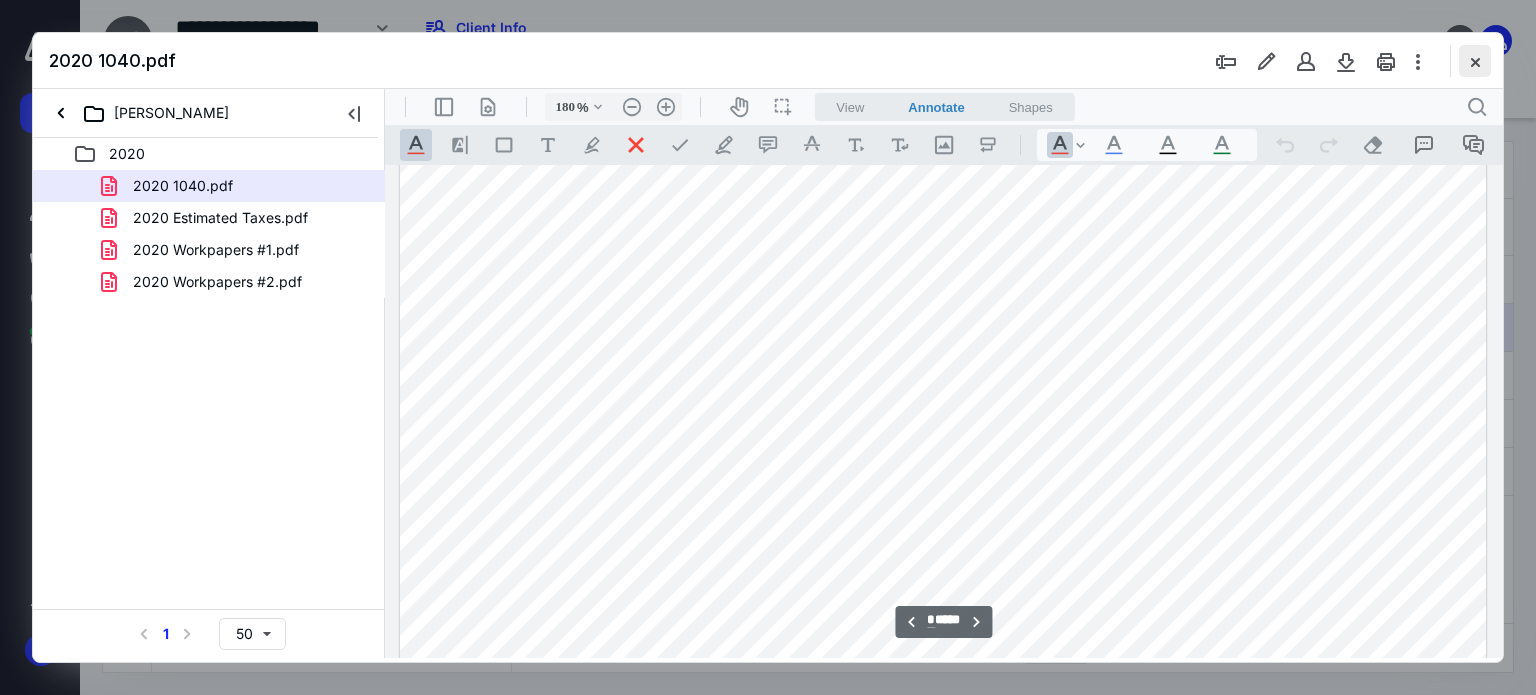 click at bounding box center [1475, 61] 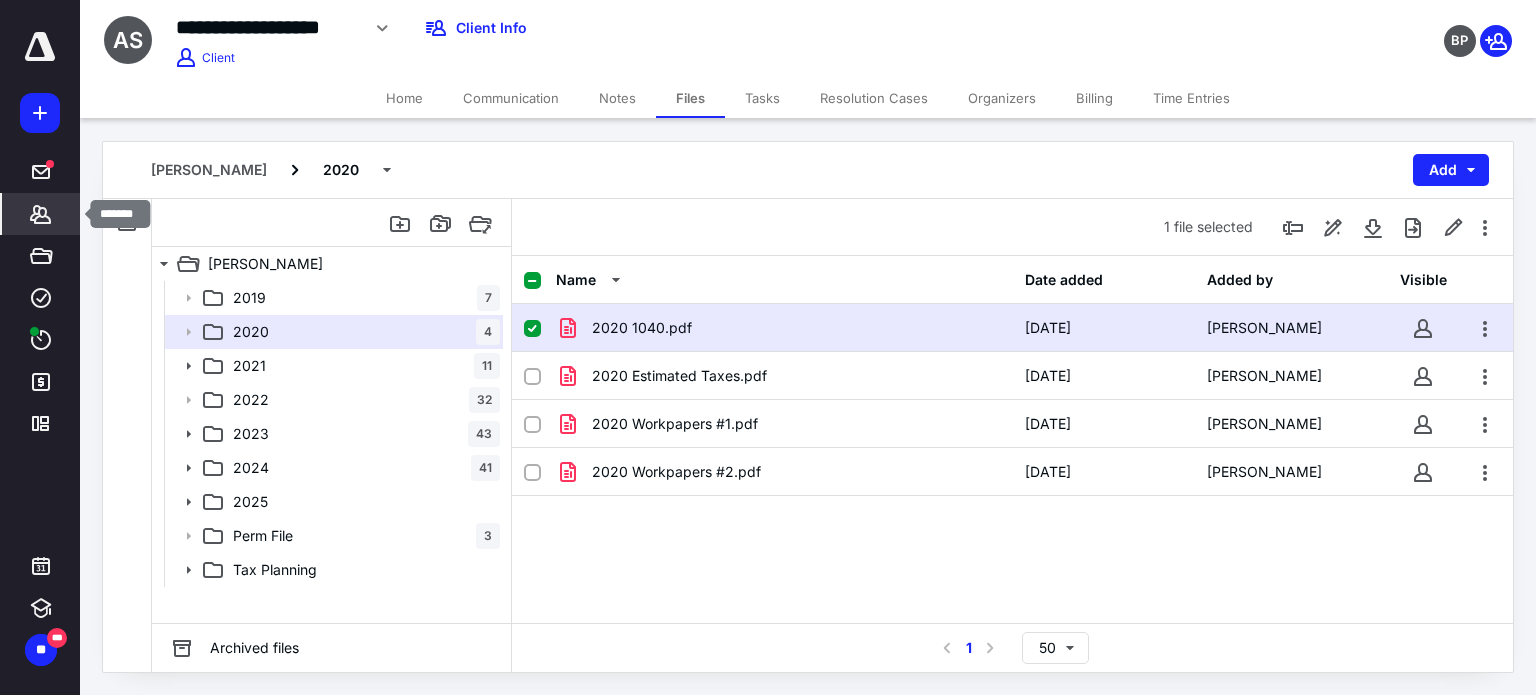 click 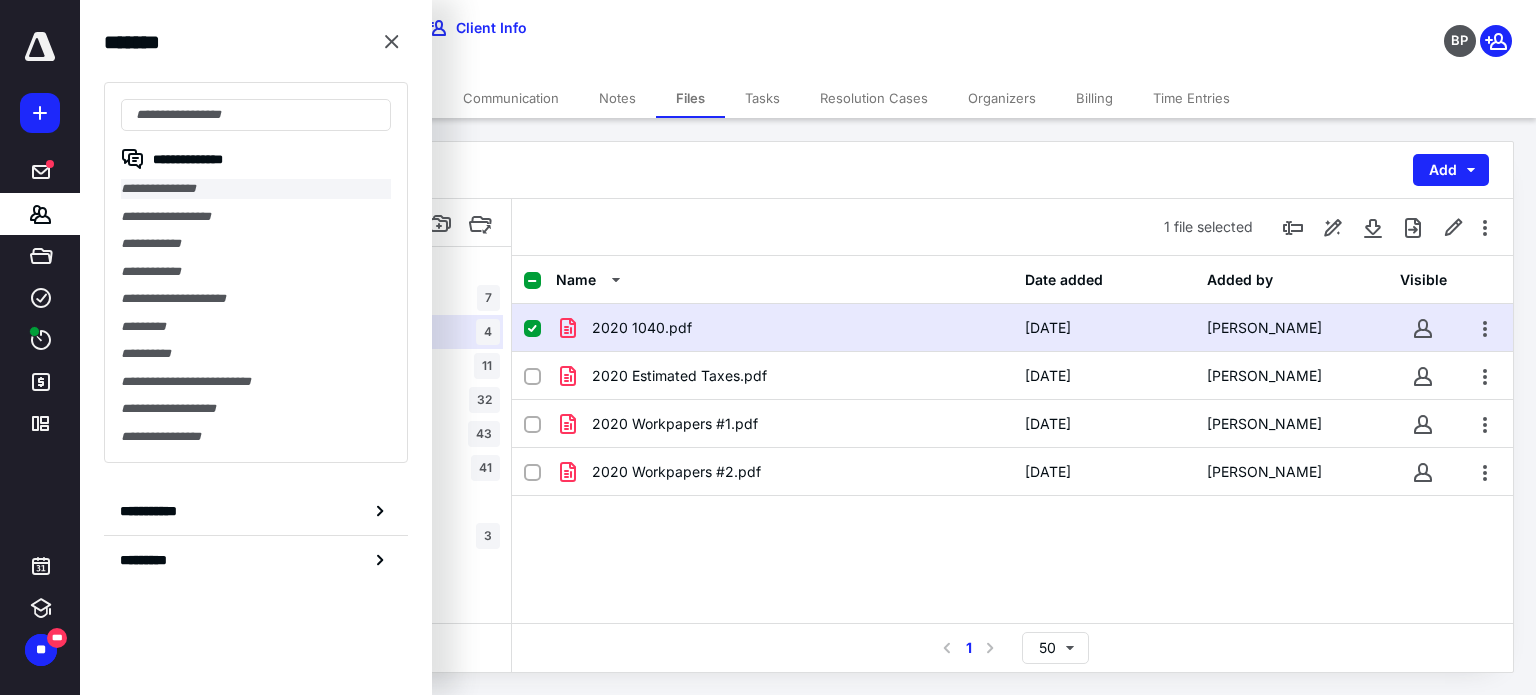click on "**********" at bounding box center [256, 189] 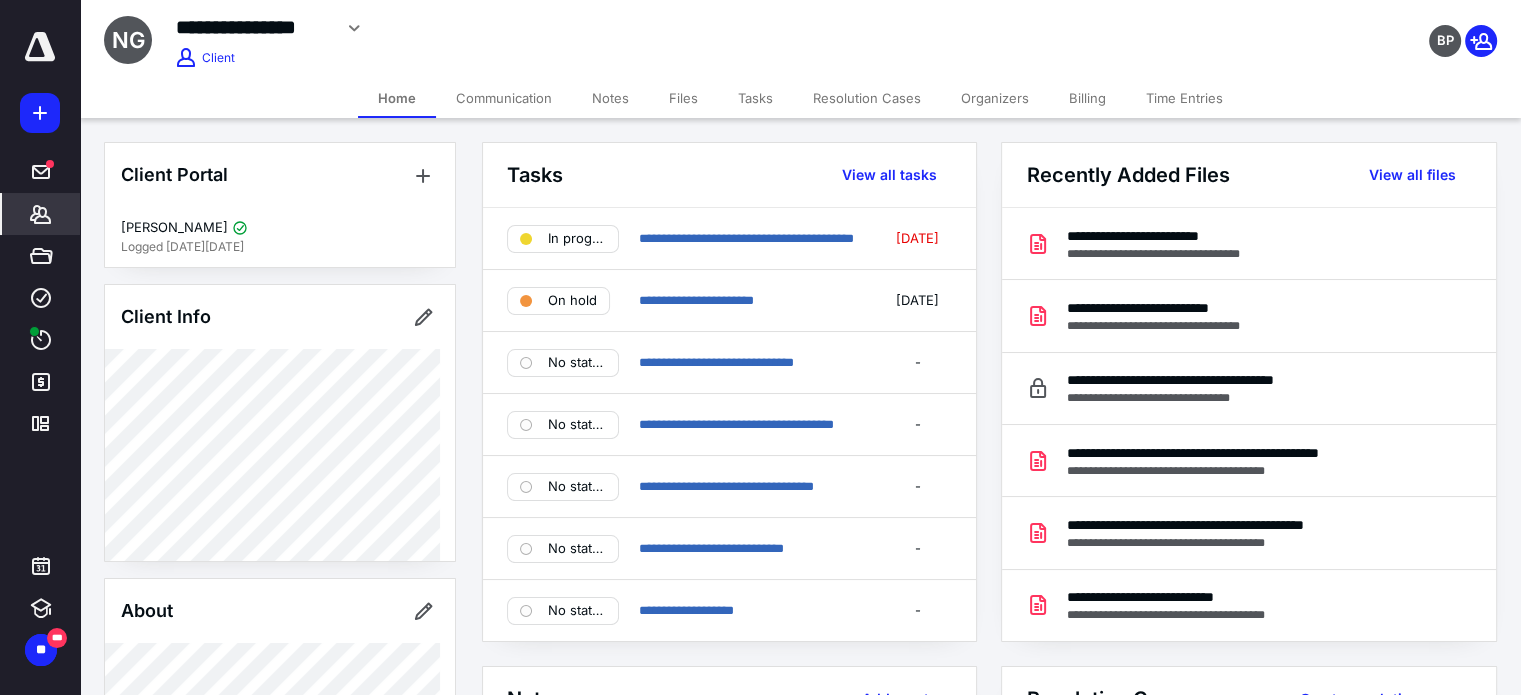 click on "Files" at bounding box center (683, 98) 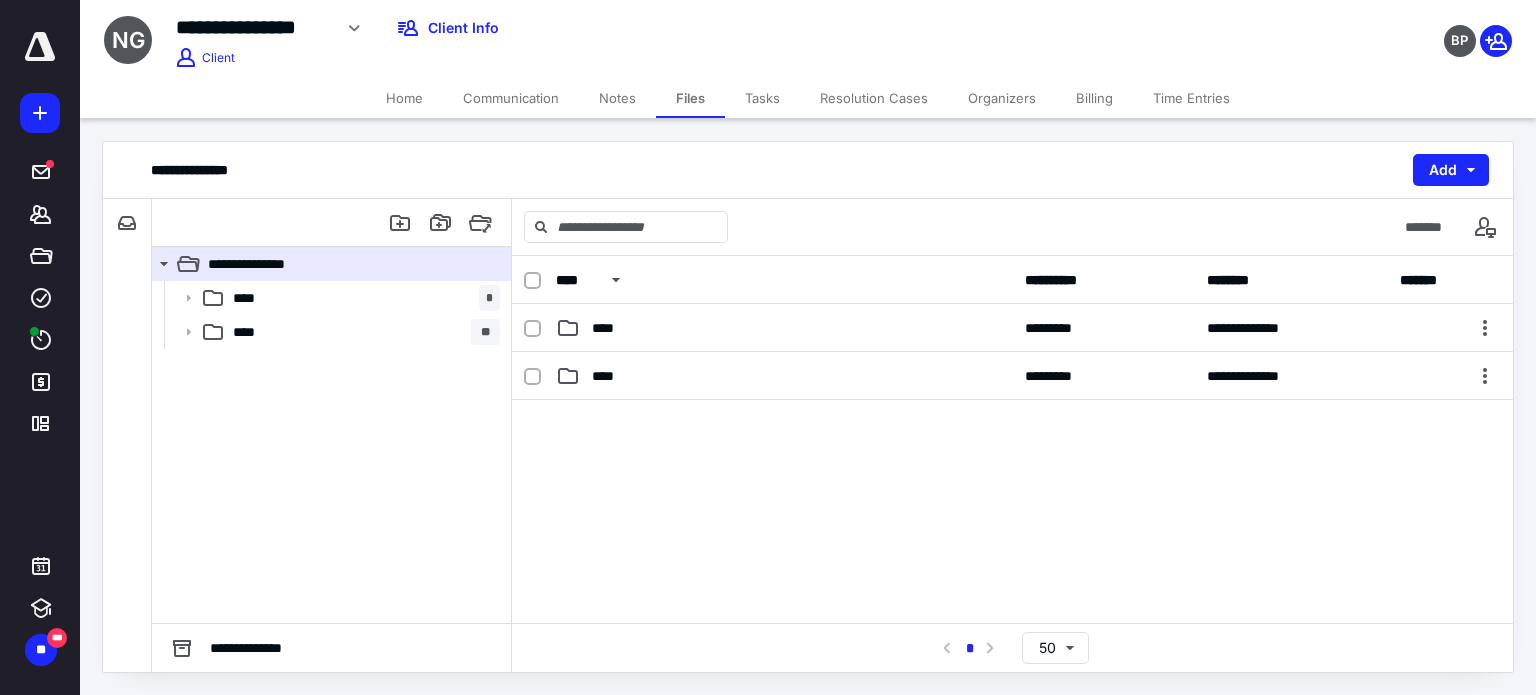 click on "Tasks" at bounding box center (762, 98) 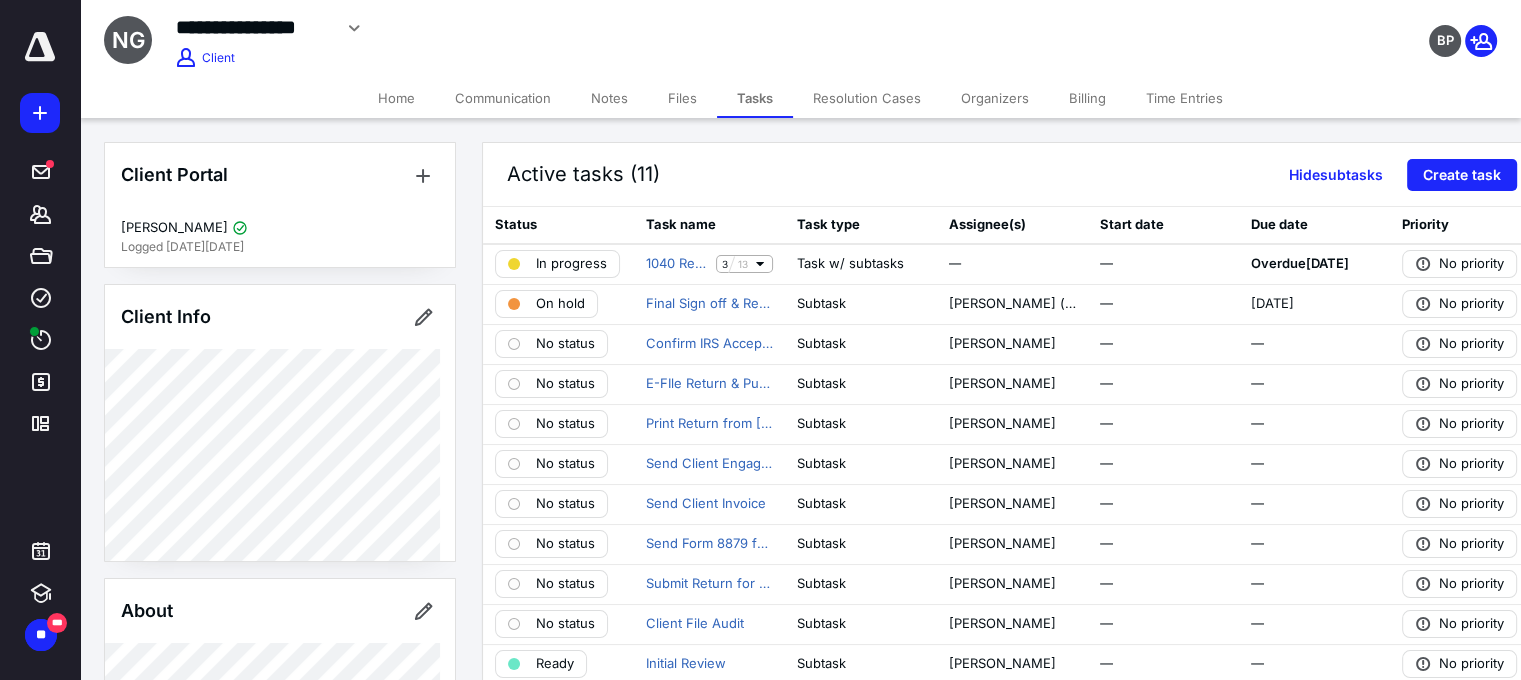 click on "Files" at bounding box center (682, 98) 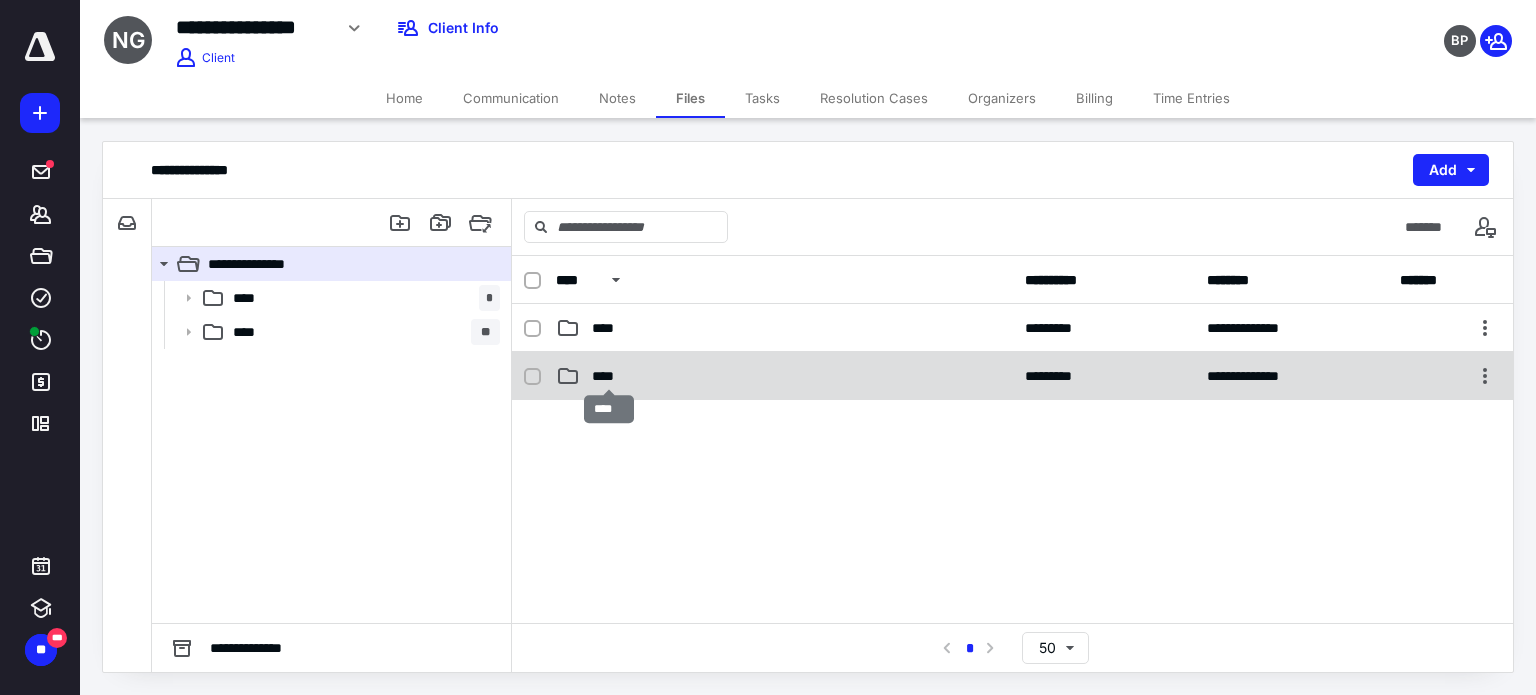 click on "****" at bounding box center [609, 376] 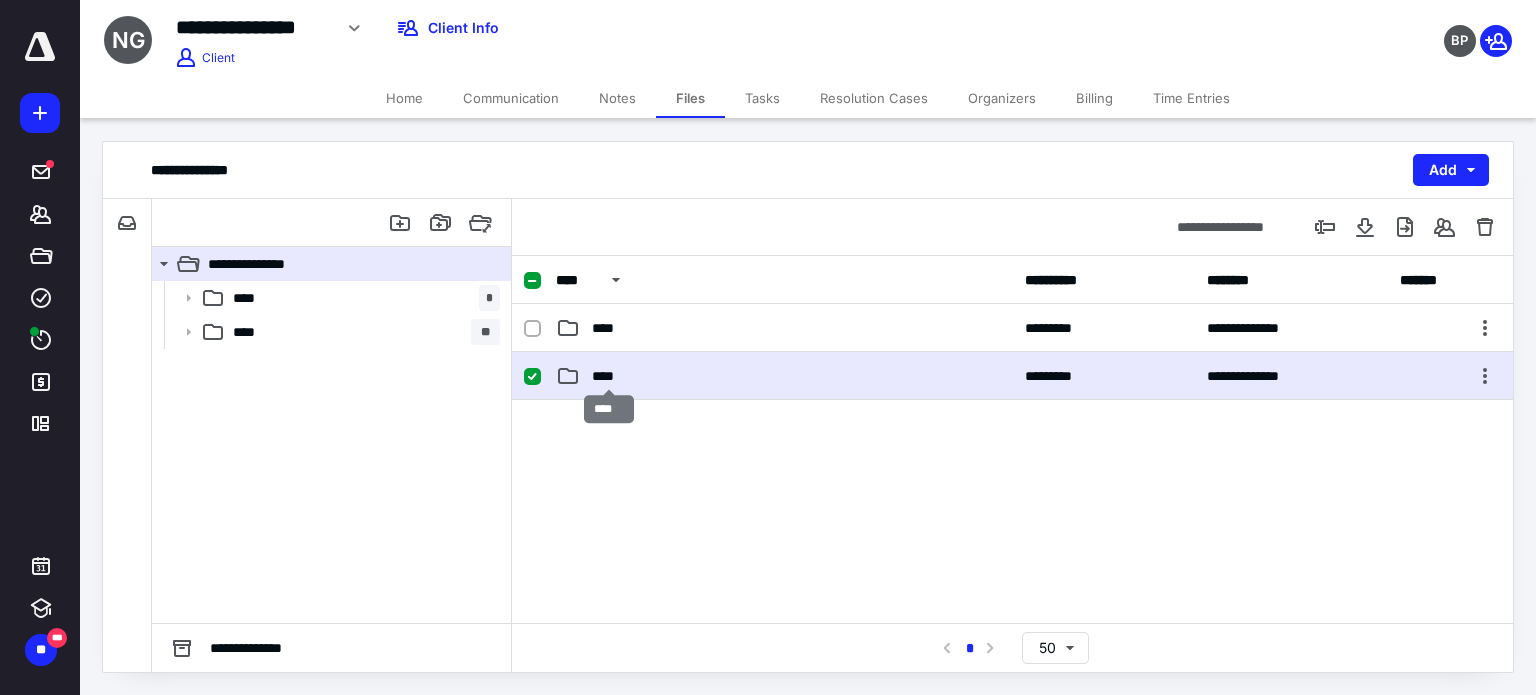 click on "****" at bounding box center [609, 376] 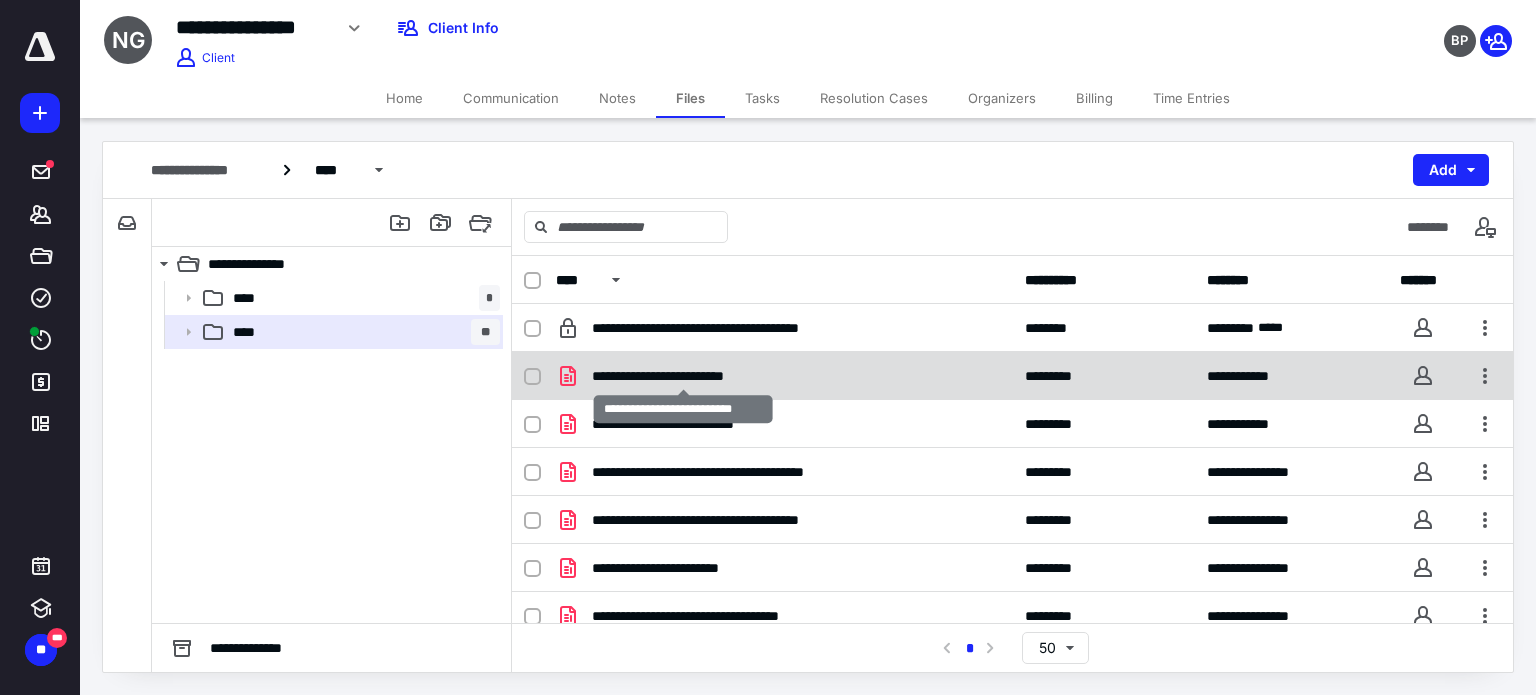 click on "**********" at bounding box center (683, 376) 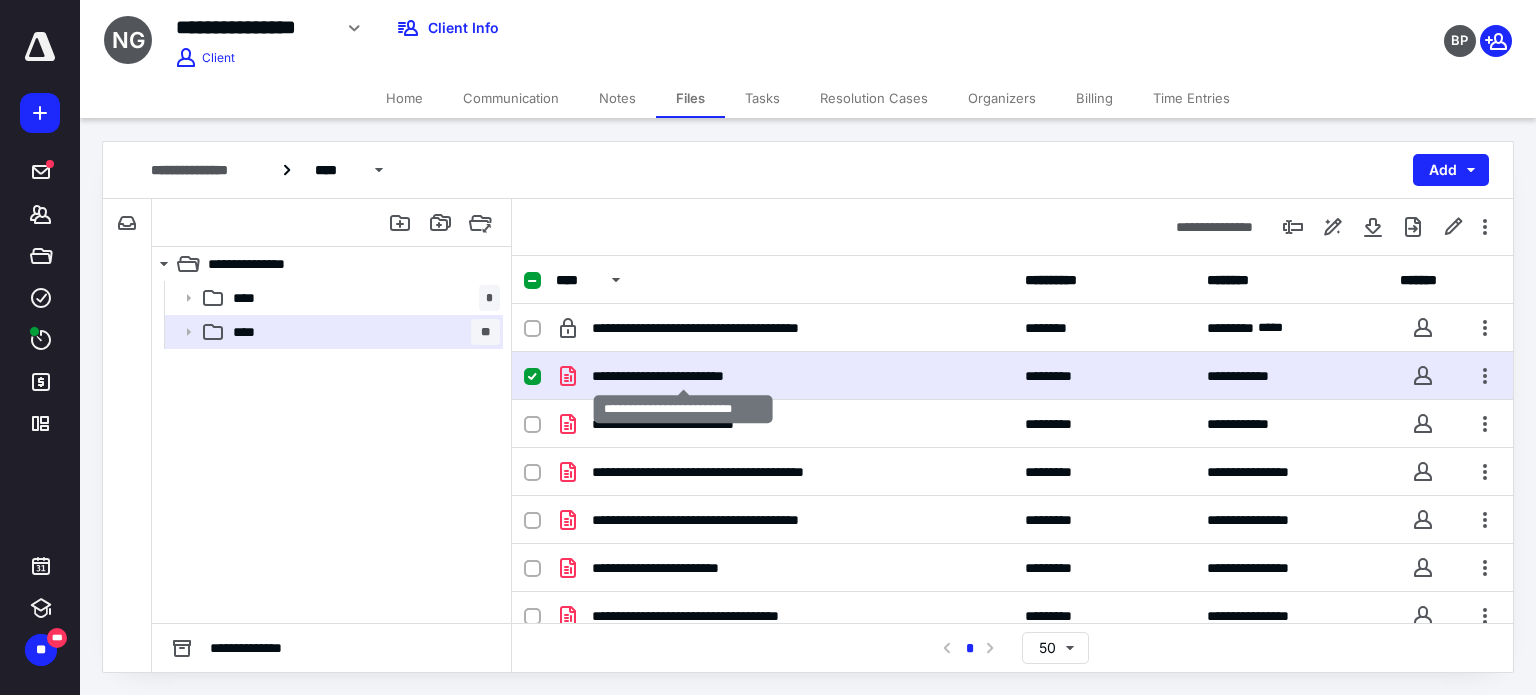 click on "**********" at bounding box center (683, 376) 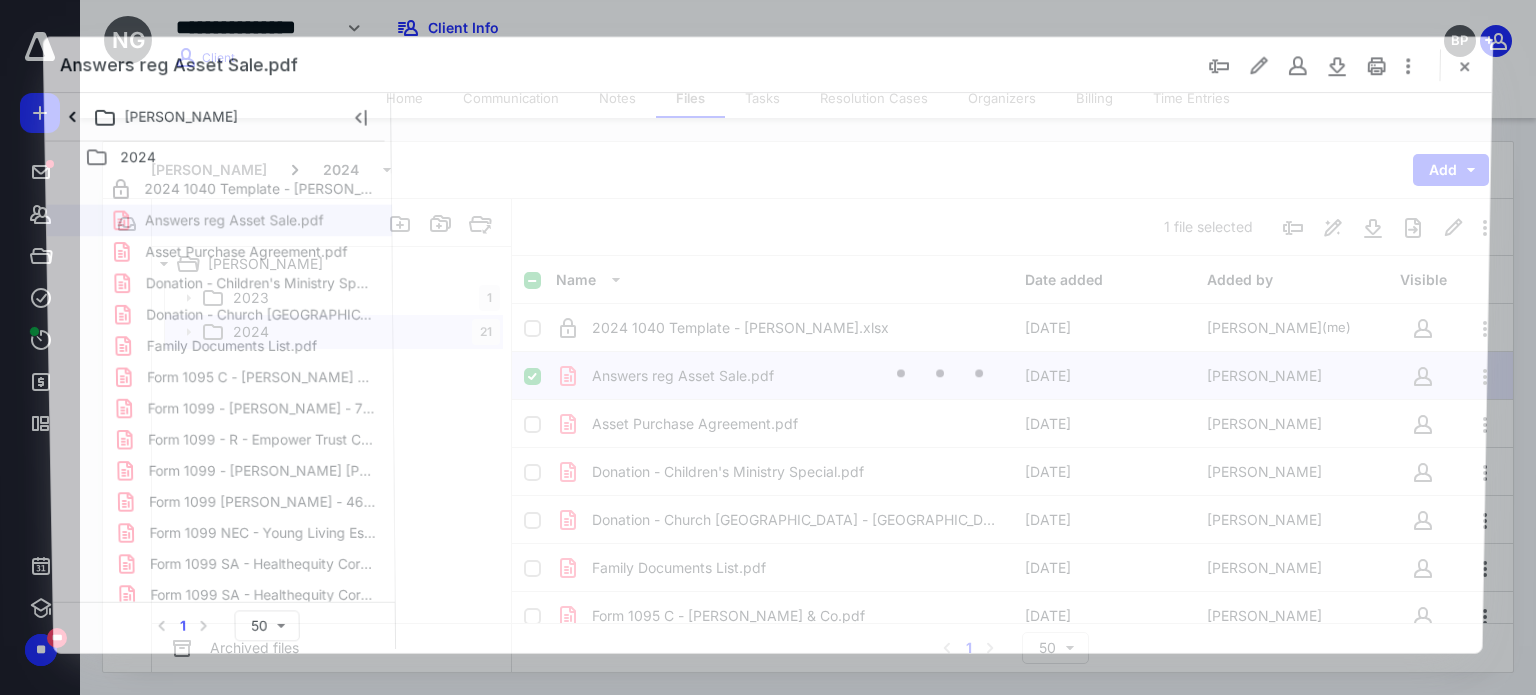 scroll, scrollTop: 0, scrollLeft: 0, axis: both 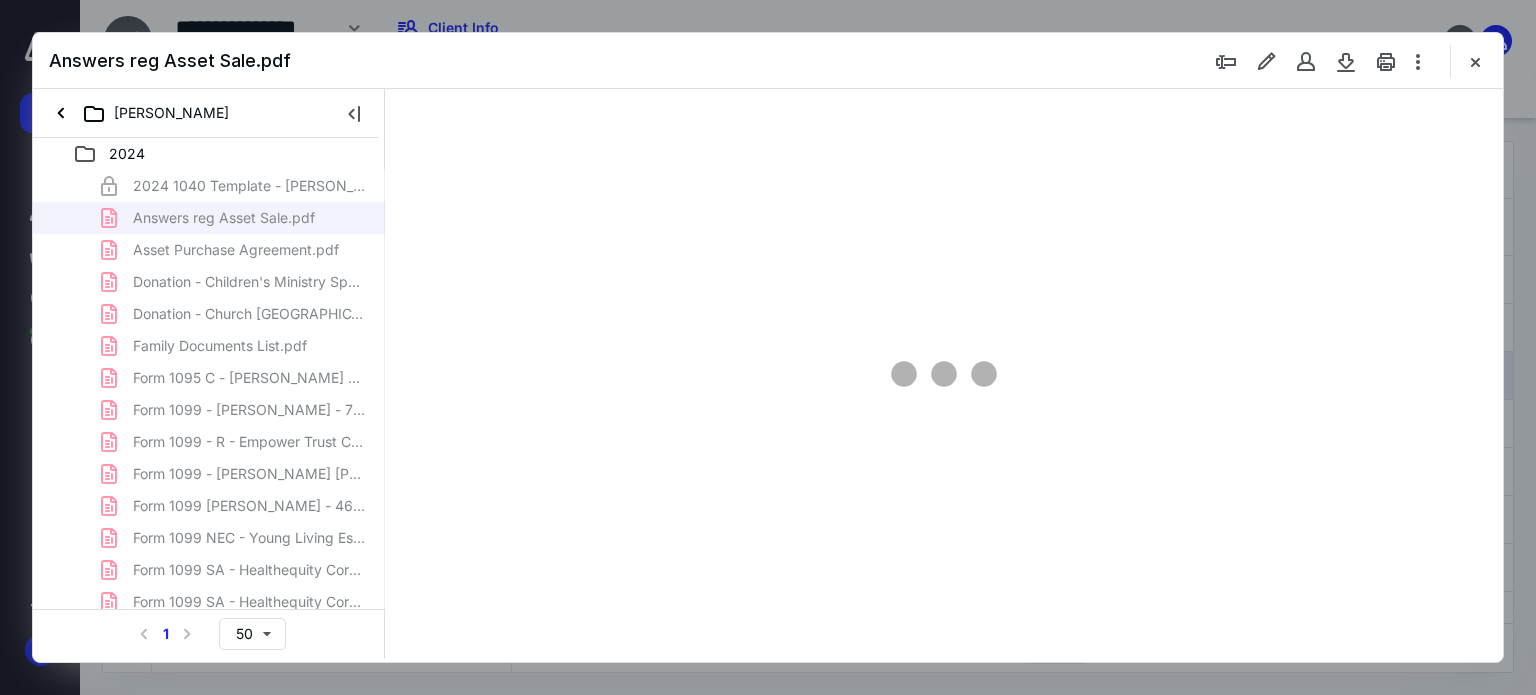 type on "178" 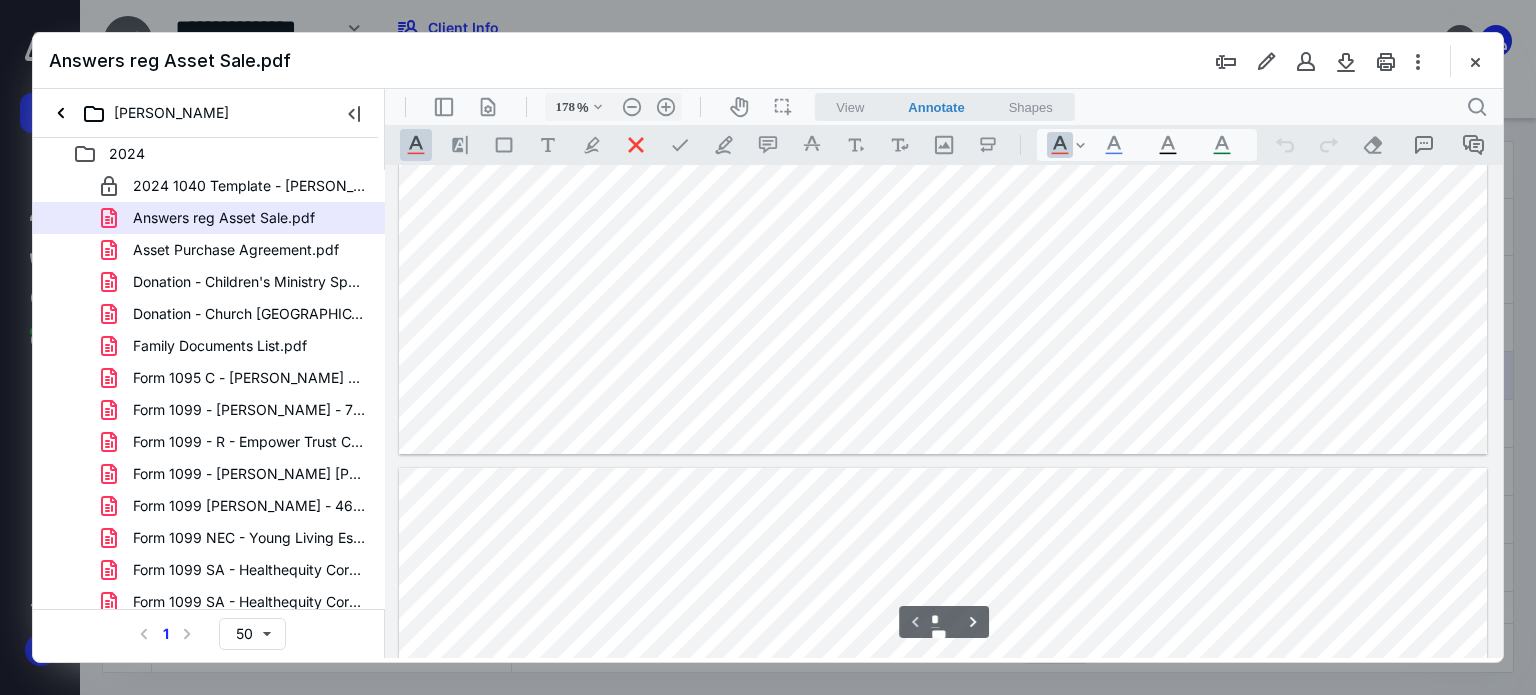 type on "*" 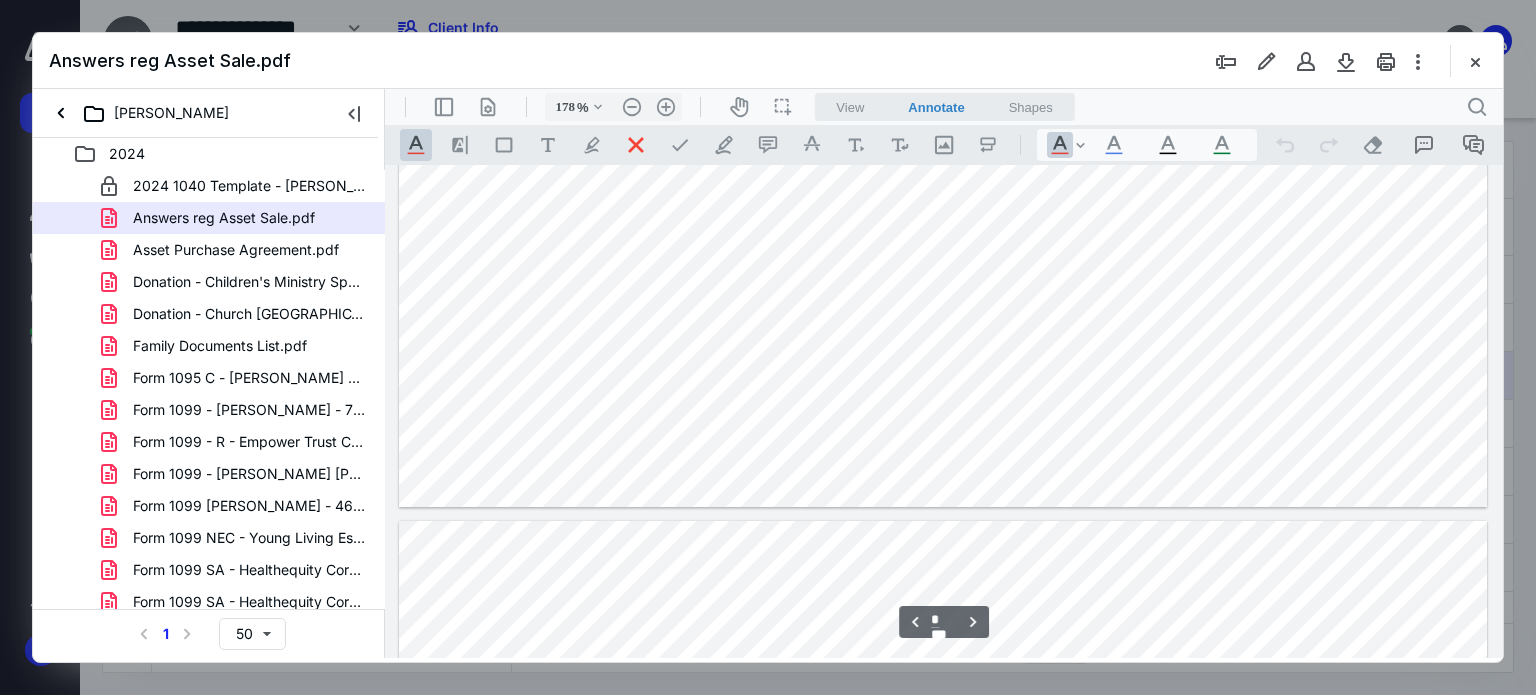 scroll, scrollTop: 2526, scrollLeft: 0, axis: vertical 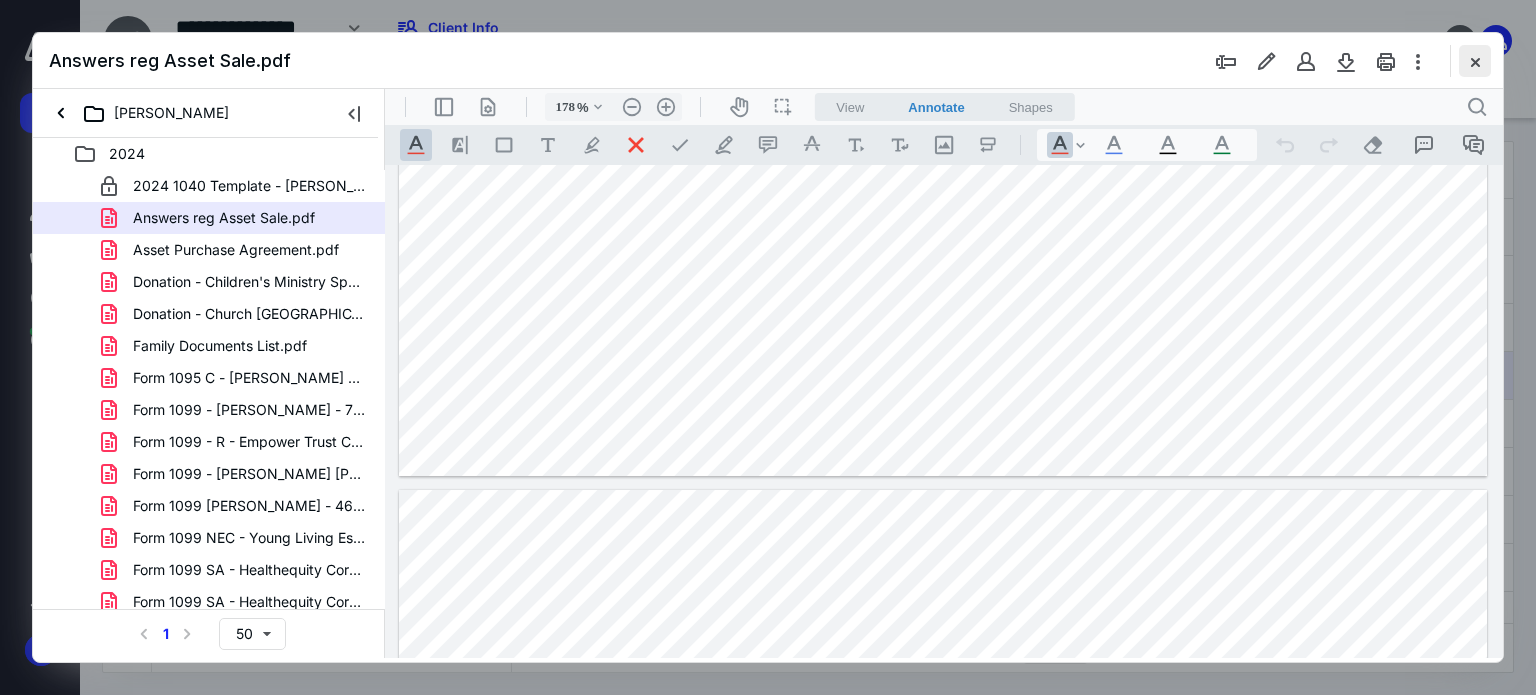 click at bounding box center (1475, 61) 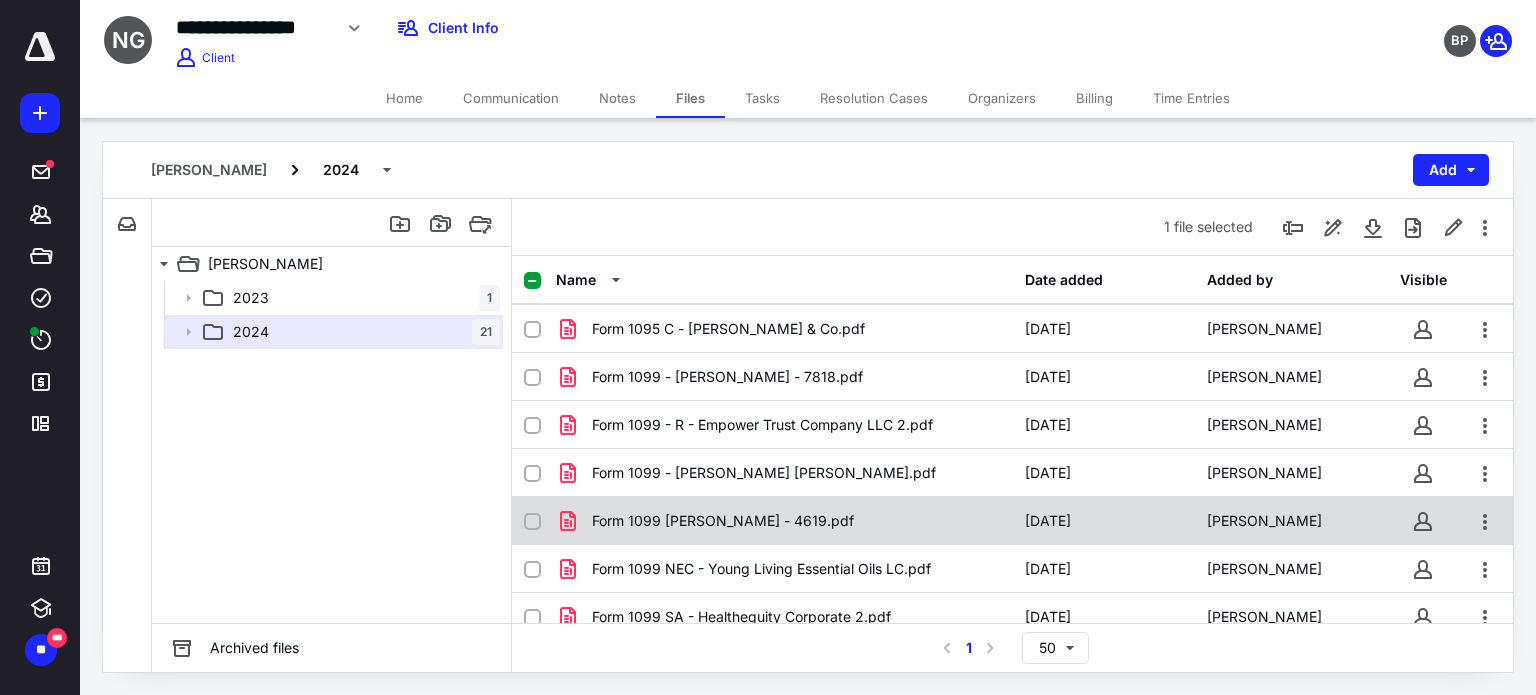 scroll, scrollTop: 284, scrollLeft: 0, axis: vertical 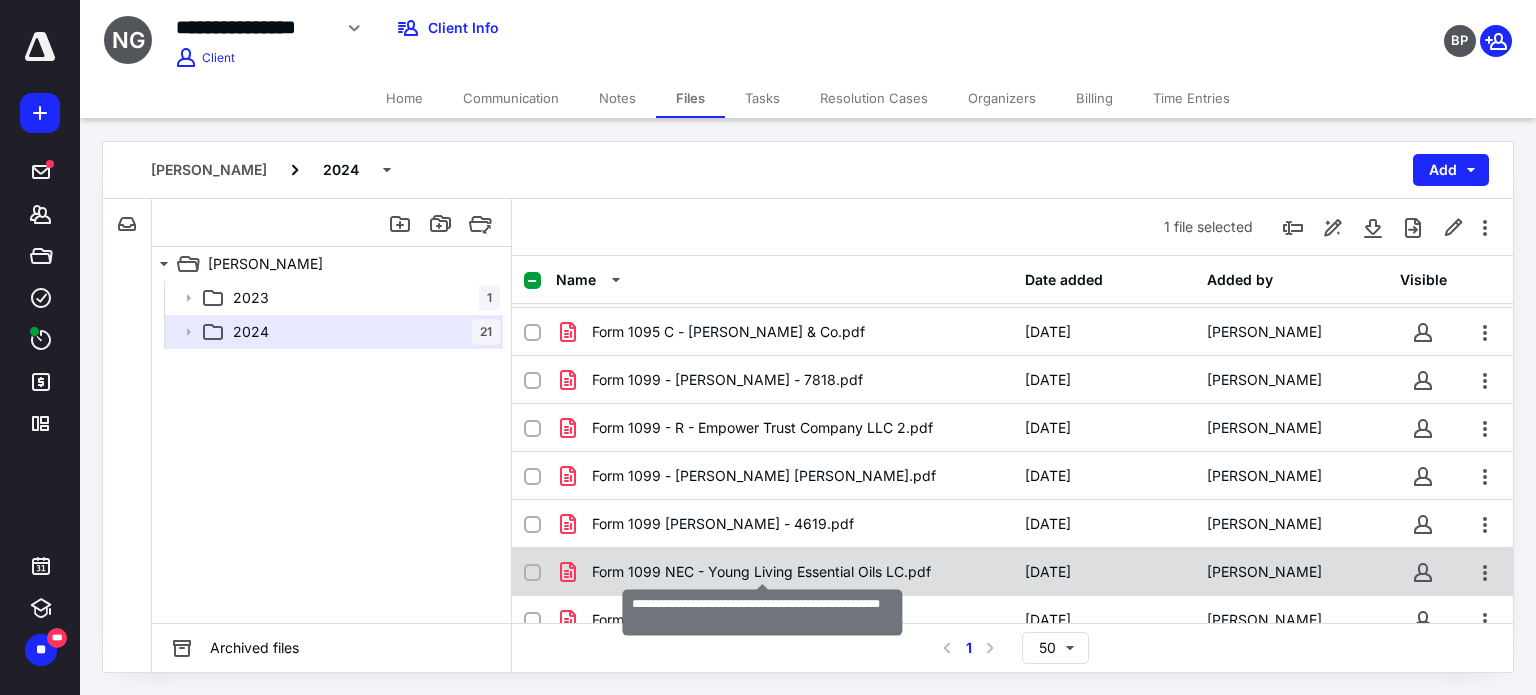 click on "Form 1099 NEC - Young Living Essential Oils LC.pdf" at bounding box center [761, 572] 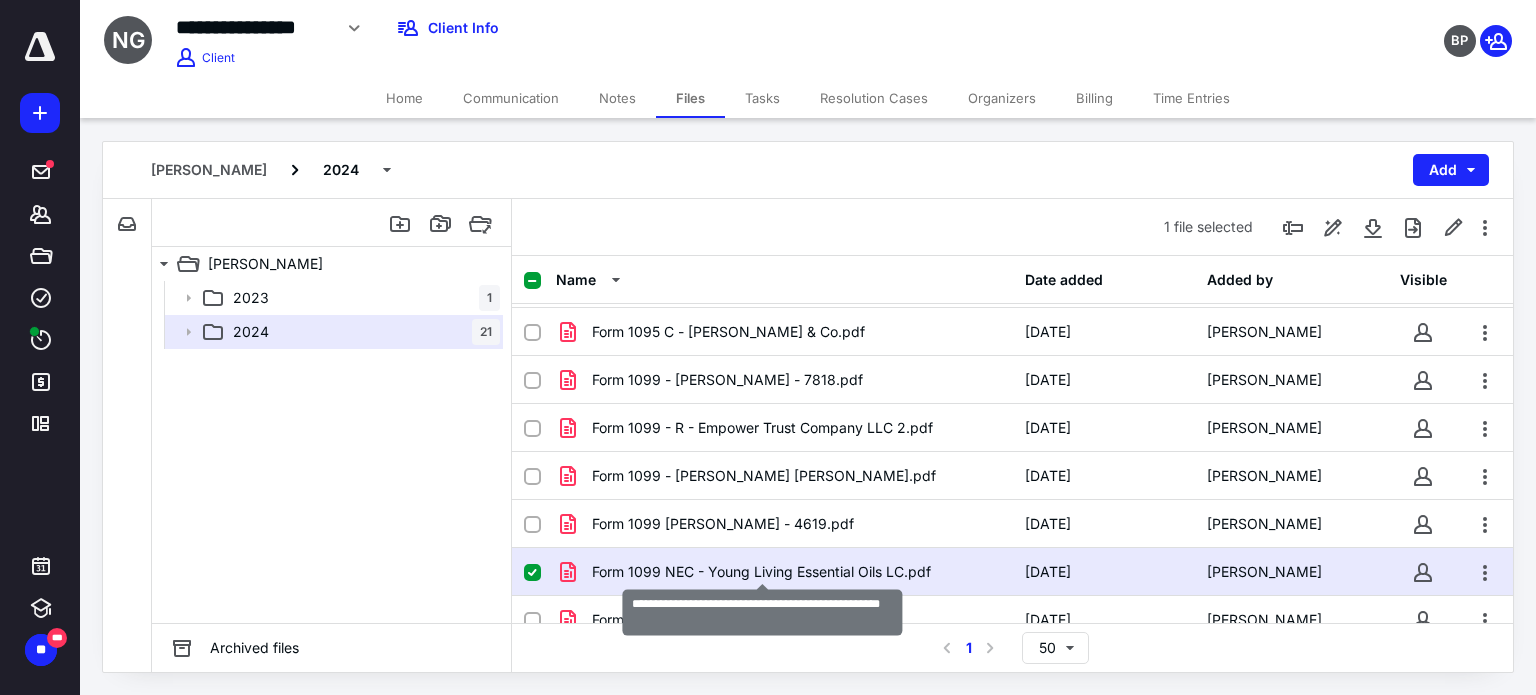 click on "Form 1099 NEC - Young Living Essential Oils LC.pdf" at bounding box center [761, 572] 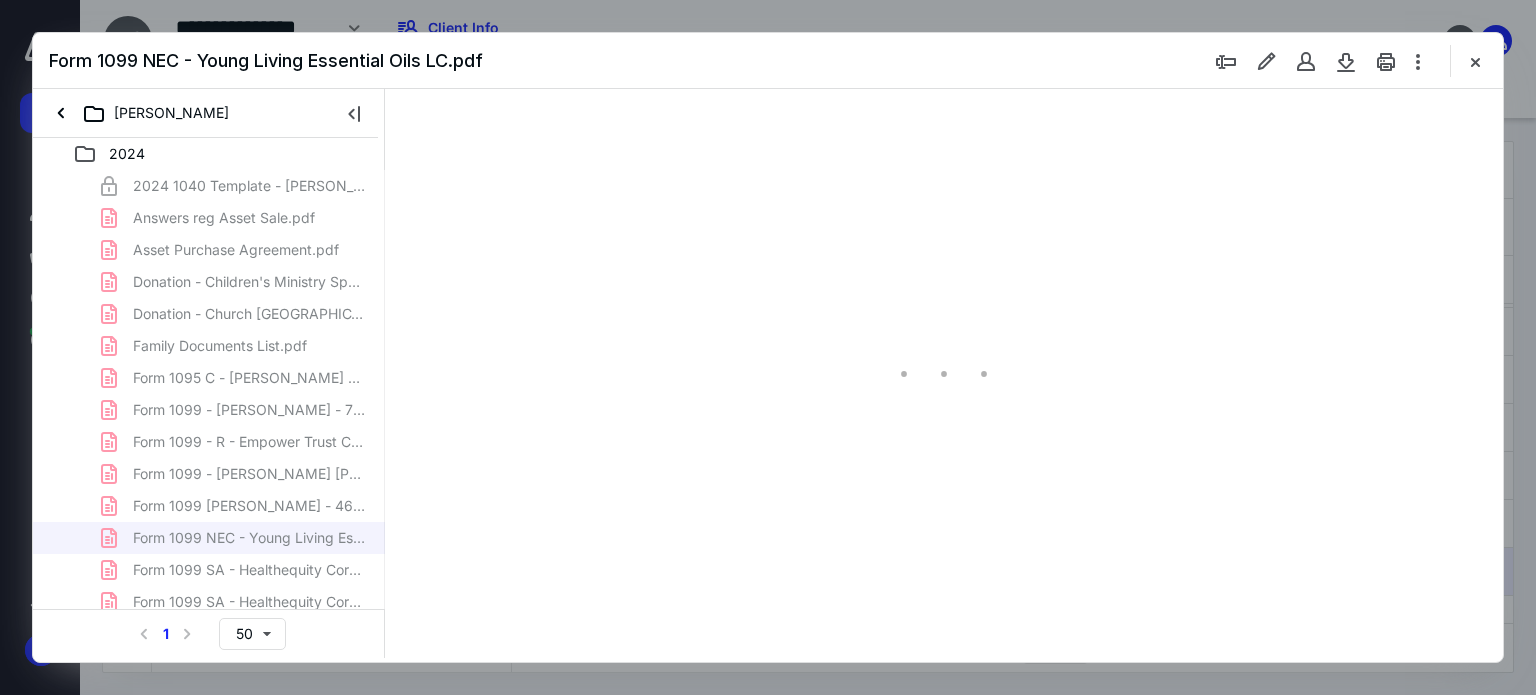 scroll, scrollTop: 0, scrollLeft: 0, axis: both 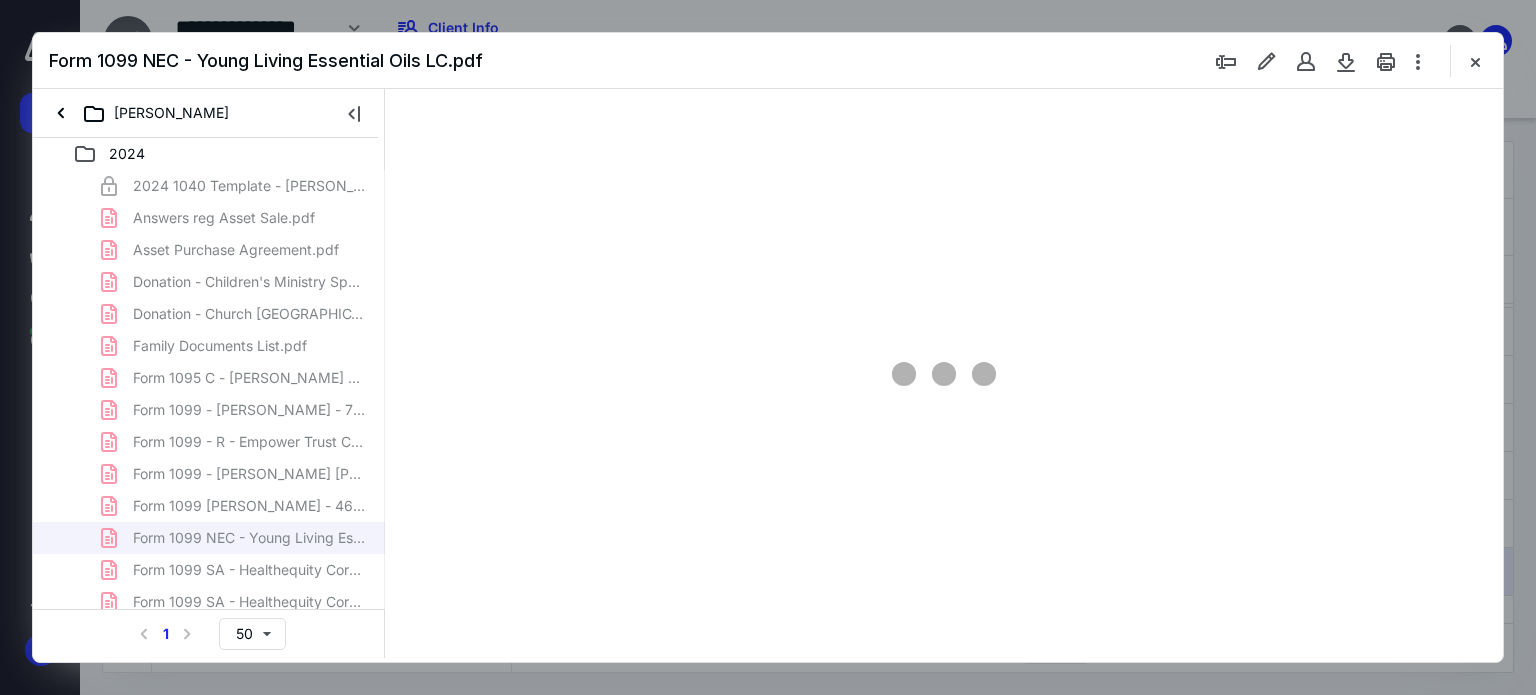 type on "179" 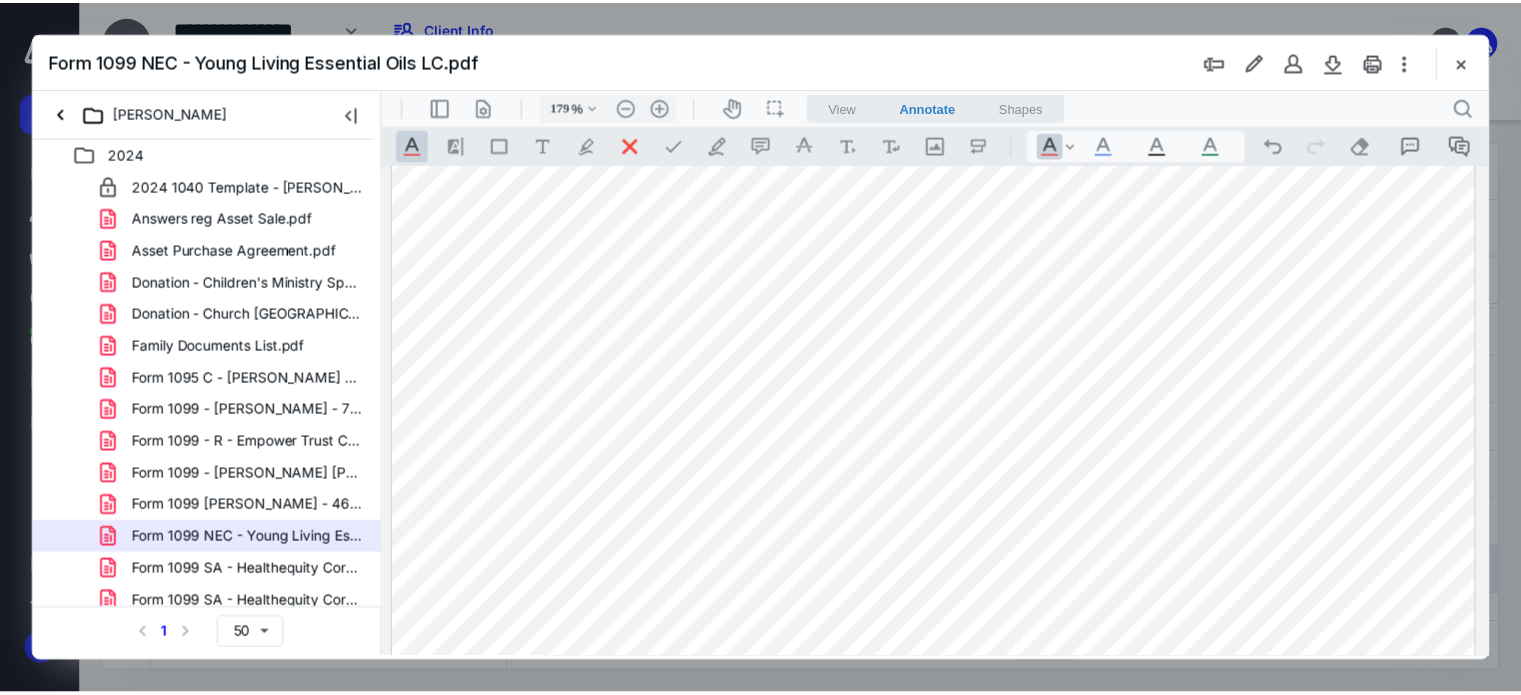 scroll, scrollTop: 300, scrollLeft: 0, axis: vertical 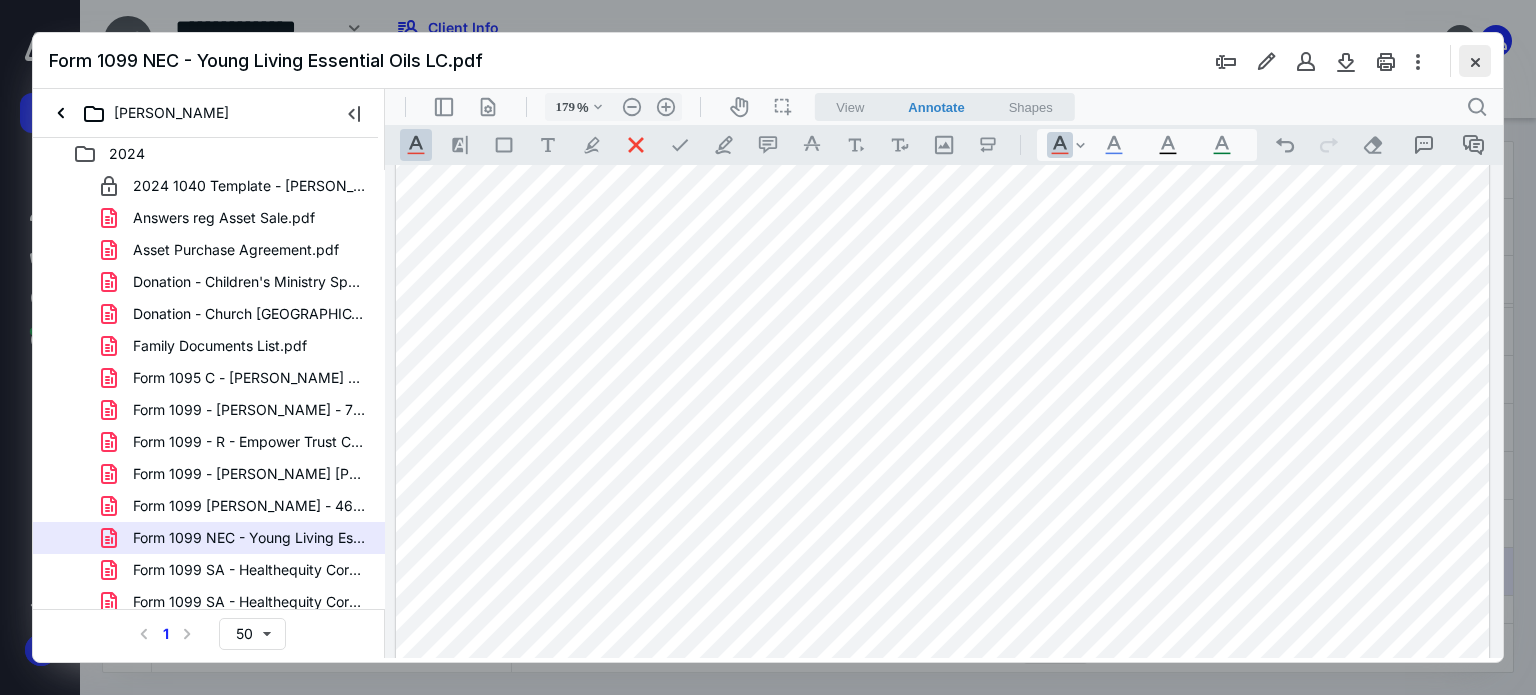 click at bounding box center [1475, 61] 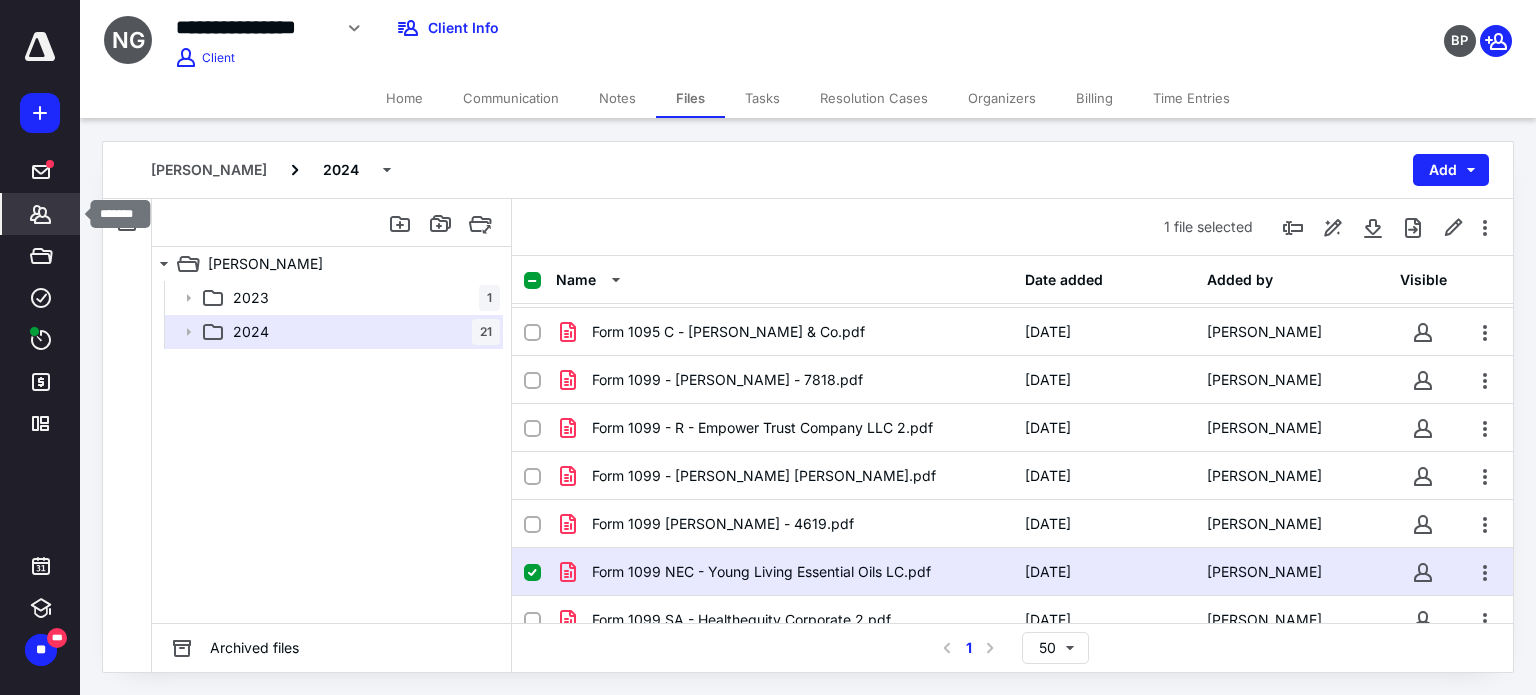 click 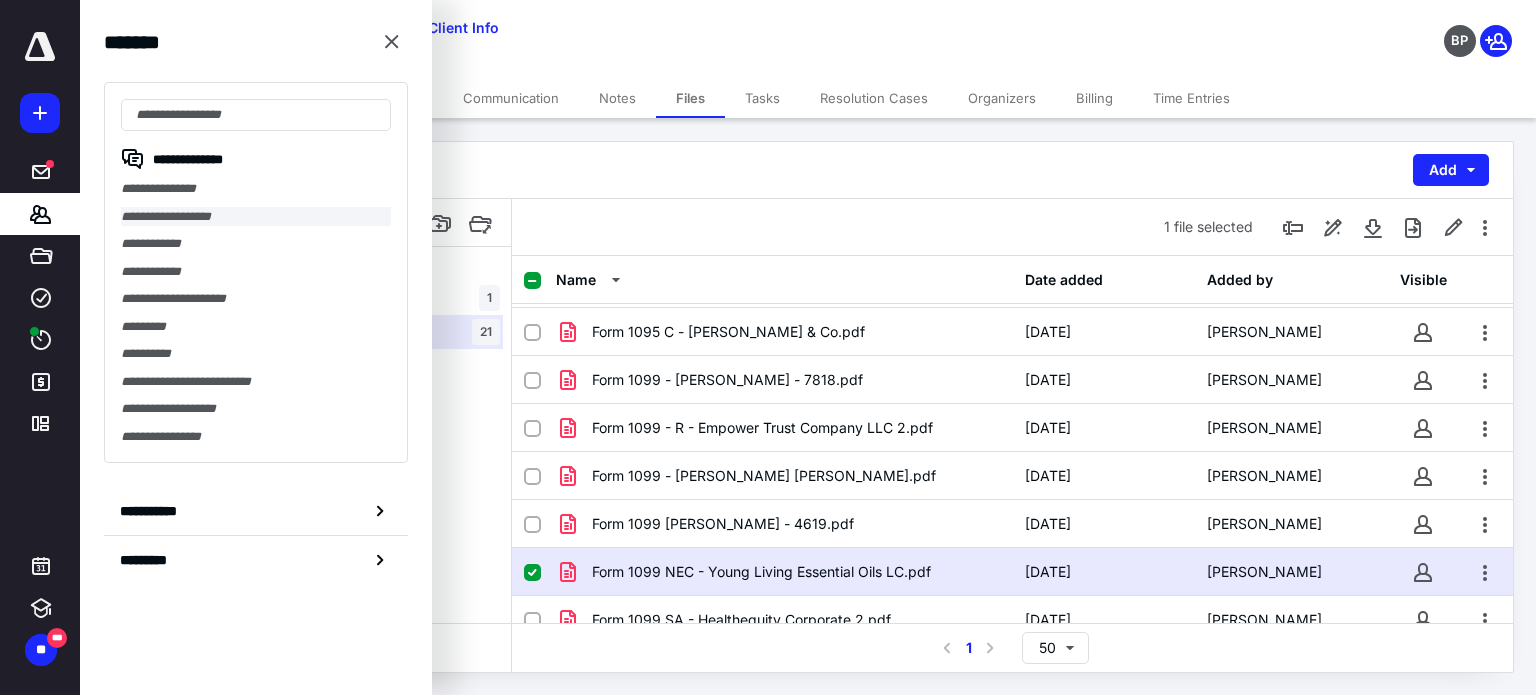 click on "**********" at bounding box center (256, 217) 